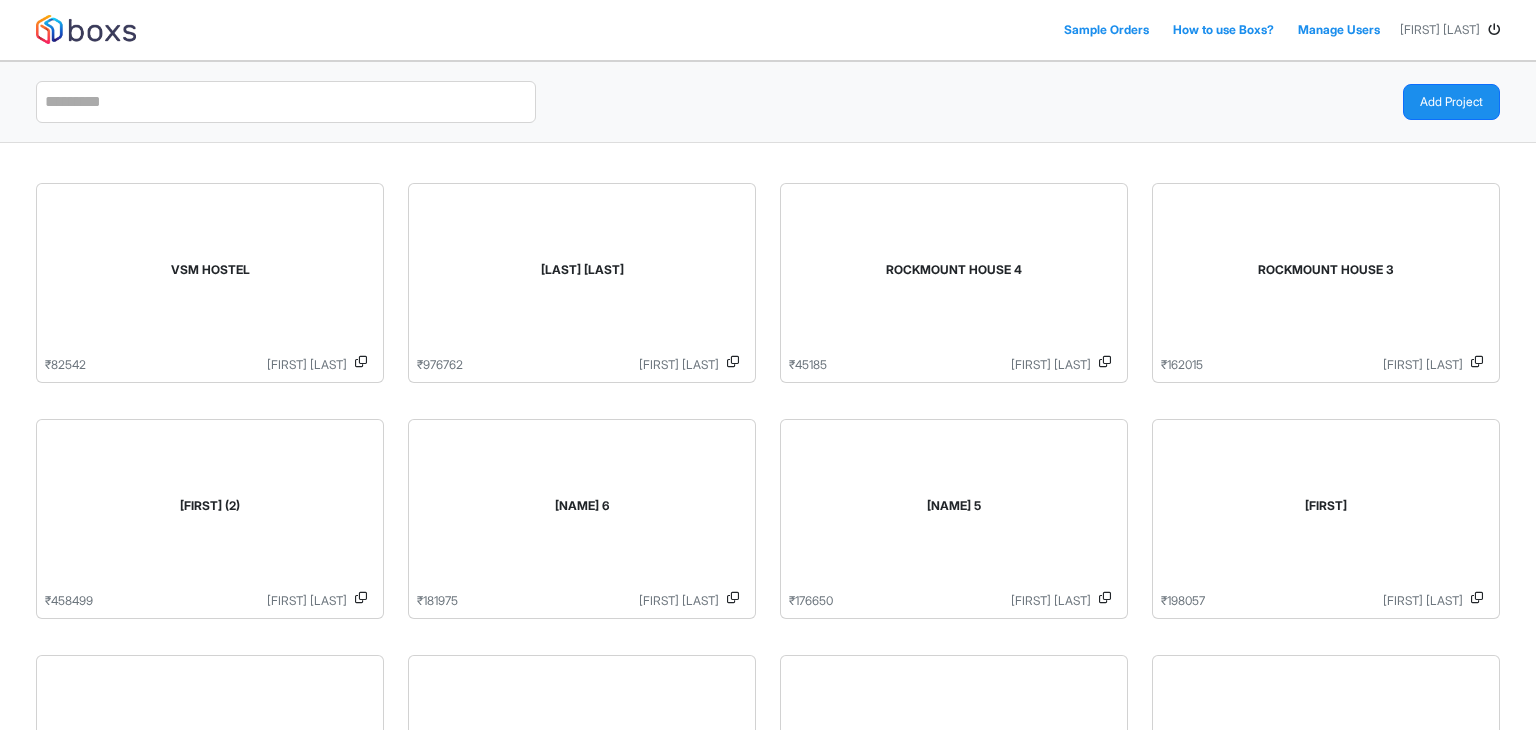 scroll, scrollTop: 0, scrollLeft: 0, axis: both 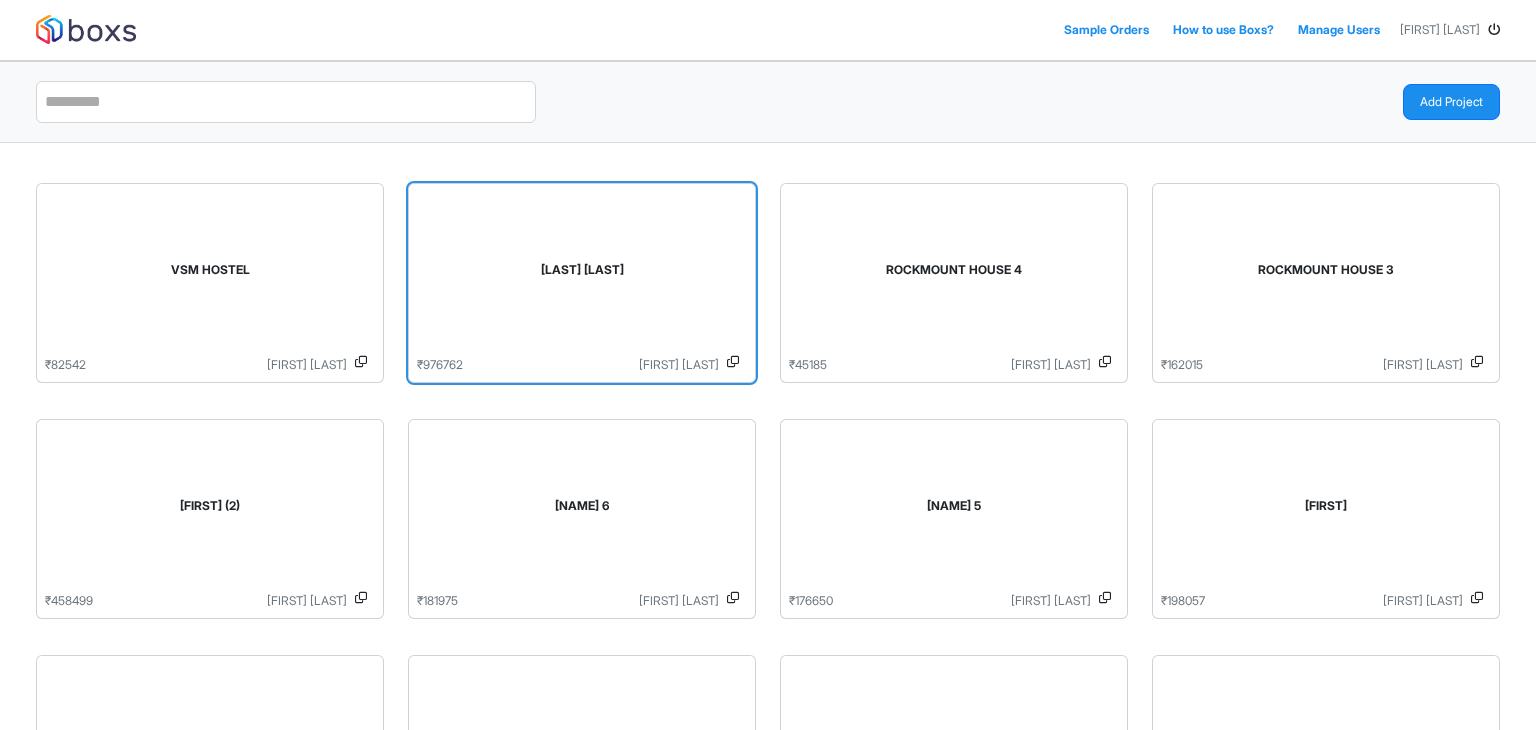 click on "[LAST] [LAST]" at bounding box center (582, 274) 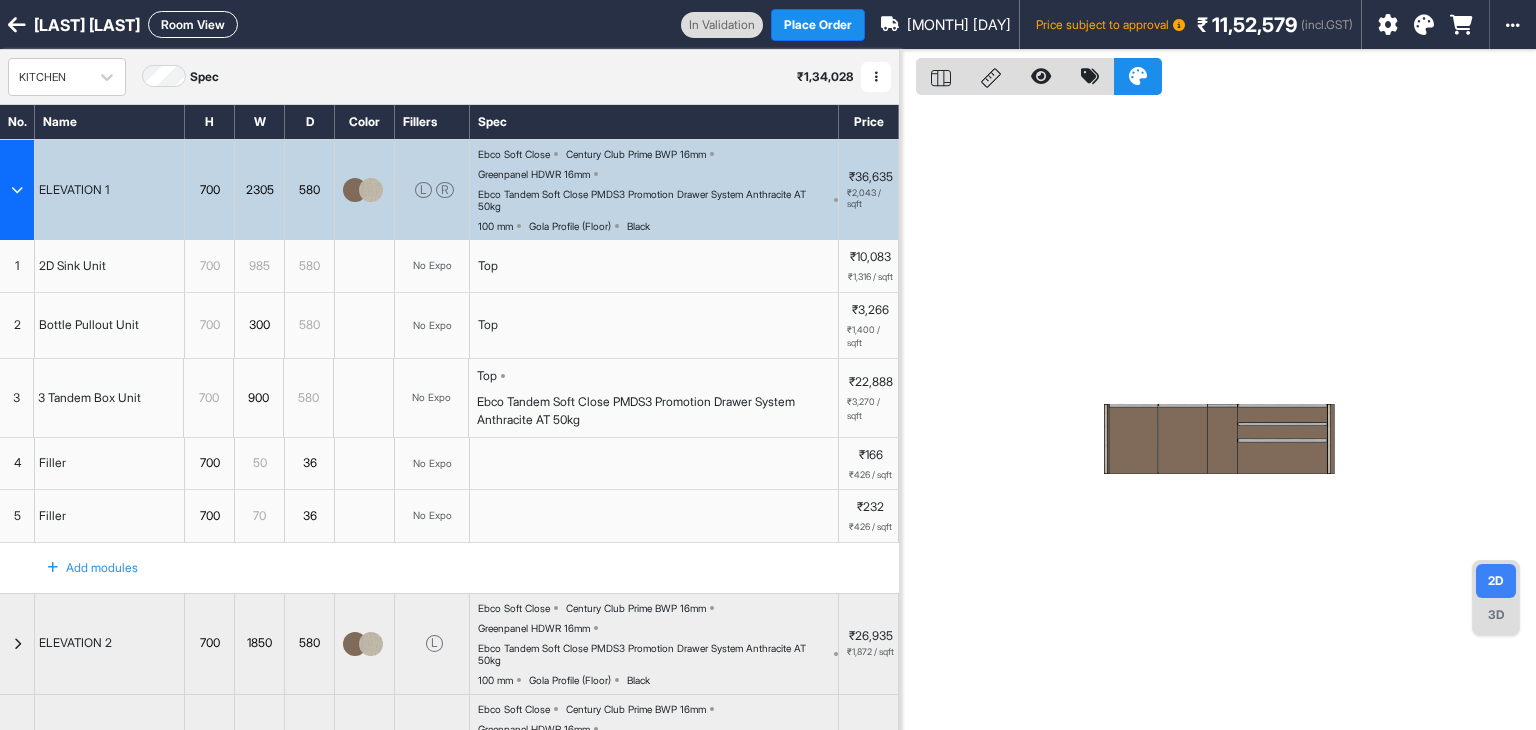 click at bounding box center (17, 190) 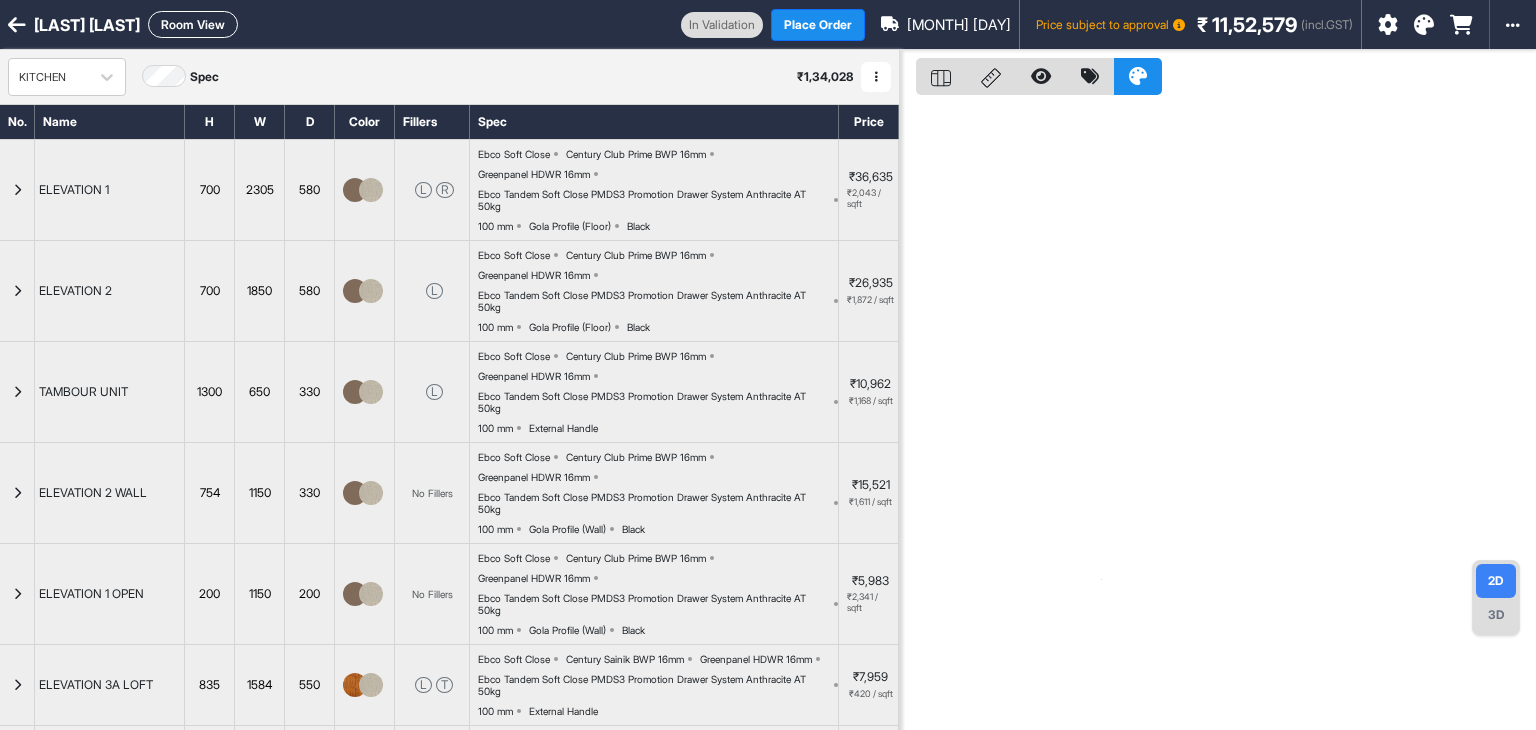 click at bounding box center [17, 25] 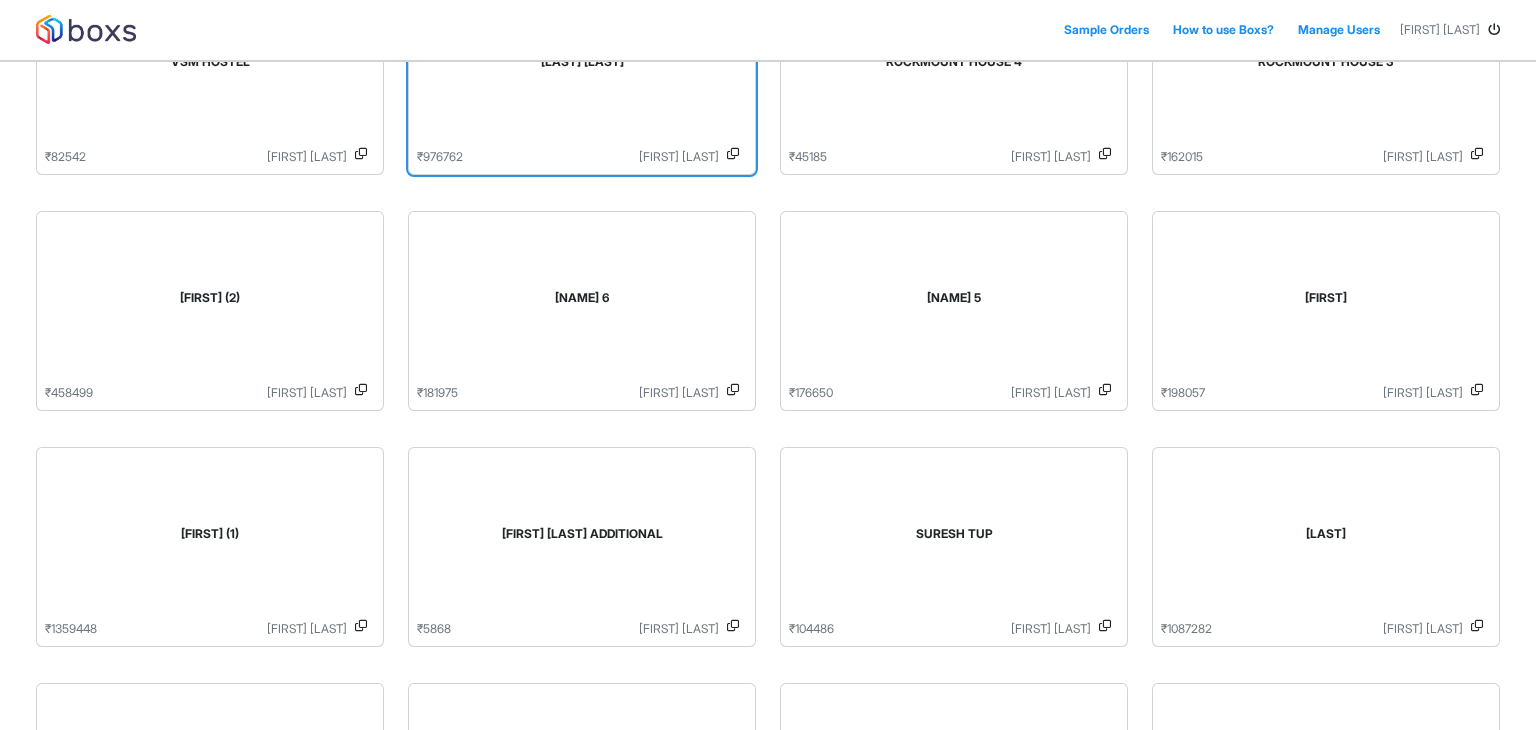 scroll, scrollTop: 0, scrollLeft: 0, axis: both 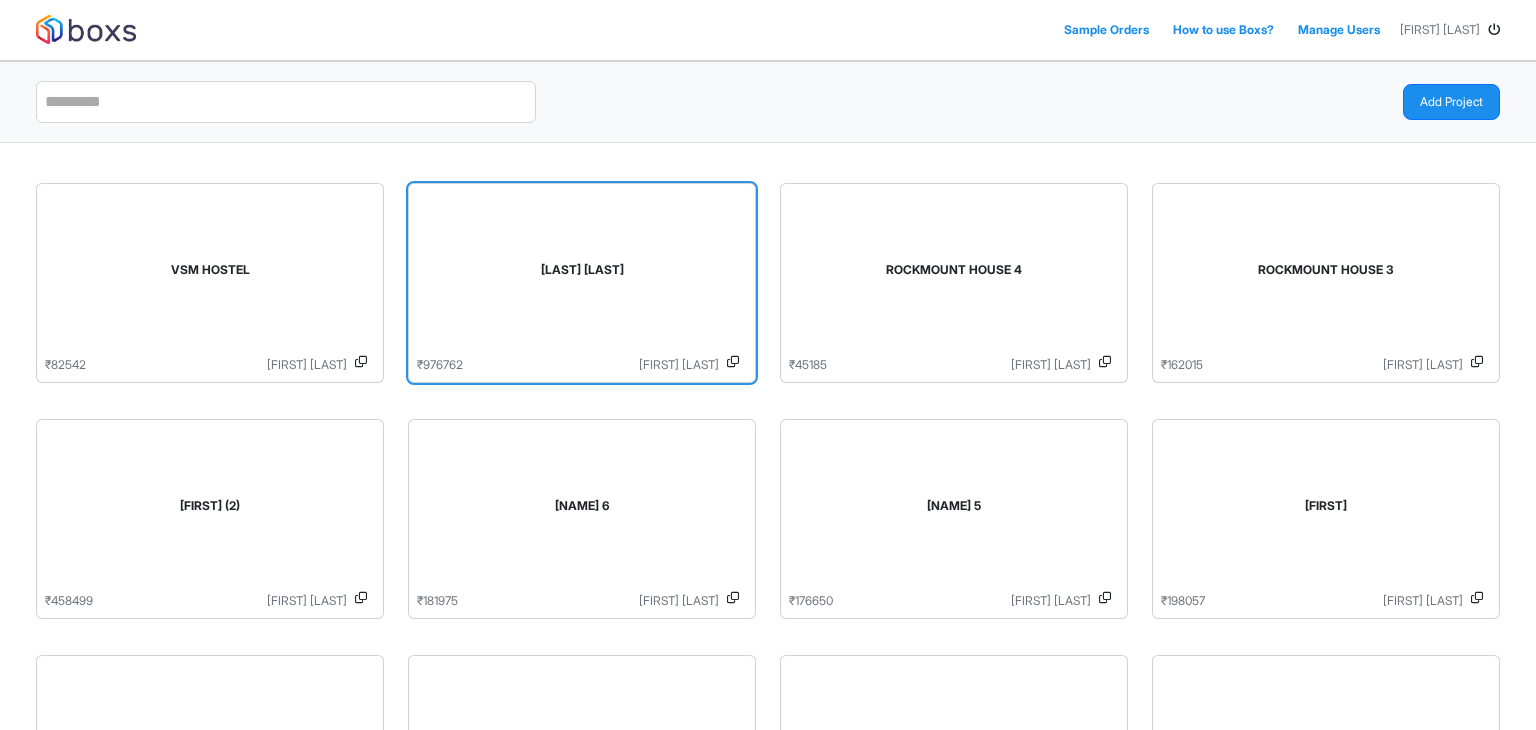 click on "[LAST] [LAST]" at bounding box center [582, 274] 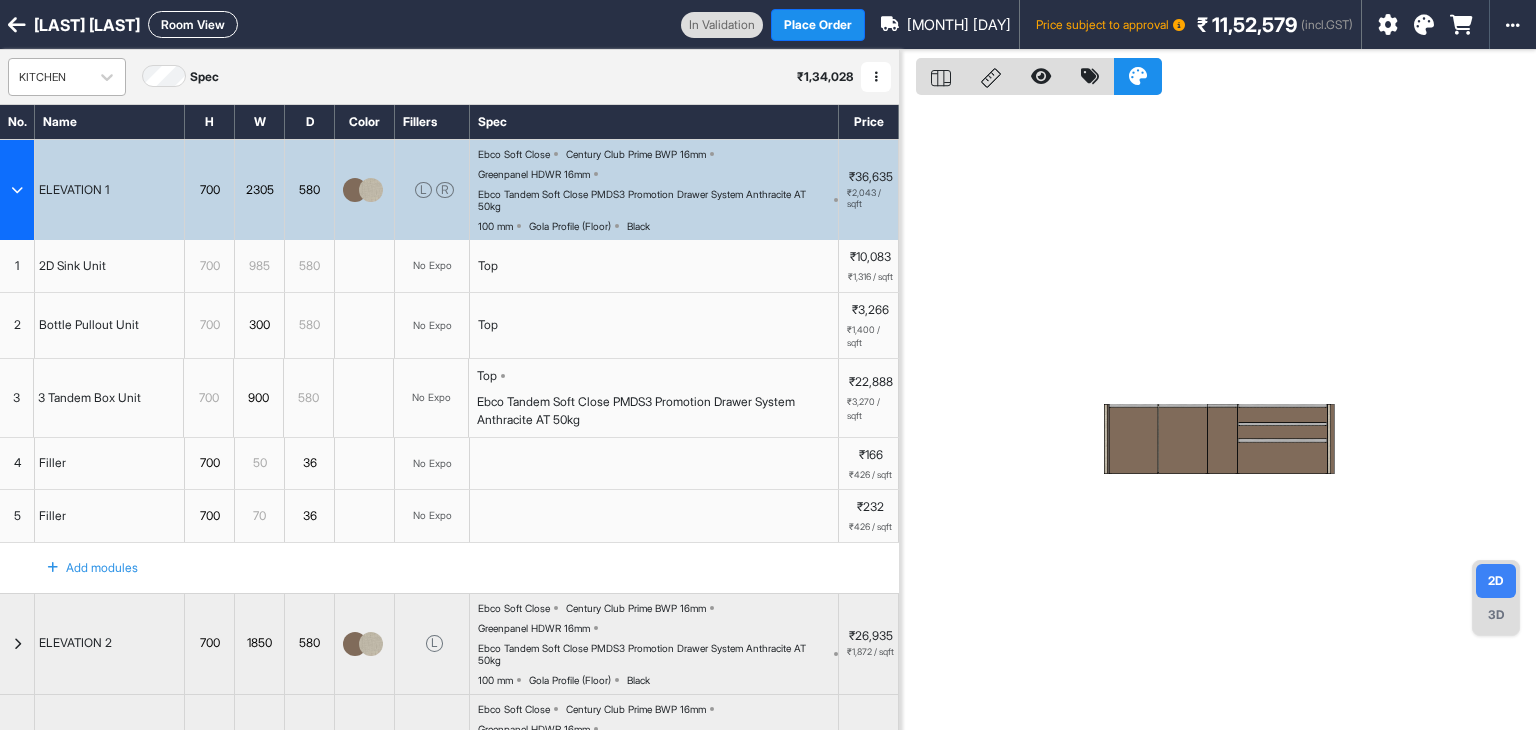 click on "KITCHEN" at bounding box center (49, 77) 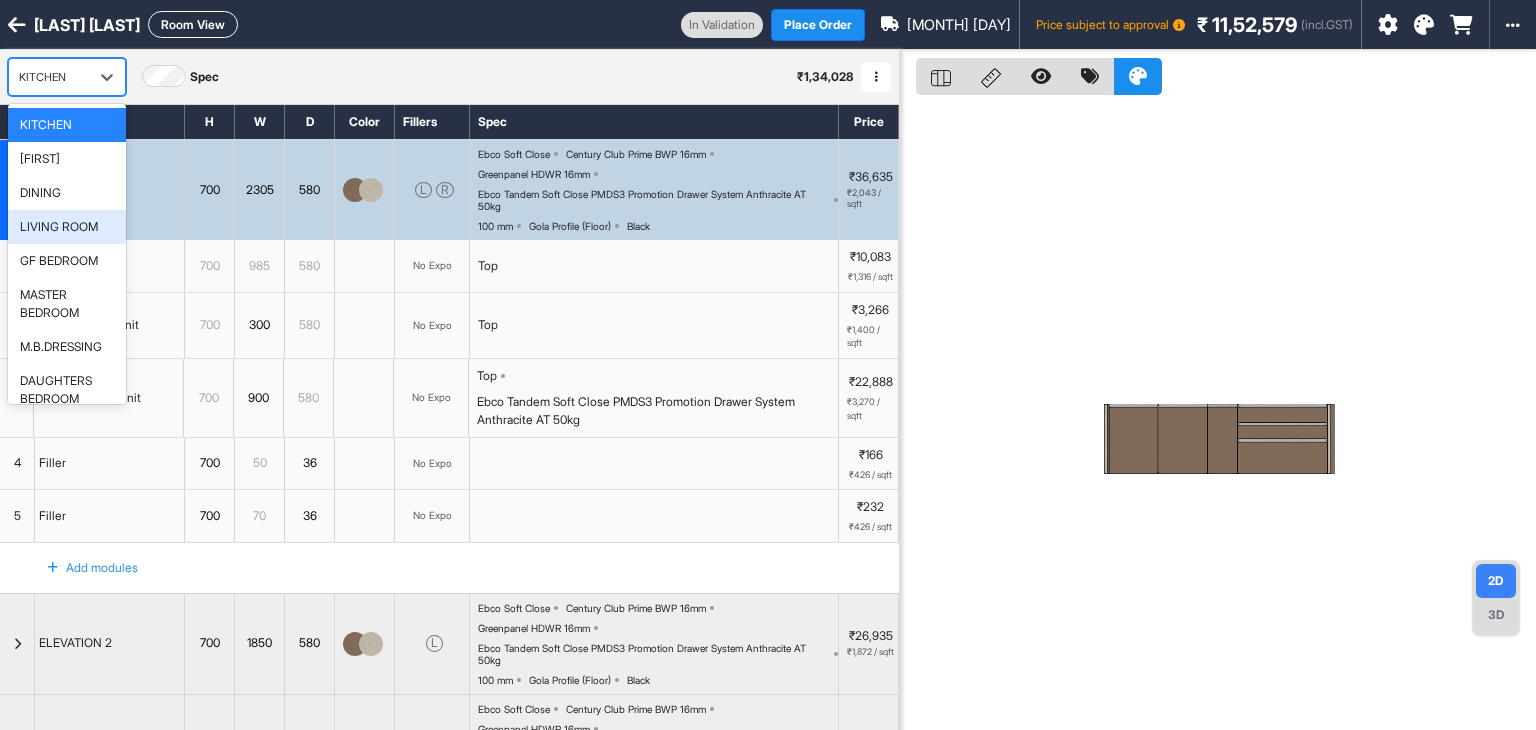 click on "LIVING ROOM" at bounding box center [59, 227] 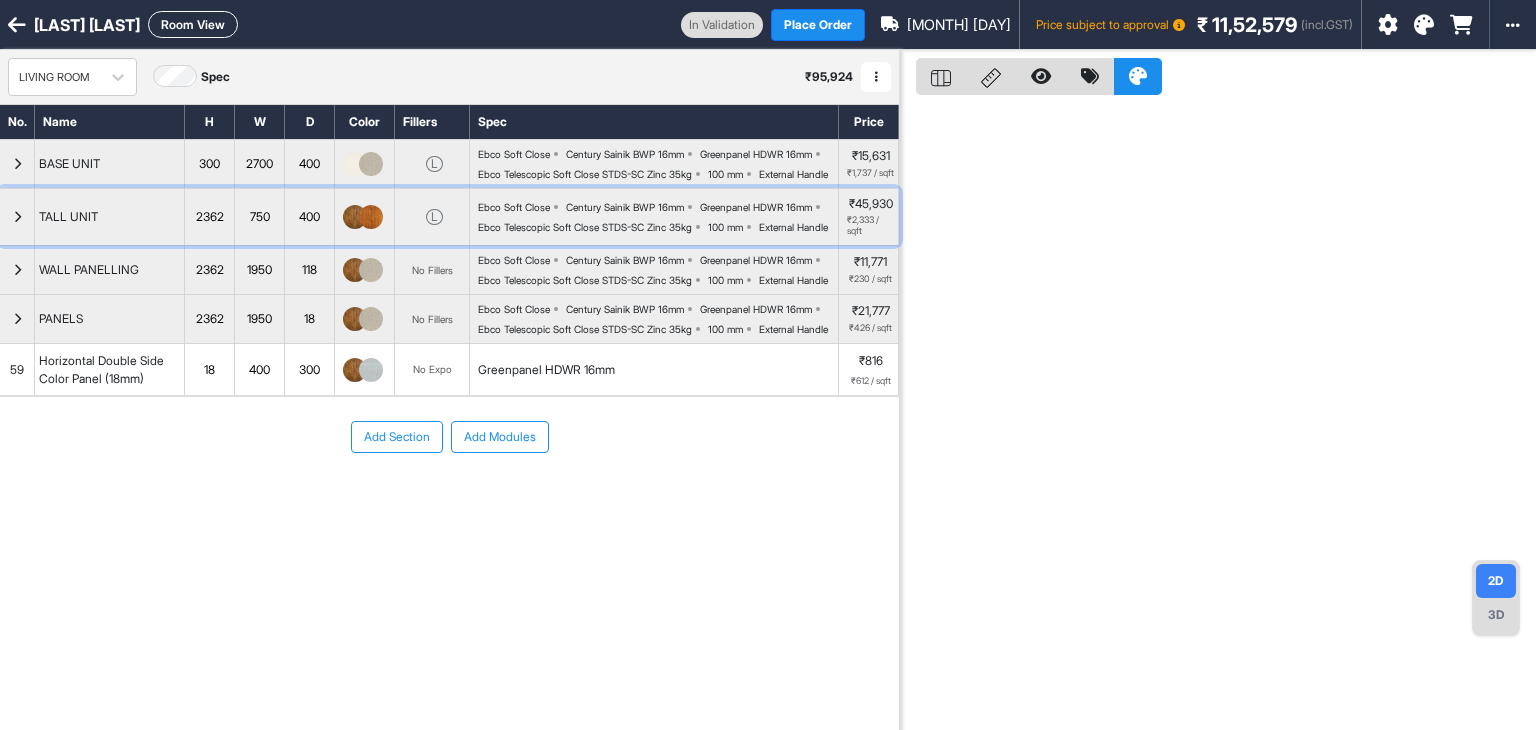 click at bounding box center [17, 217] 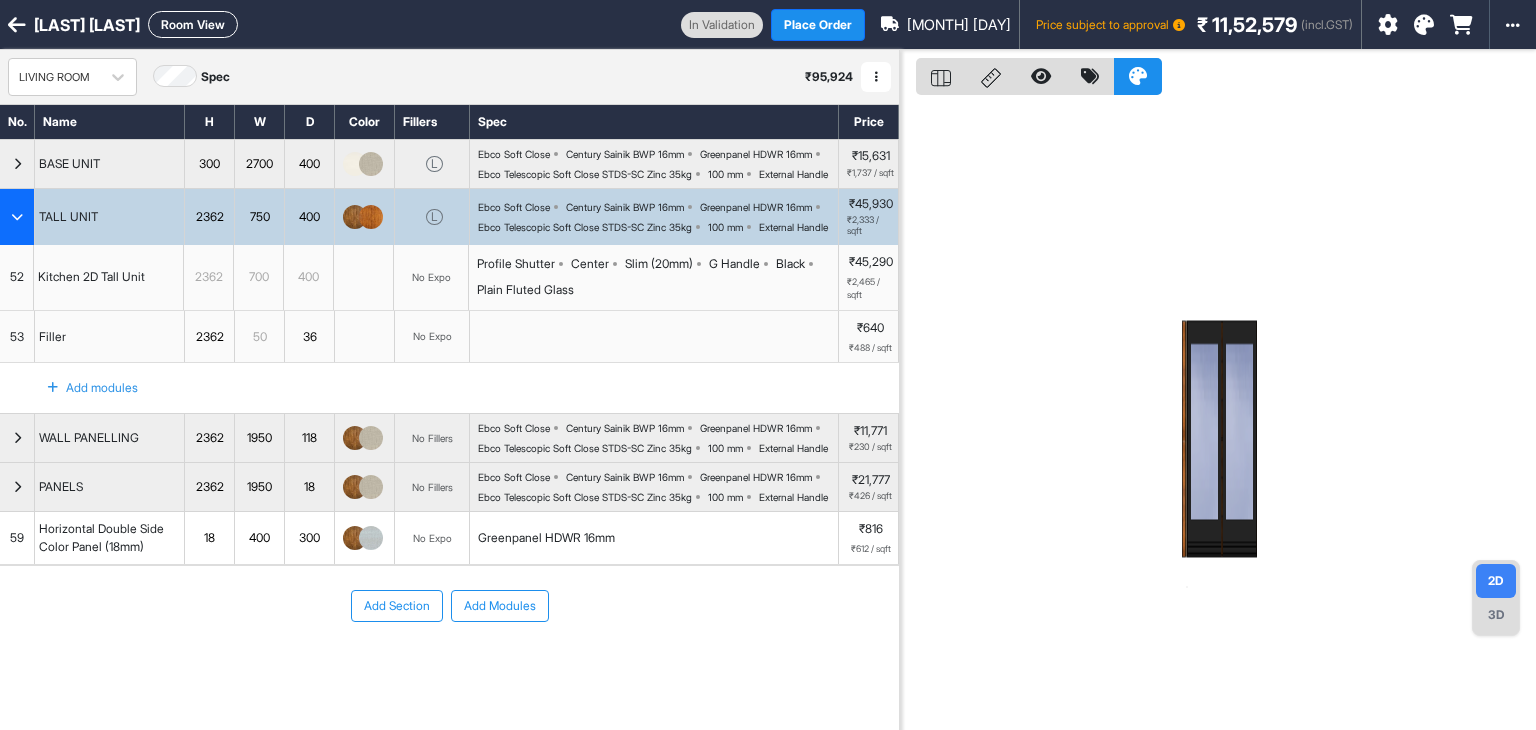 click on "Profile Shutter Center Slim (20mm) G Handle Black Plain Fluted Glass" at bounding box center (657, 277) 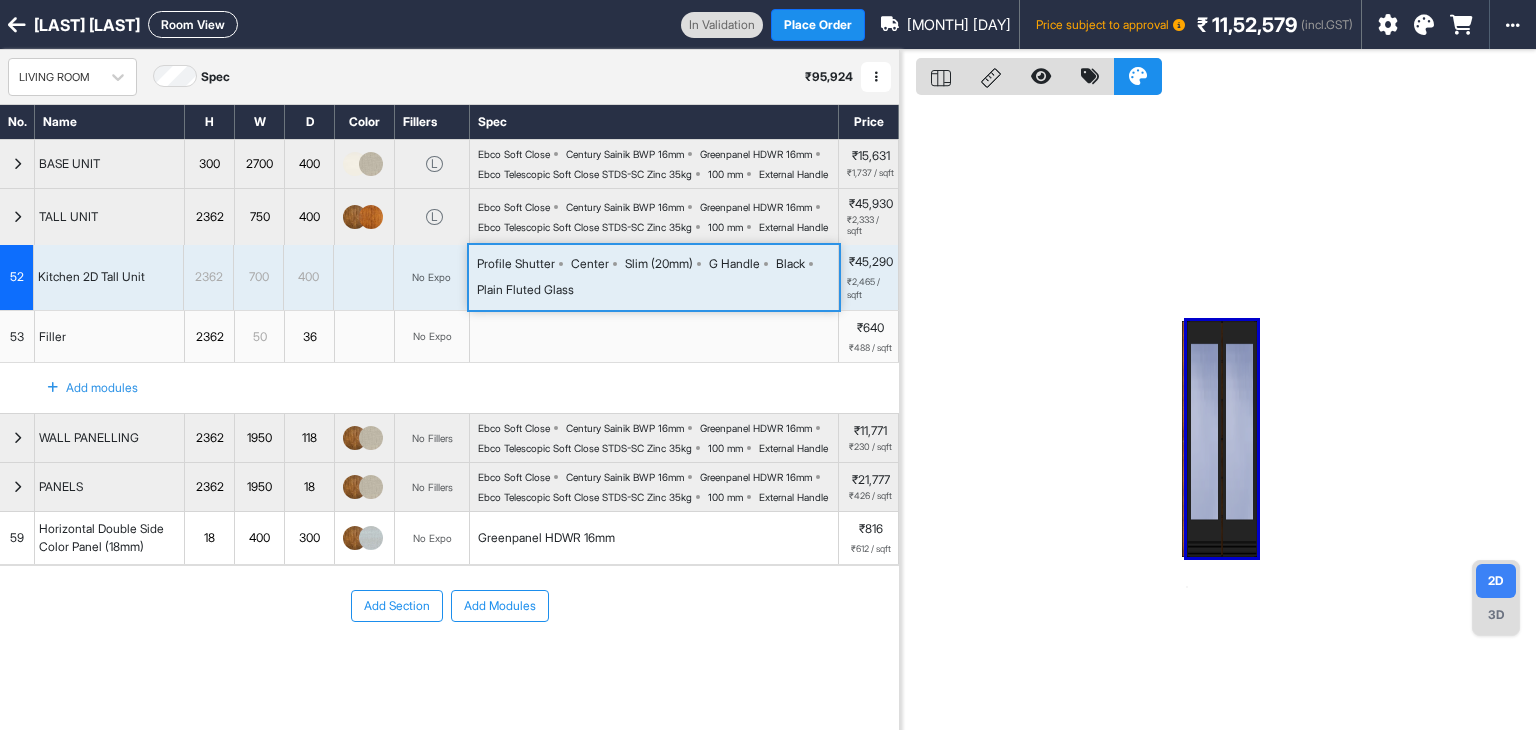 click on "Profile Shutter Center Slim (20mm) G Handle Black Plain Fluted Glass" at bounding box center [657, 277] 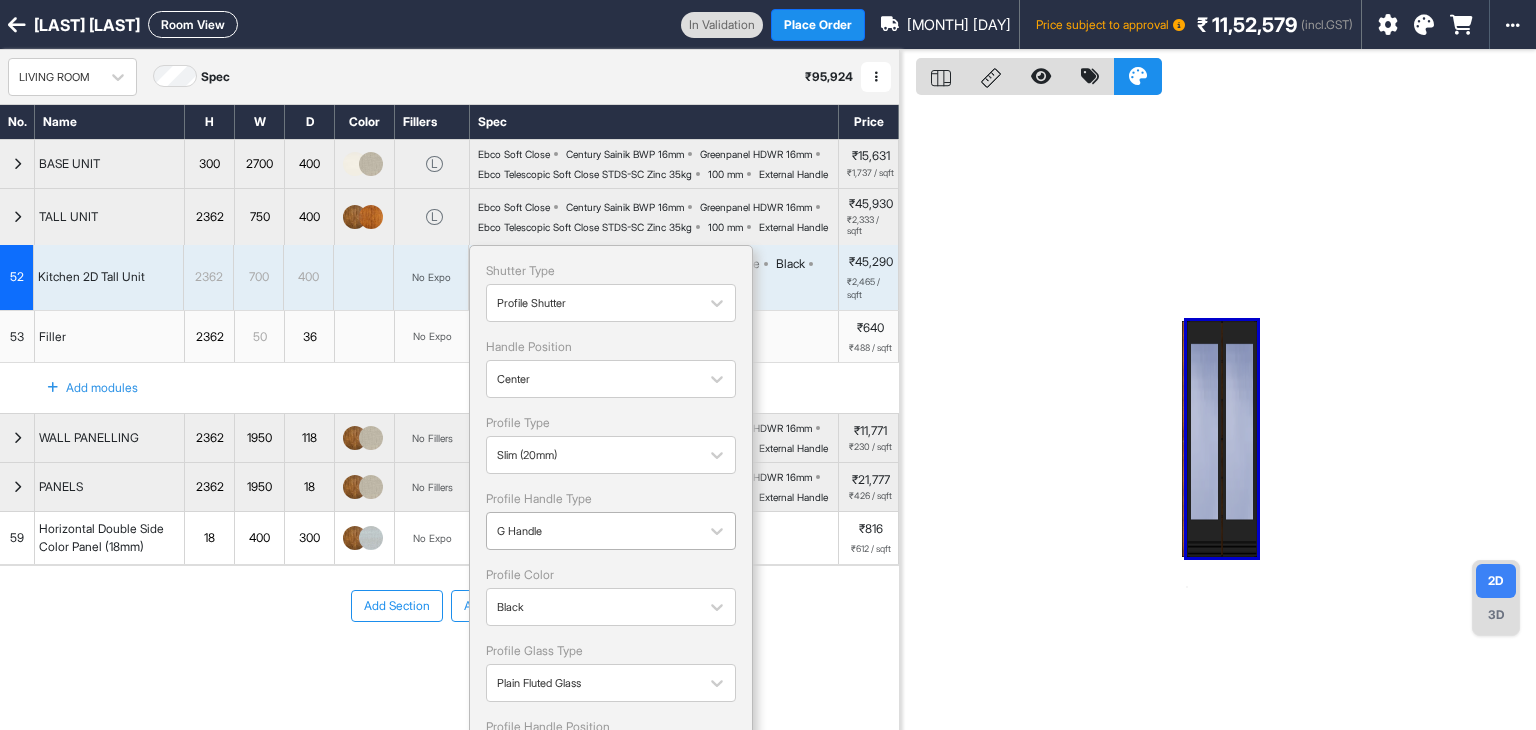 scroll, scrollTop: 191, scrollLeft: 0, axis: vertical 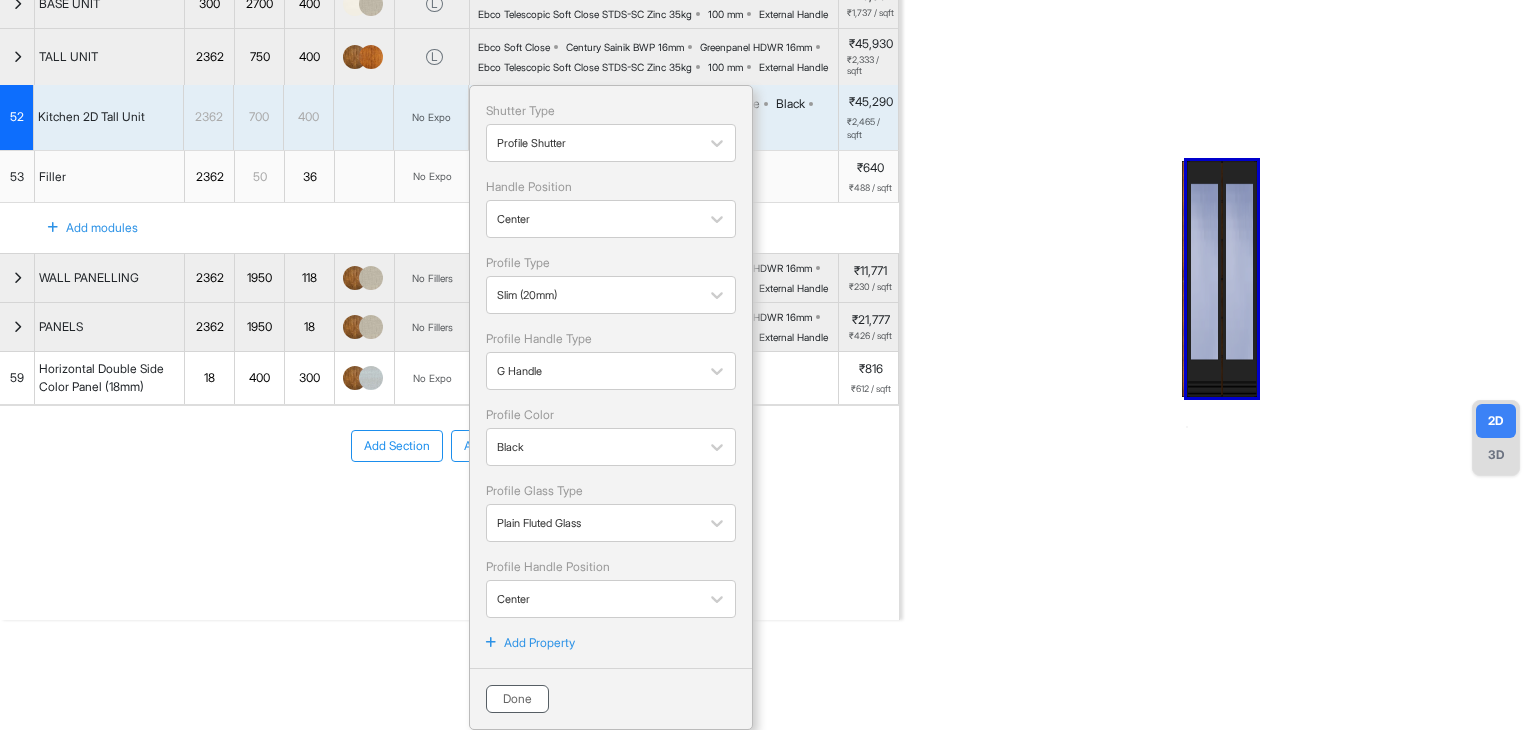click on "Done" at bounding box center [517, 699] 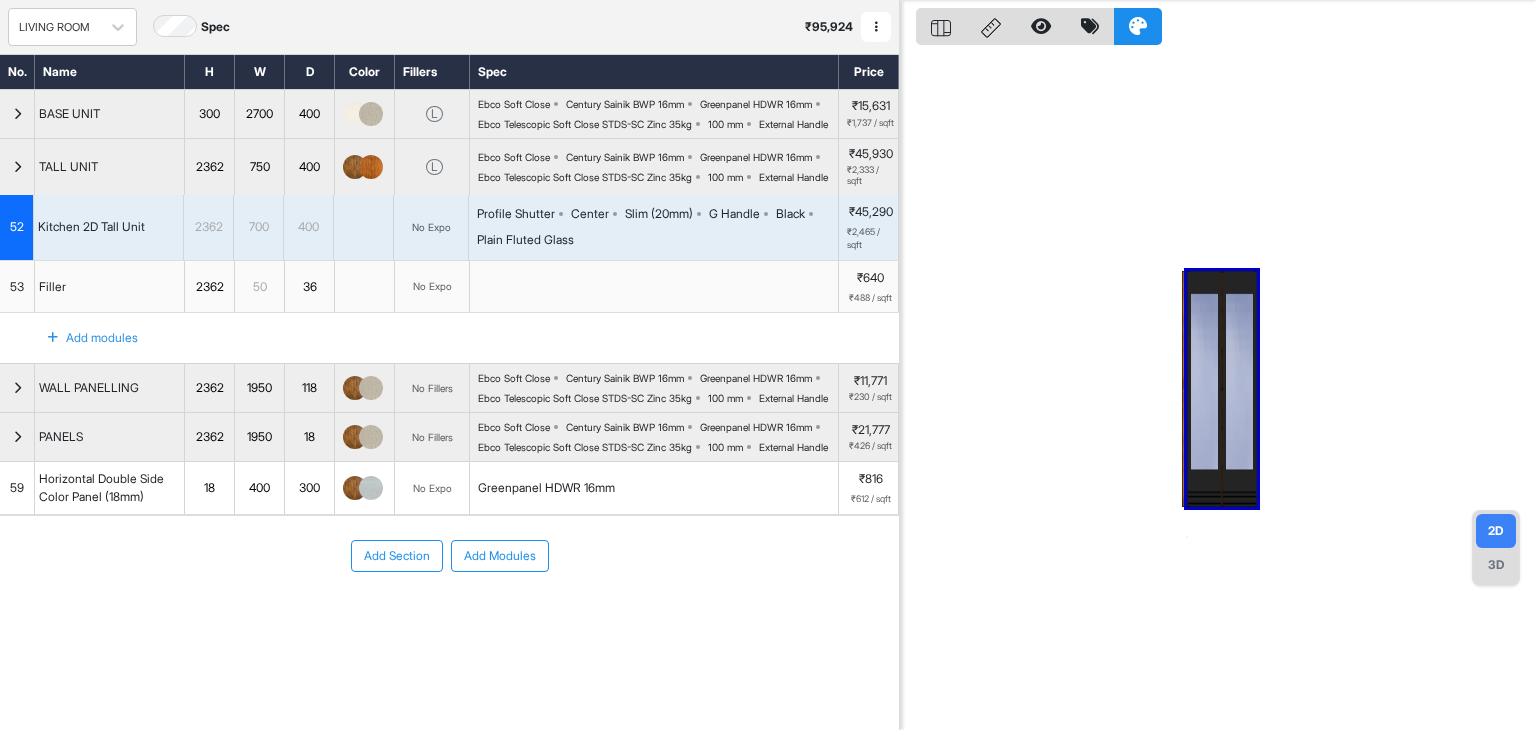 click on "Profile Shutter Center Slim (20mm) G Handle Black Plain Fluted Glass" at bounding box center [654, 227] 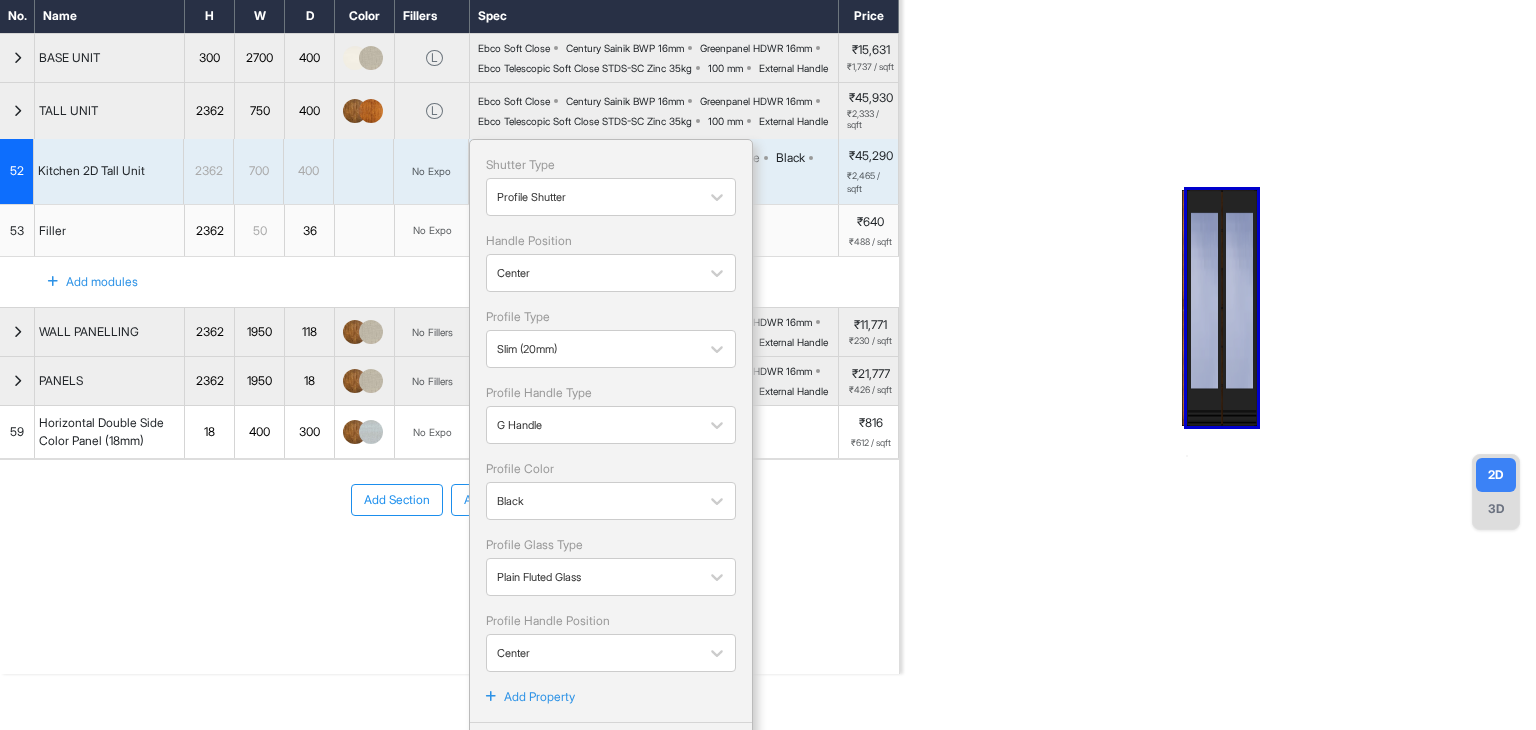 scroll, scrollTop: 191, scrollLeft: 0, axis: vertical 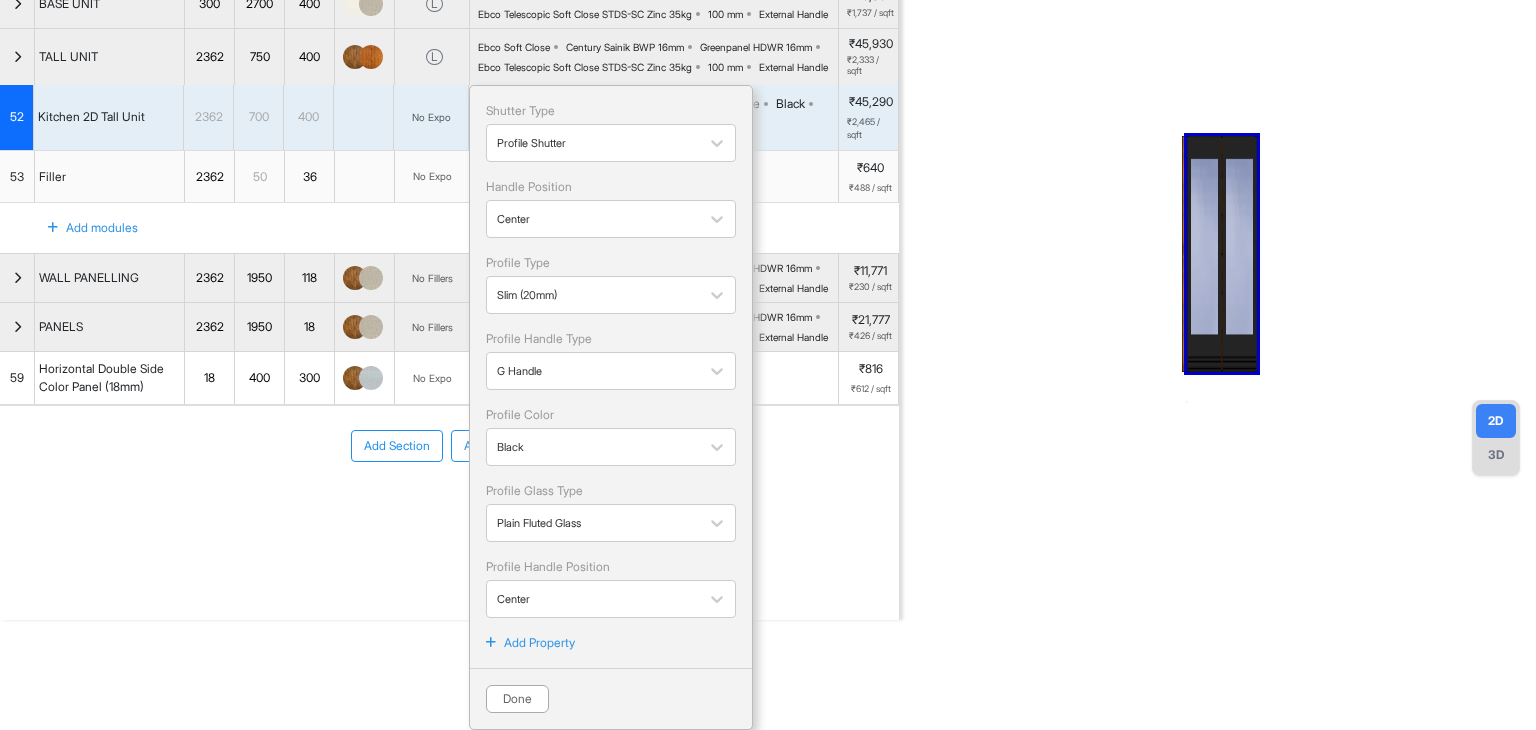 click on "Add Property" at bounding box center [539, 643] 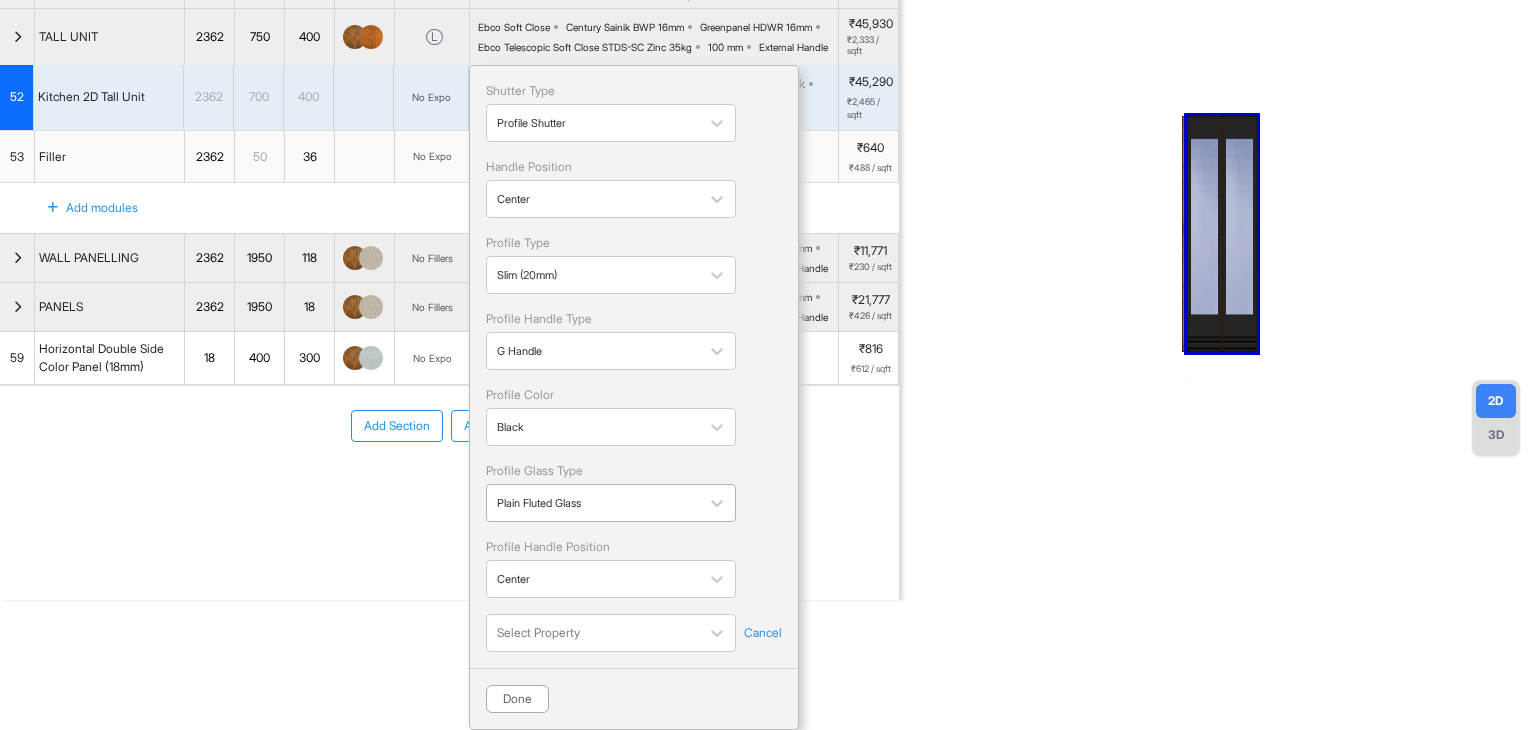 scroll, scrollTop: 211, scrollLeft: 0, axis: vertical 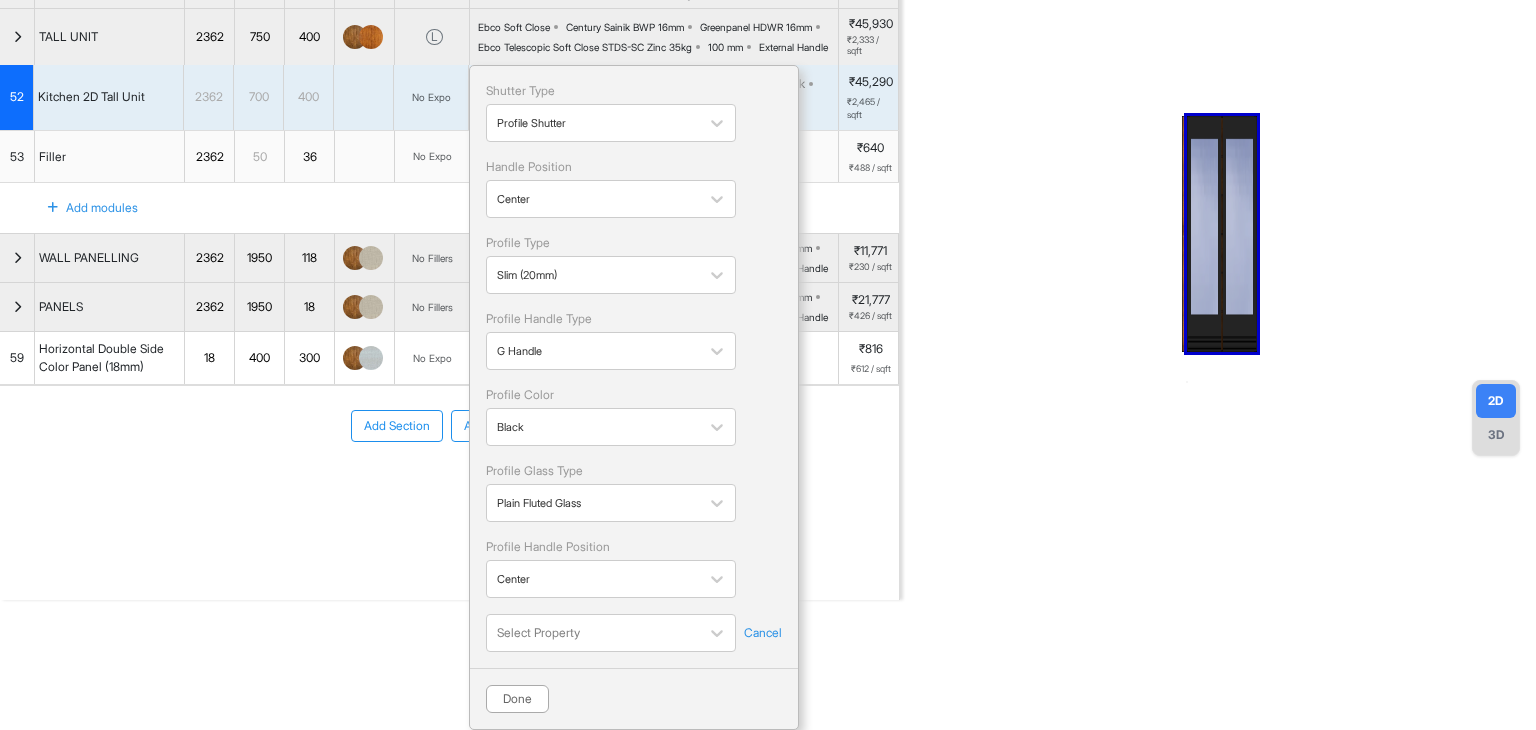 click on "Shutter Type Profile Shutter Handle Position Center Profile Type Slim (20mm) Profile Handle Type G Handle Profile Color Black Profile Glass Type Plain Fluted Glass Profile Handle Position Center Select Property Cancel Done" at bounding box center [634, 397] 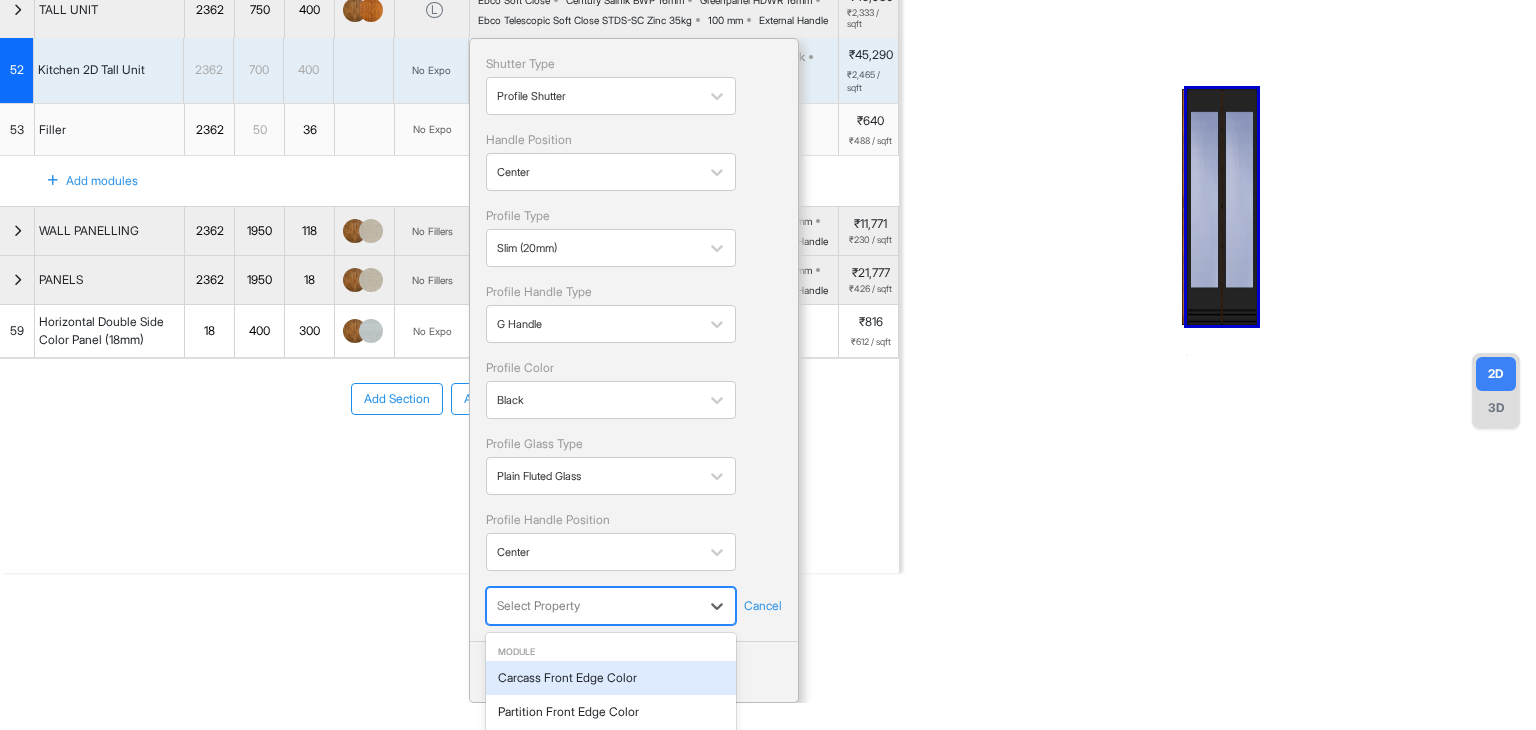 click on "Shutter Type Profile Shutter Handle Position Center Profile Type Slim (20mm) Profile Handle Type G Handle Profile Color Black Profile Glass Type Plain Fluted Glass Profile Handle Position Center 16 results available. Use Up and Down to choose options, press Enter to select the currently focused option, press Escape to exit the menu, press Tab to select the option and exit the menu. Select Property Cancel Done" at bounding box center (634, 370) 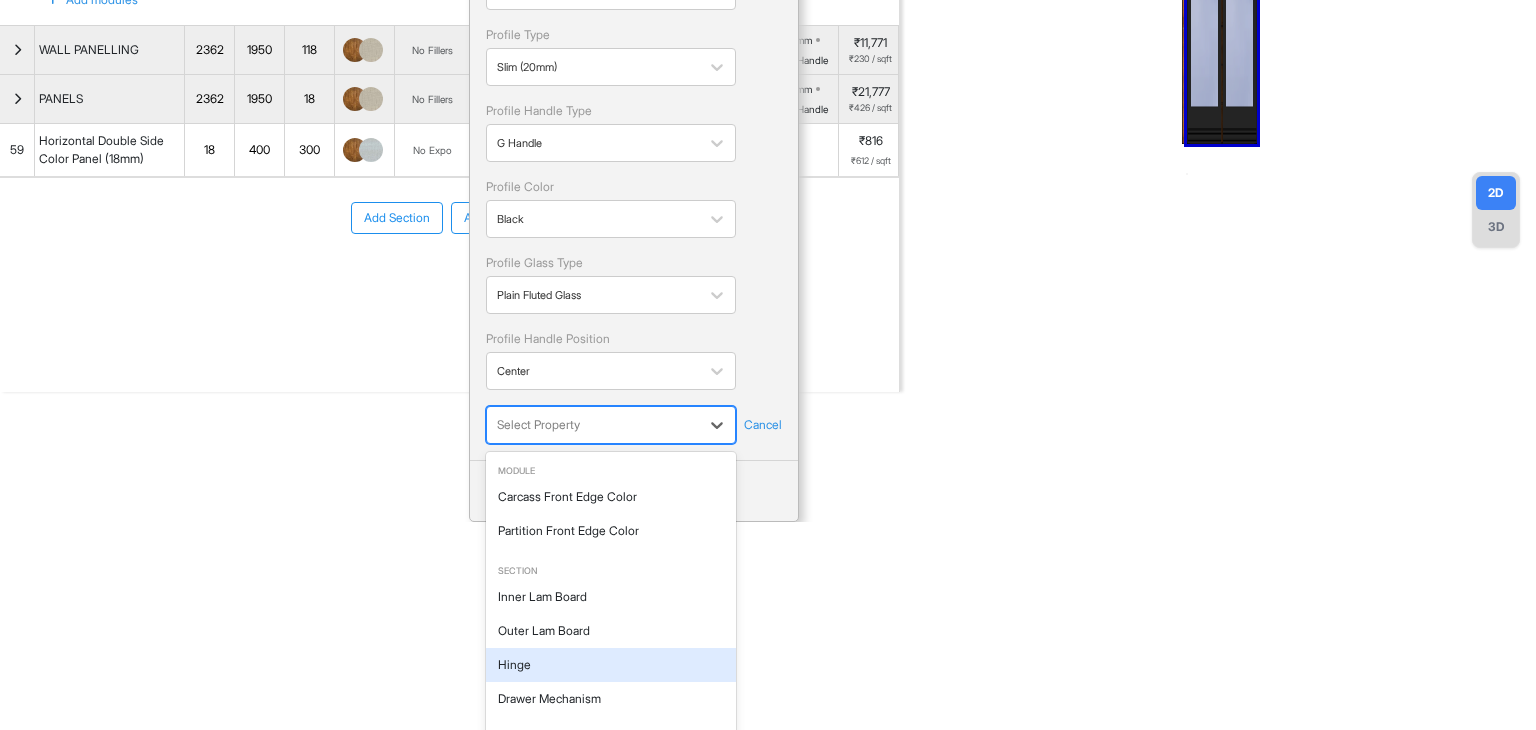 scroll, scrollTop: 230, scrollLeft: 0, axis: vertical 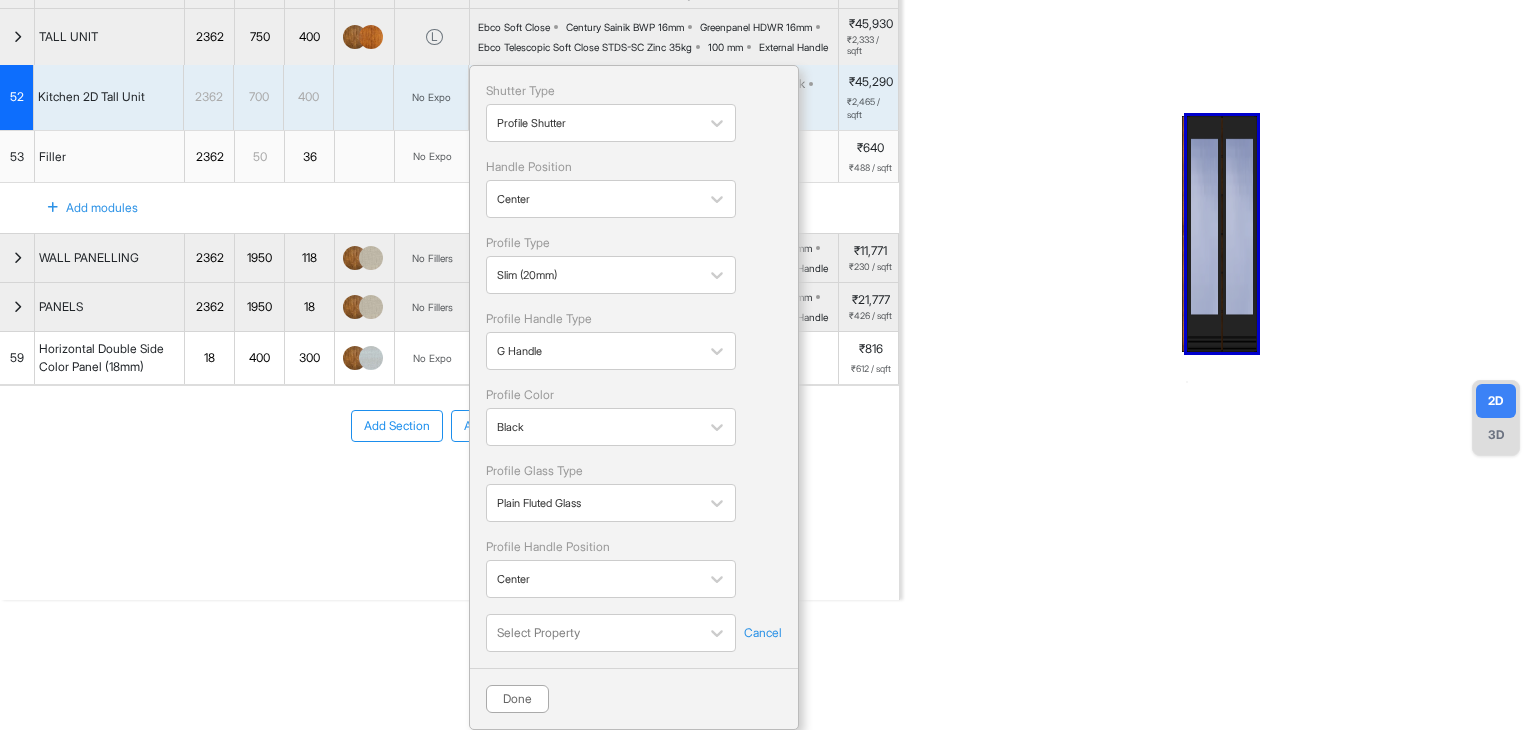click on "KALIANNAN ERODE Room View In Validation Place Order Aug 22nd Price subject to approval ₹   11,52,579 (incl.GST) Import Assembly Archive Rename Refresh Price LIVING ROOM Spec ₹ 95,924 Add  Room Edit  Room  Name Delete  Room Duplicate Room No. Name H W D Color Fillers Spec Price BASE UNIT 300 2700 400 L Ebco Soft Close Century Sainik BWP 16mm Greenpanel HDWR 16mm Ebco Telescopic Soft Close STDS-SC Zinc 35kg 100 mm External Handle ₹15,631 ₹1,737 / sqft TALL UNIT 2362 750 400 L Ebco Soft Close Century Sainik BWP 16mm Greenpanel HDWR 16mm Ebco Telescopic Soft Close STDS-SC Zinc 35kg 100 mm External Handle ₹45,930 ₹2,333 / sqft 52 Kitchen 2D Tall Unit 2362 700 400 No Expo Profile Shutter Center Slim (20mm) G Handle Black Plain Fluted Glass Shutter Type Profile Shutter Handle Position Center Profile Type Slim (20mm) Profile Handle Type G Handle Profile Color Black Profile Glass Type Plain Fluted Glass Profile Handle Position Center Select Property Cancel Done ₹45,290 ₹2,465 / sqft 53 Filler 2362 50" at bounding box center [768, 365] 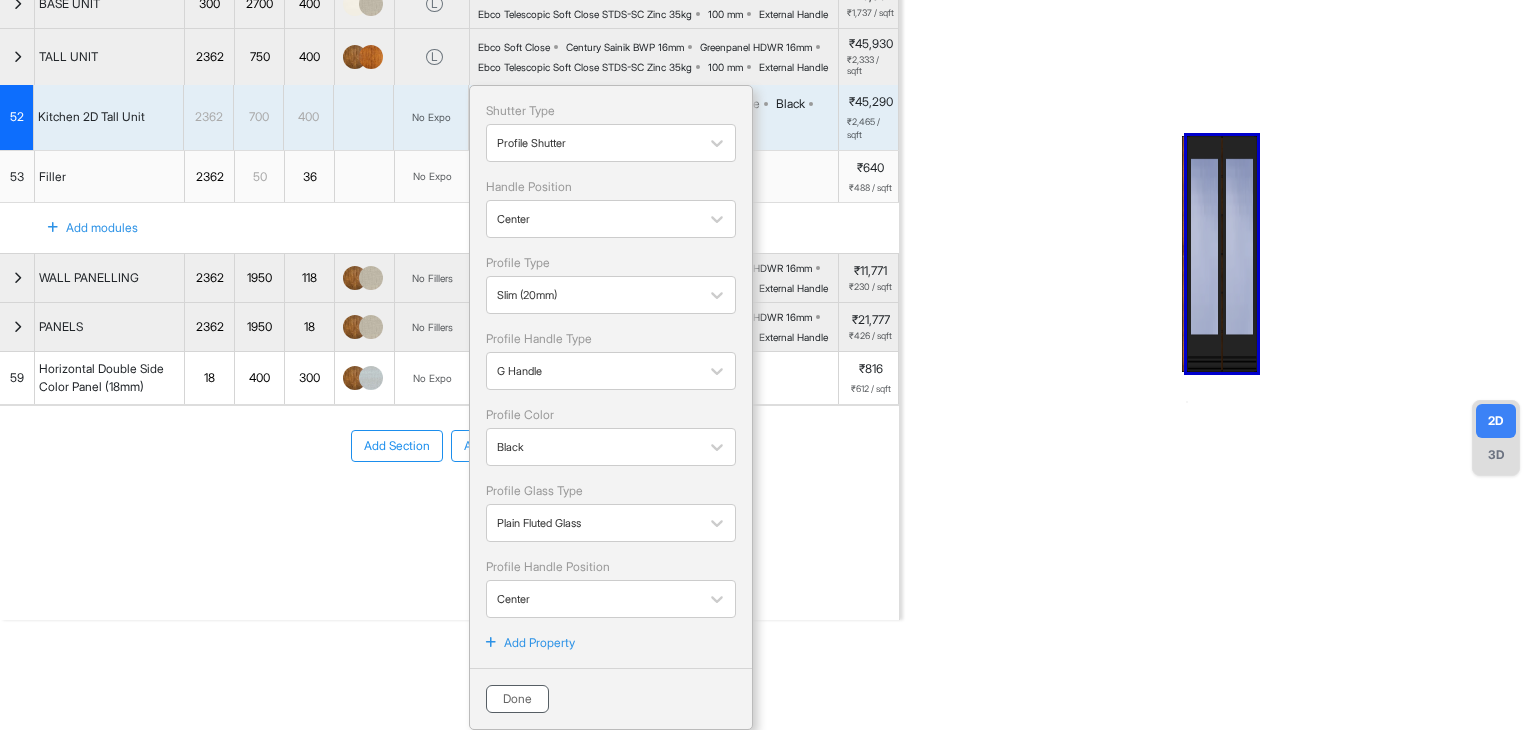 click on "Done" at bounding box center (517, 699) 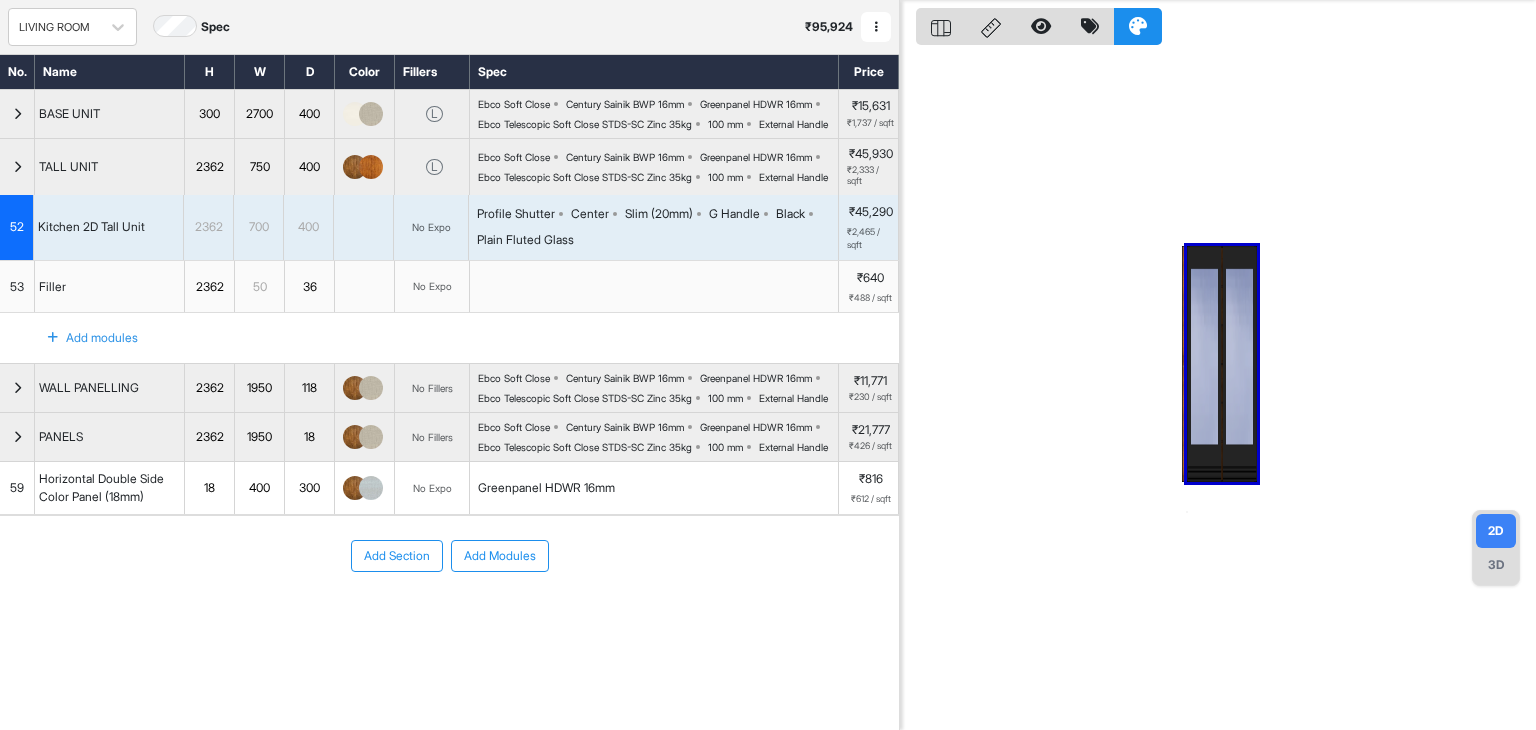 scroll, scrollTop: 106, scrollLeft: 0, axis: vertical 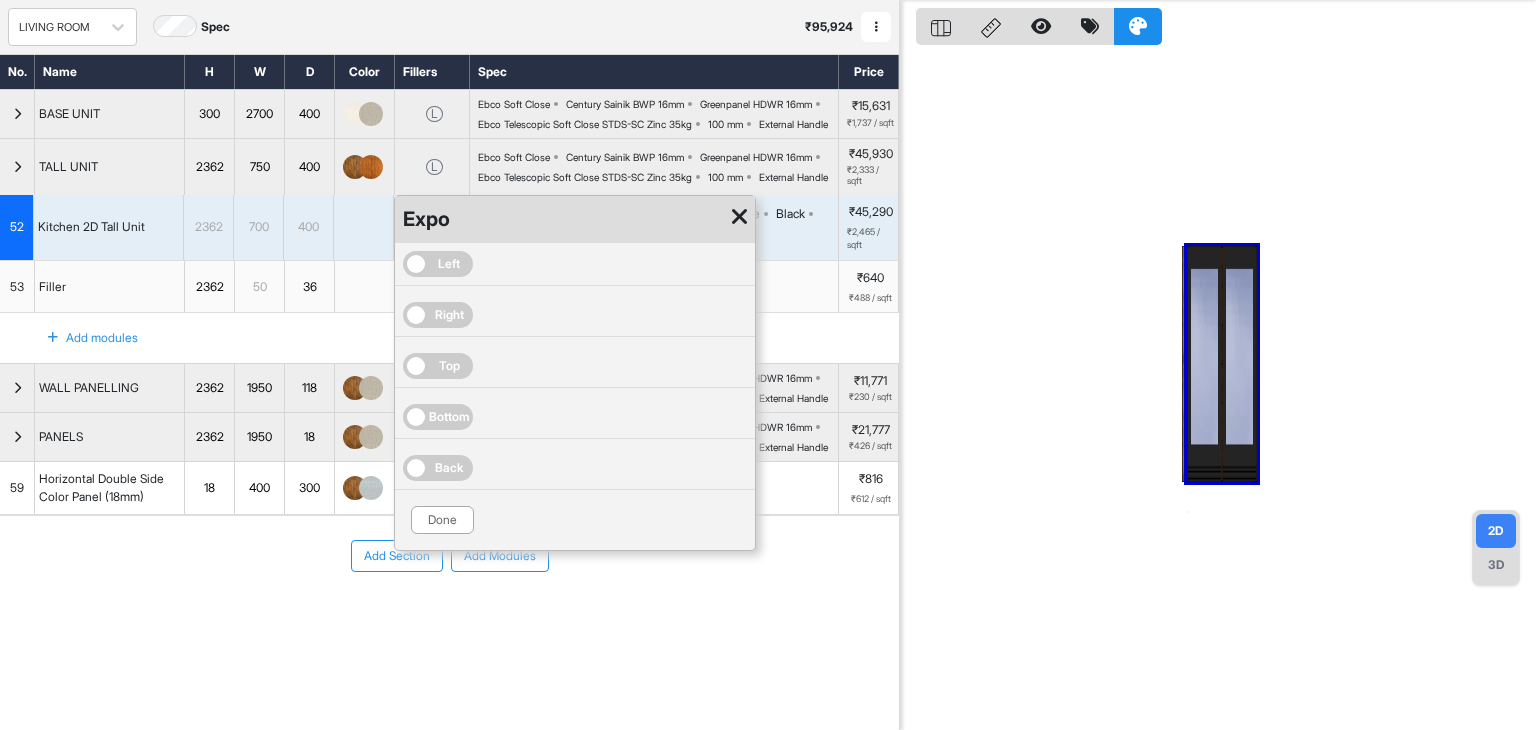 click on "Right" at bounding box center (438, 315) 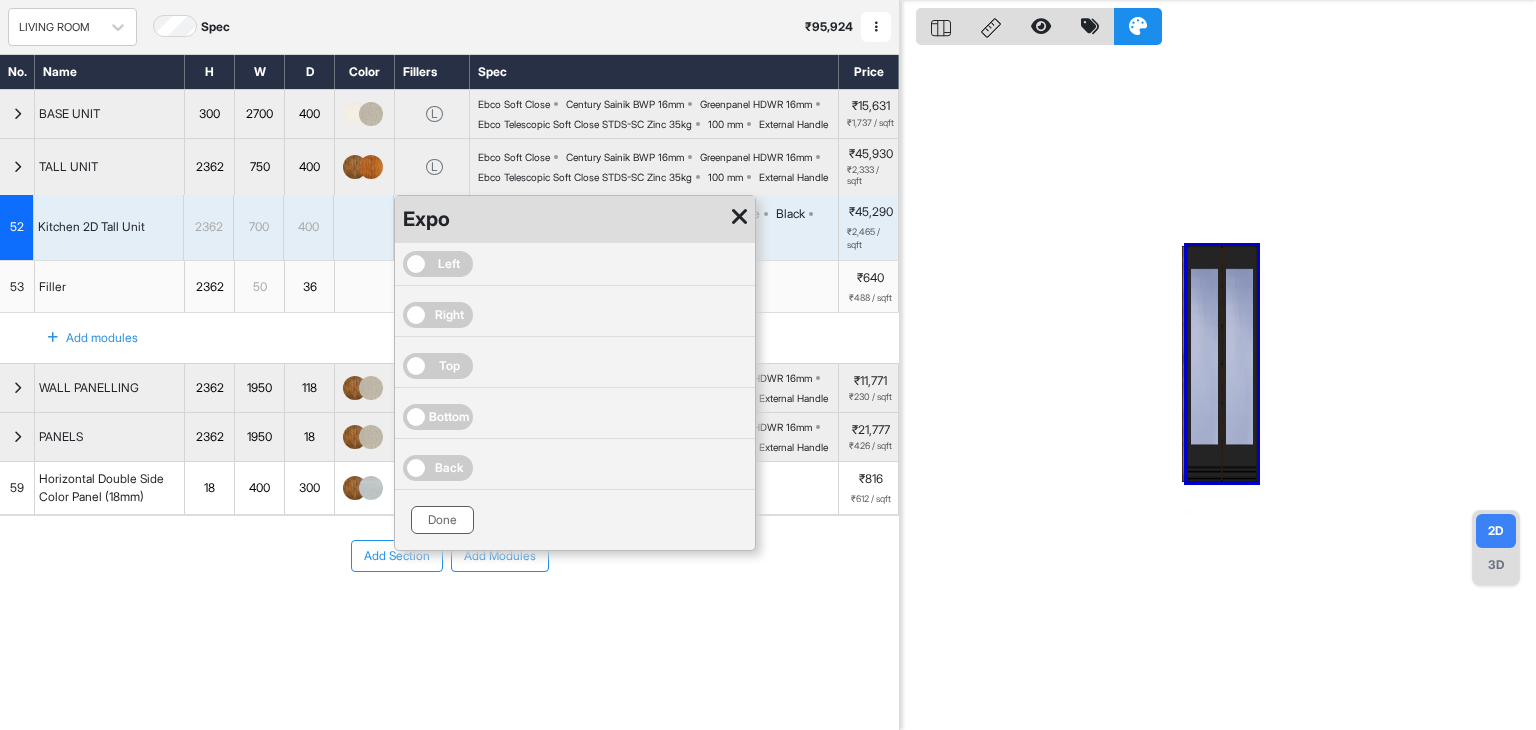 click on "Done" at bounding box center (442, 520) 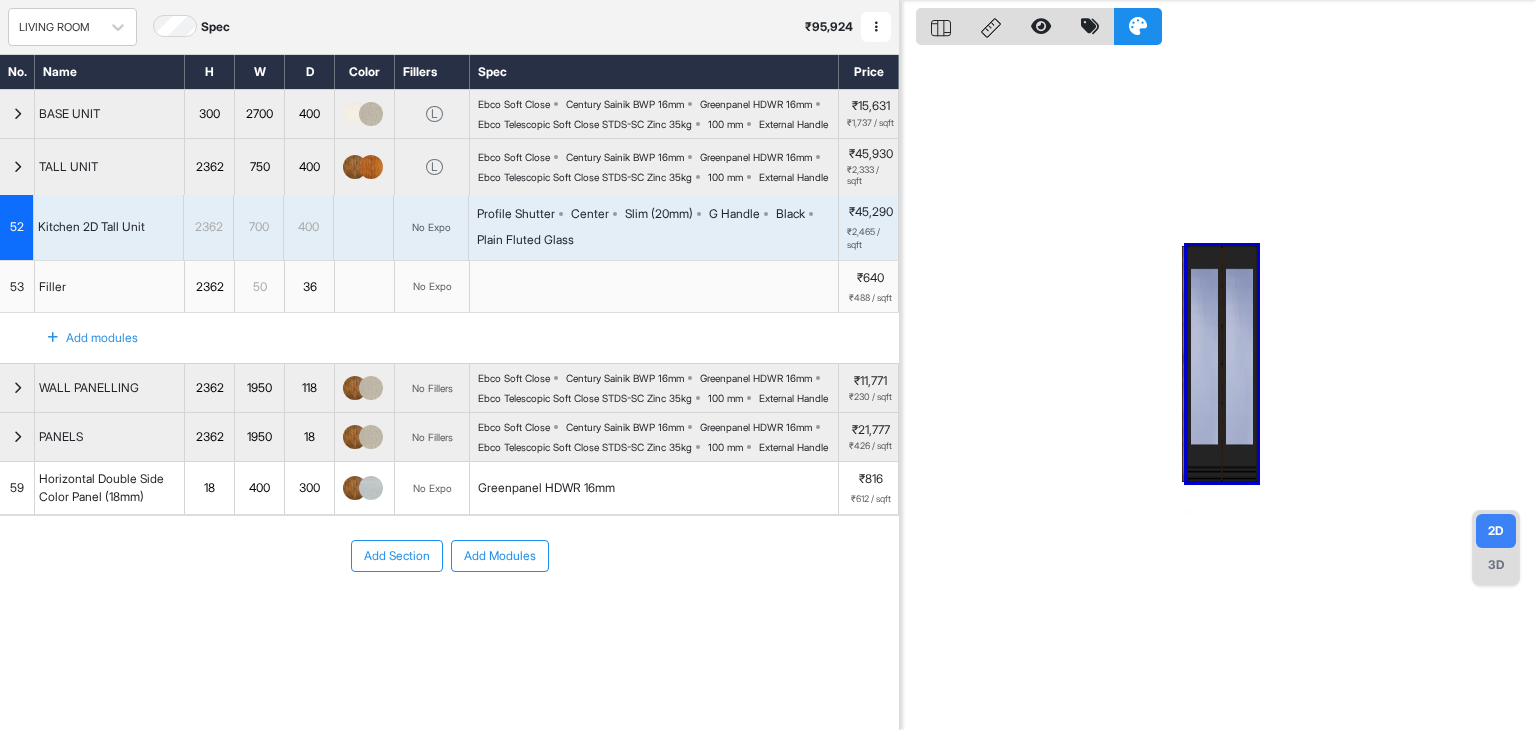 scroll, scrollTop: 0, scrollLeft: 0, axis: both 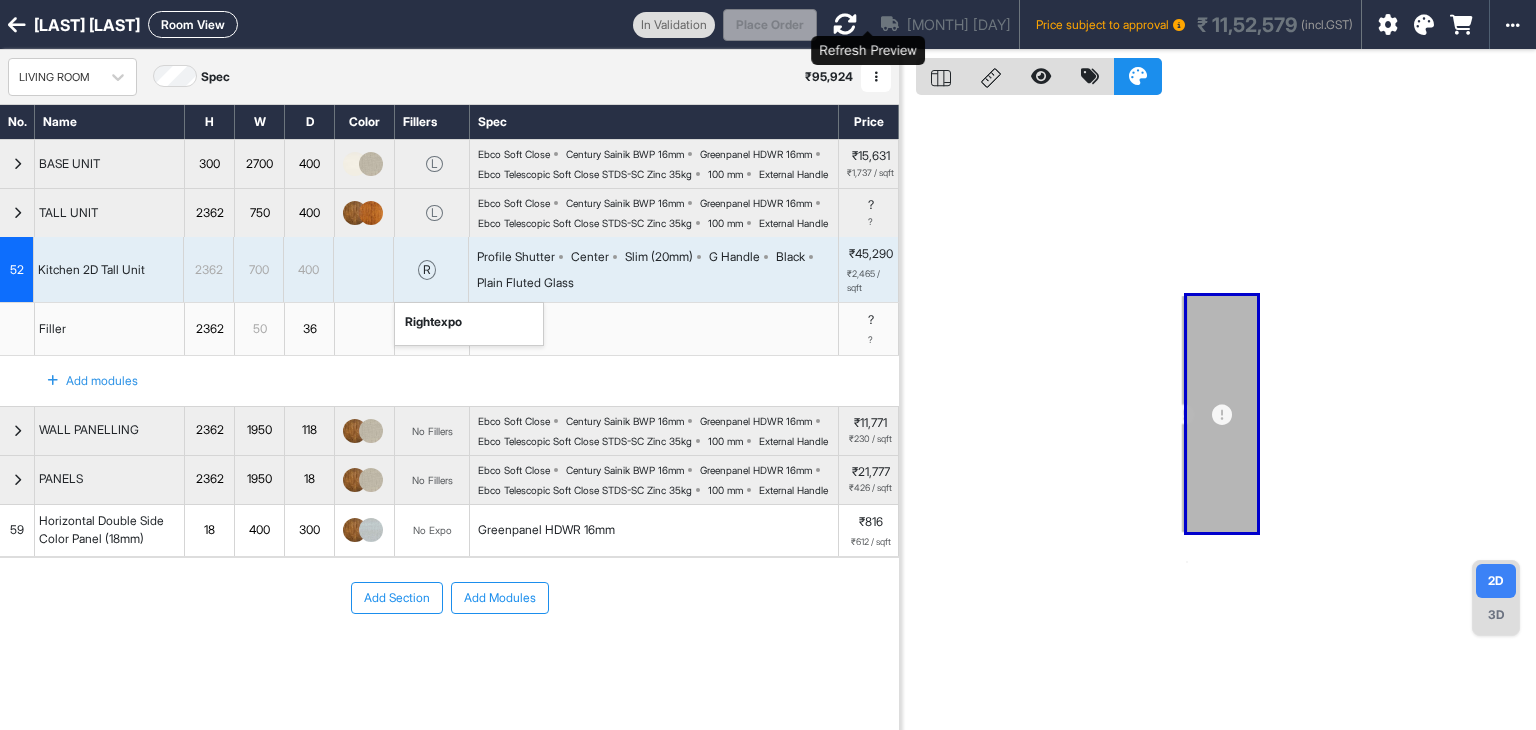 click at bounding box center (845, 24) 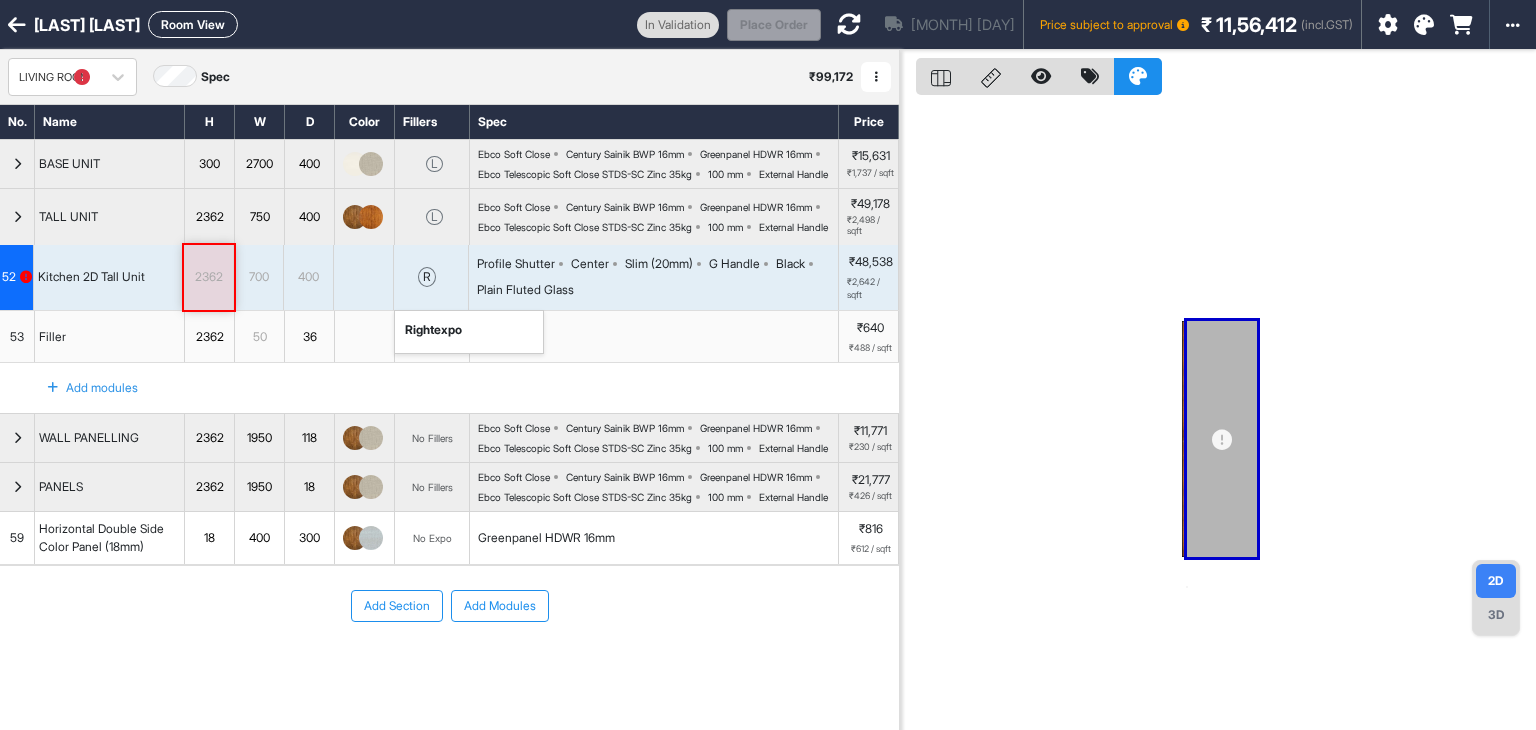 click on "r right expo" at bounding box center (431, 277) 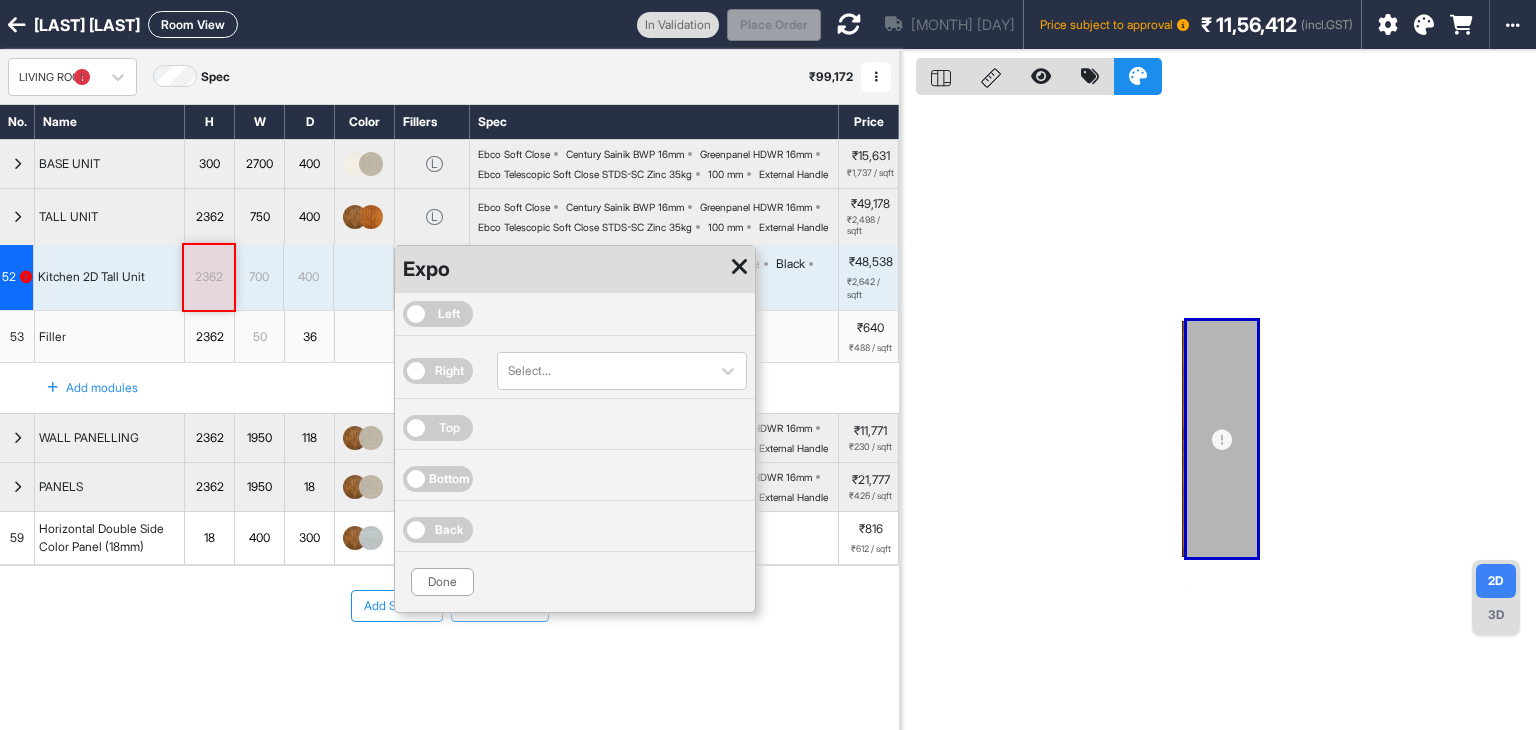 click on "Right" at bounding box center (449, 371) 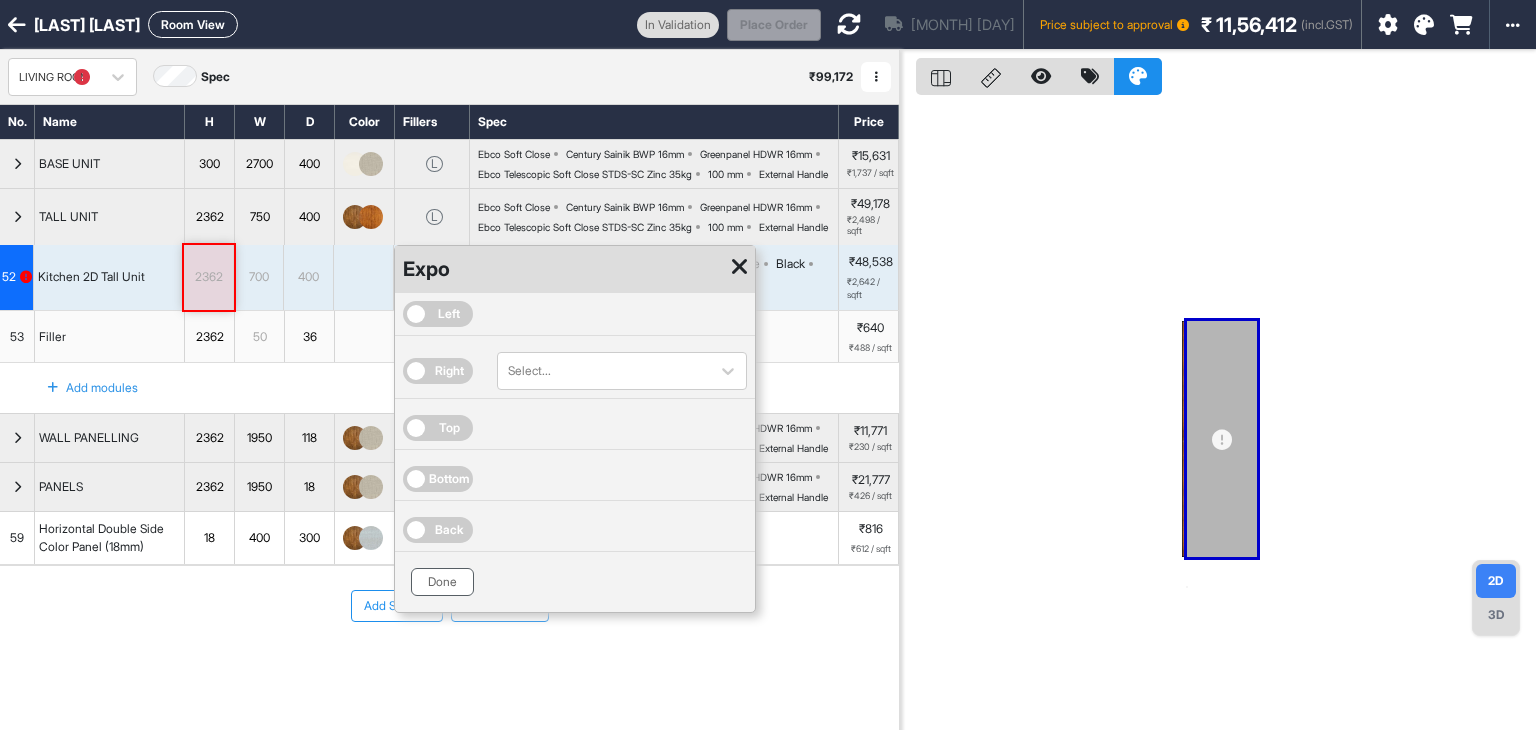 click on "Done" at bounding box center (442, 582) 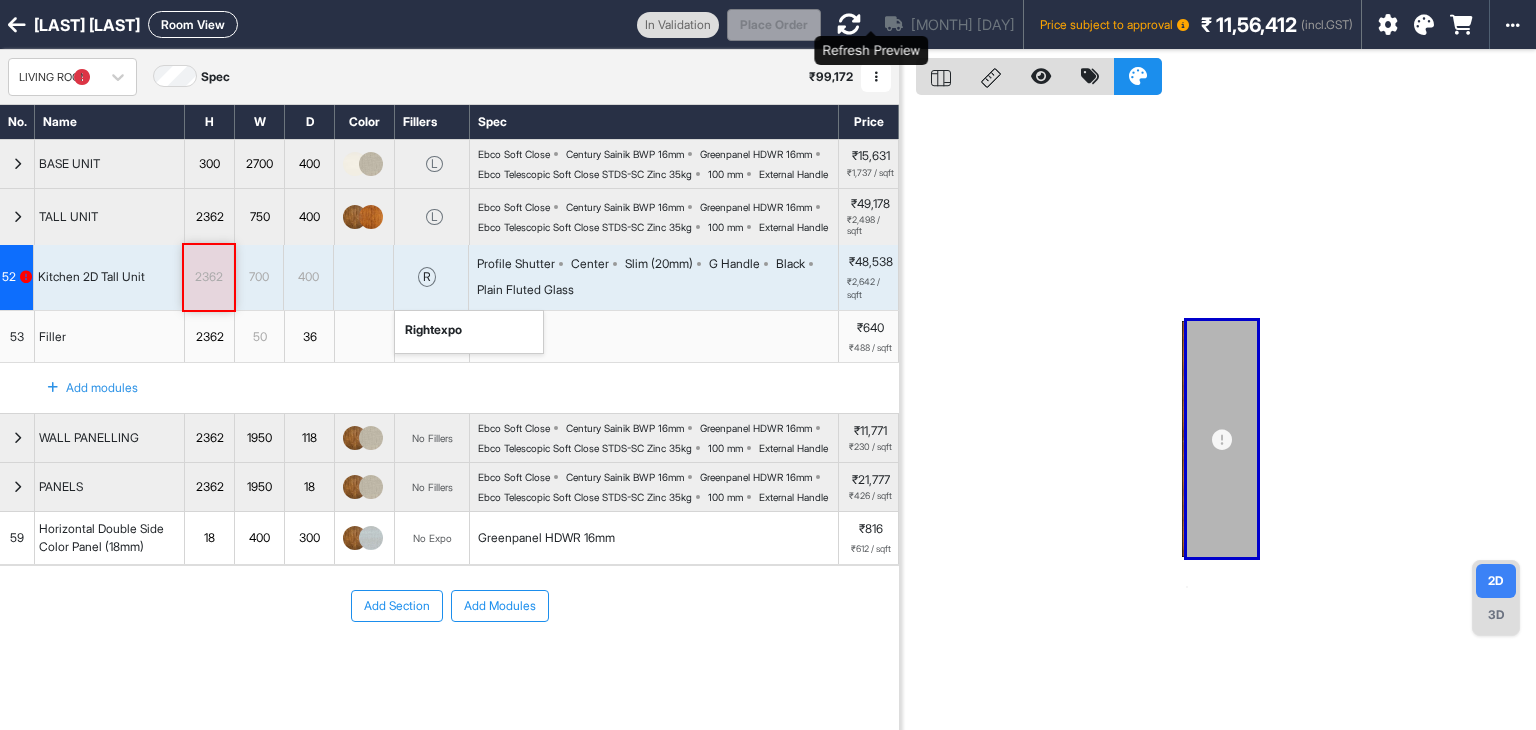 click at bounding box center [849, 24] 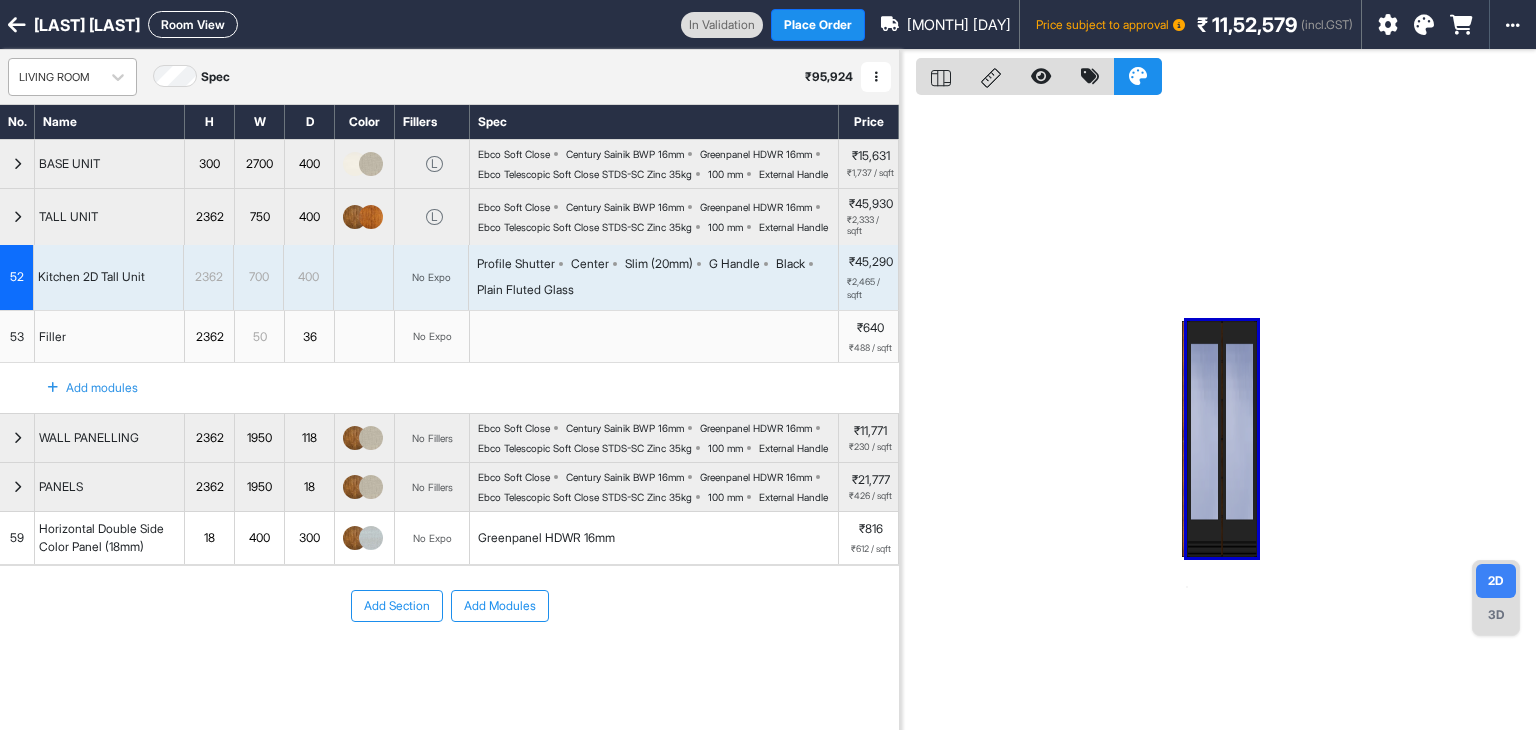 click on "LIVING ROOM" at bounding box center [54, 77] 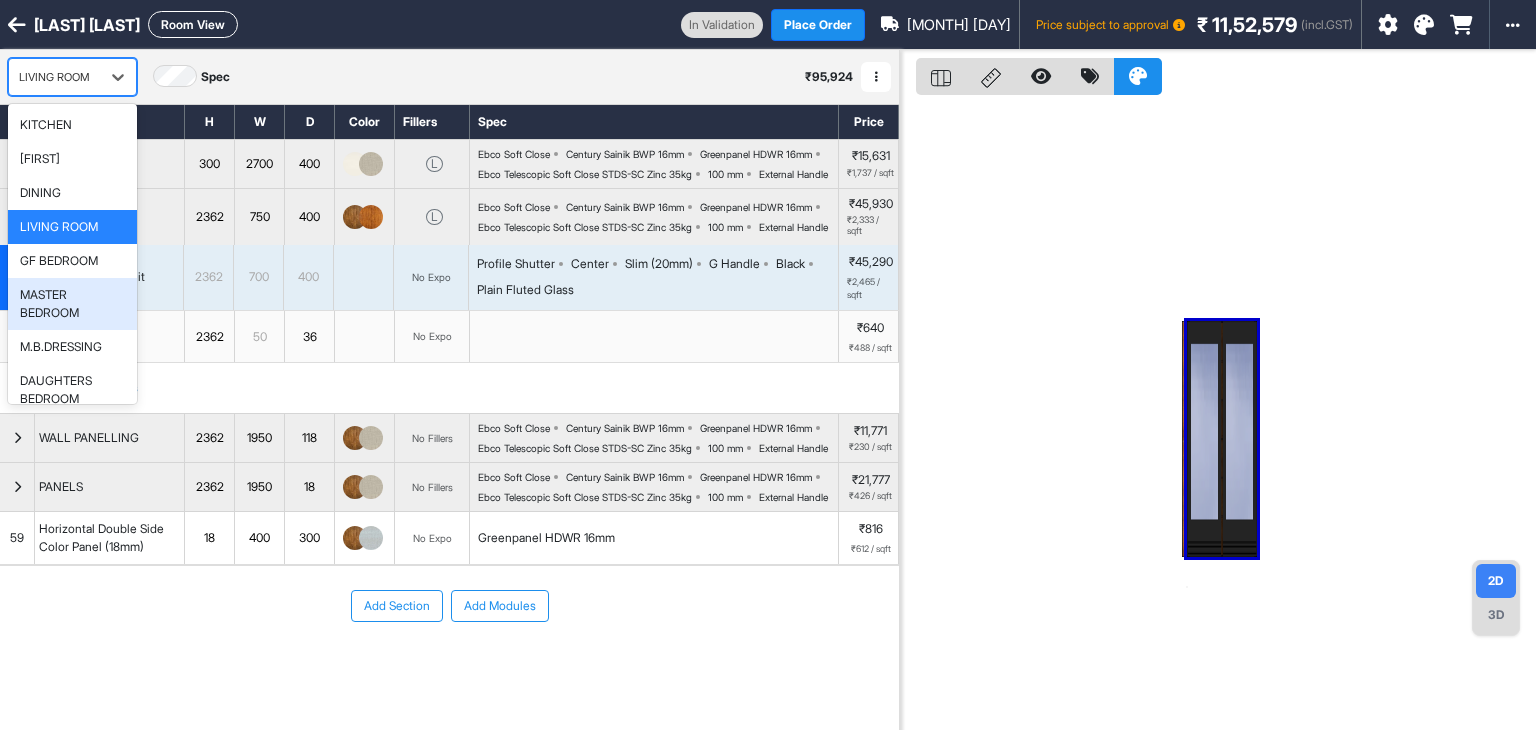click on "MASTER BEDROOM" at bounding box center [72, 304] 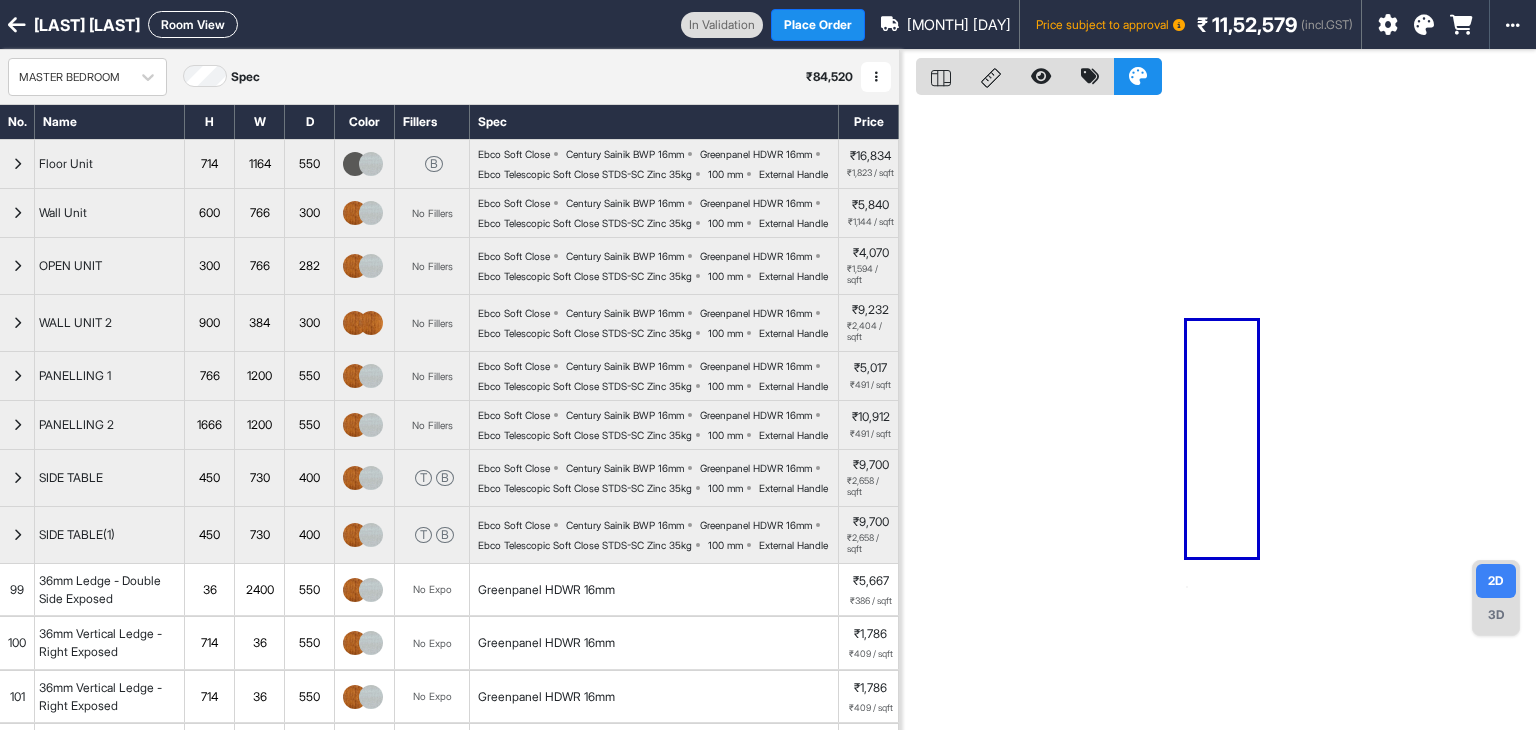 click on "Room View" at bounding box center (193, 24) 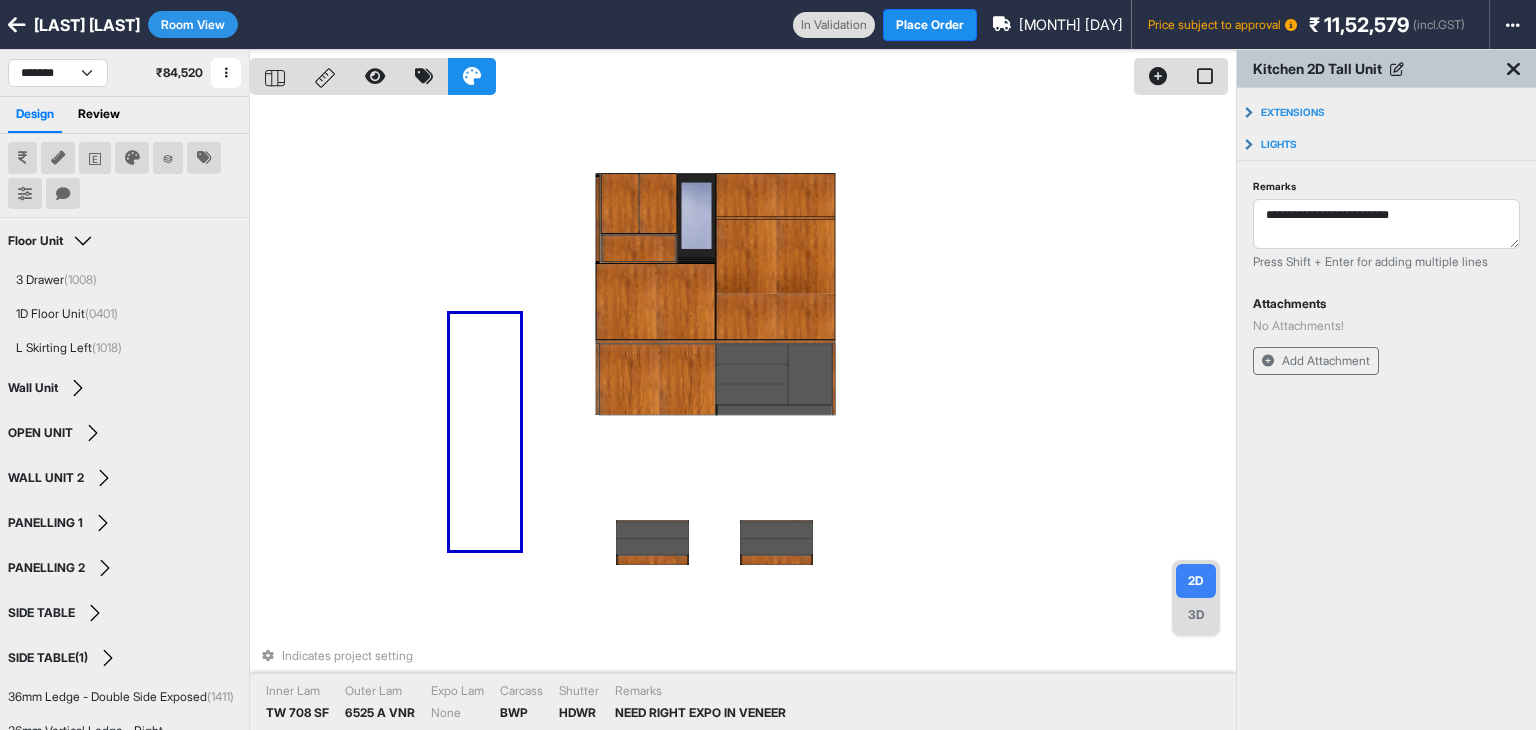 click on "3D" at bounding box center [1196, 615] 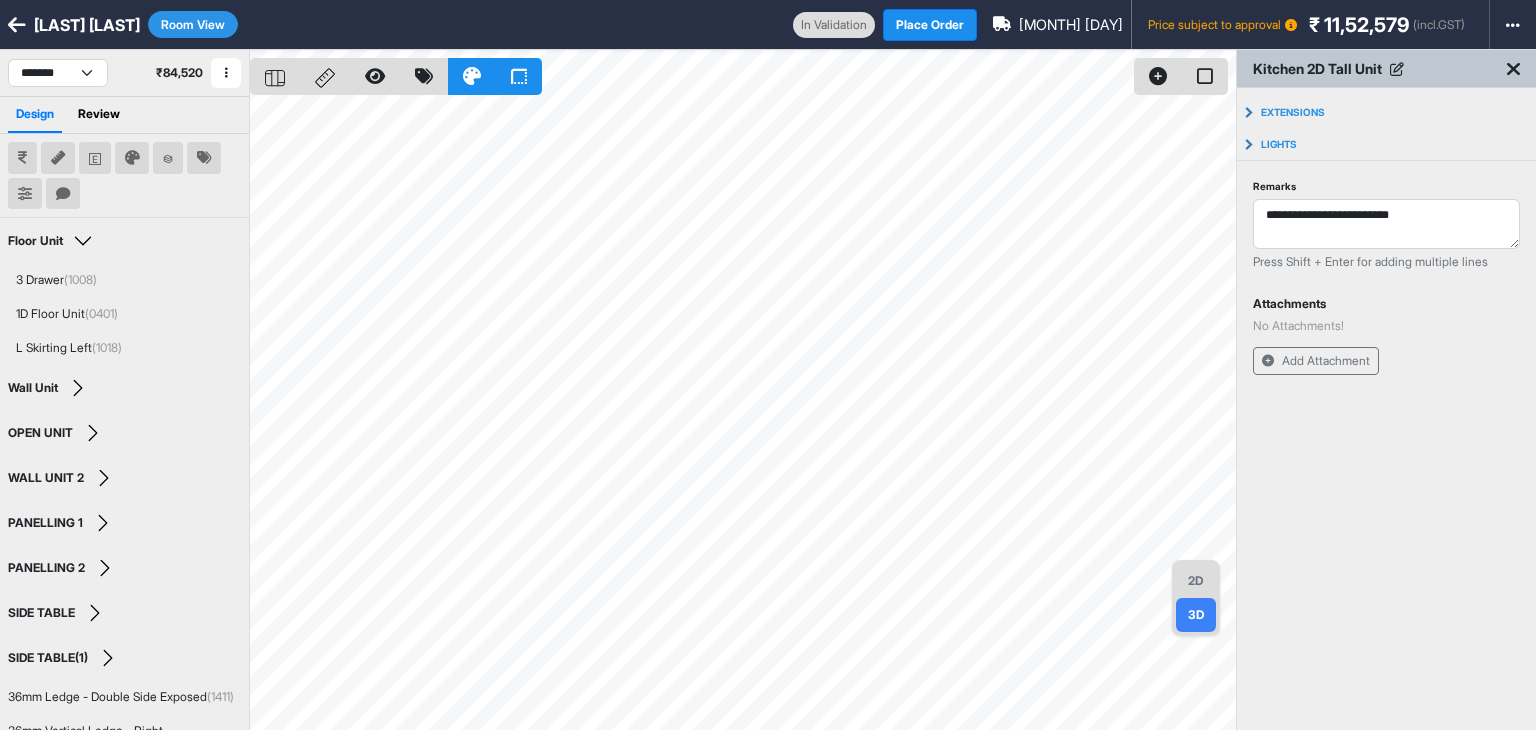 click on "Room View" at bounding box center [193, 24] 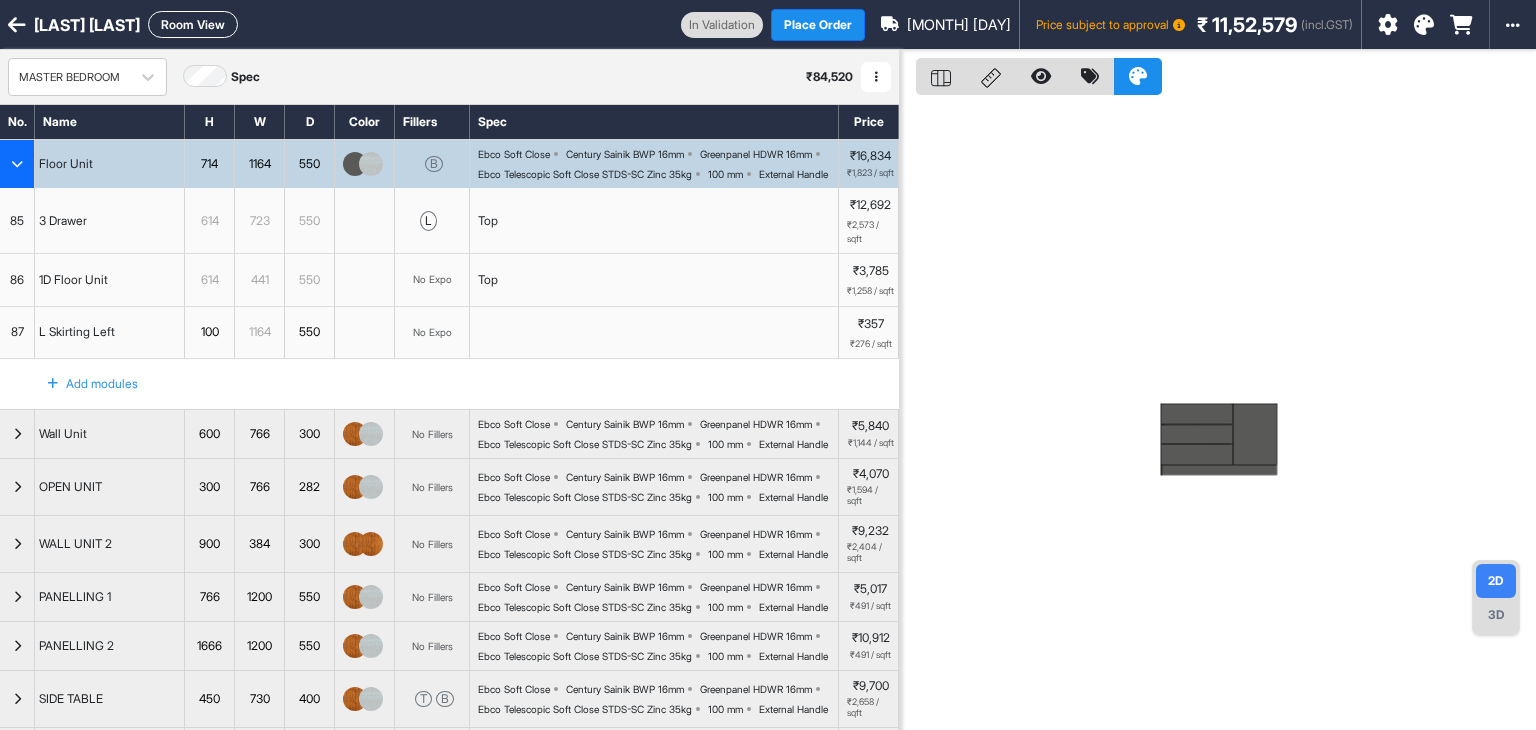 click at bounding box center (17, 164) 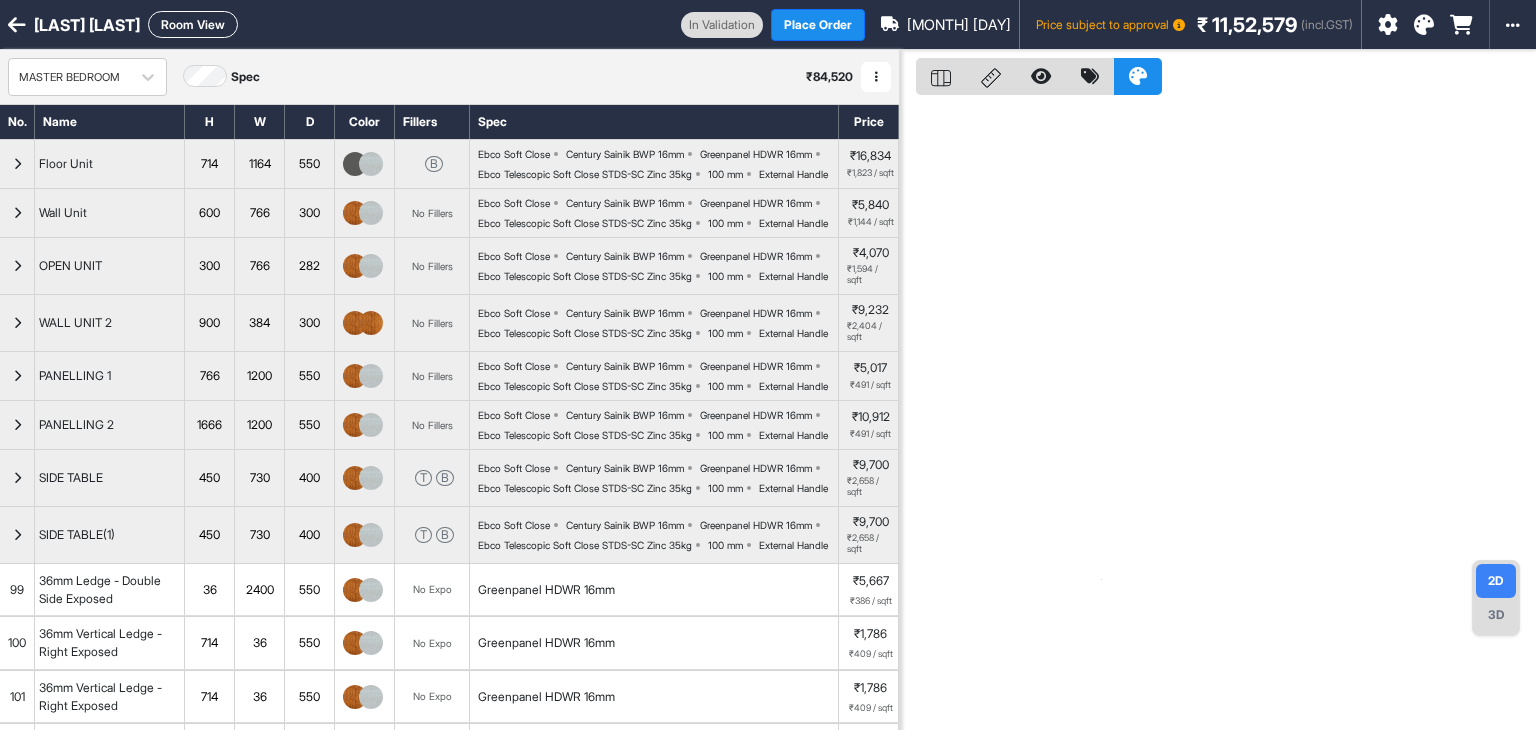 click on "550" at bounding box center [309, 376] 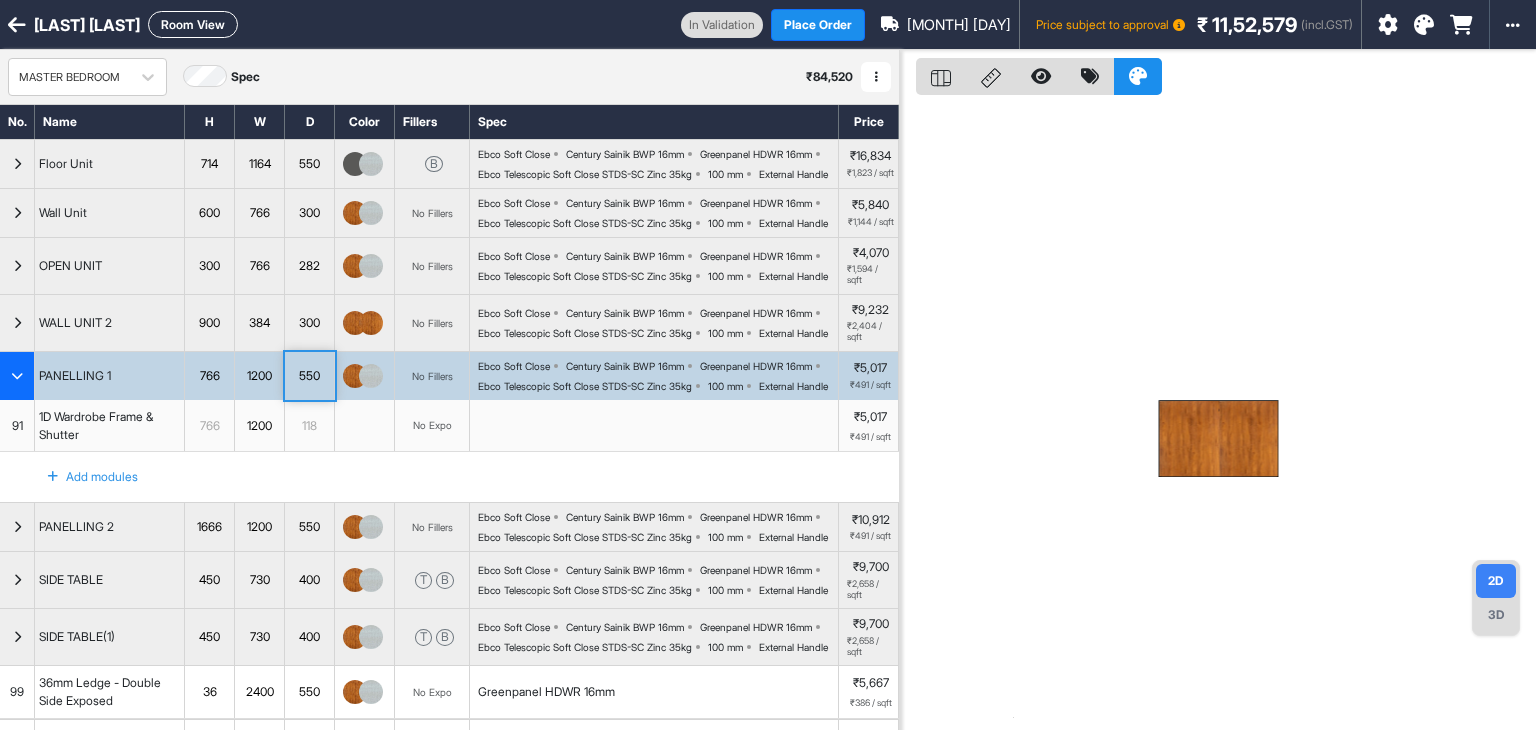 click on "550" at bounding box center (309, 376) 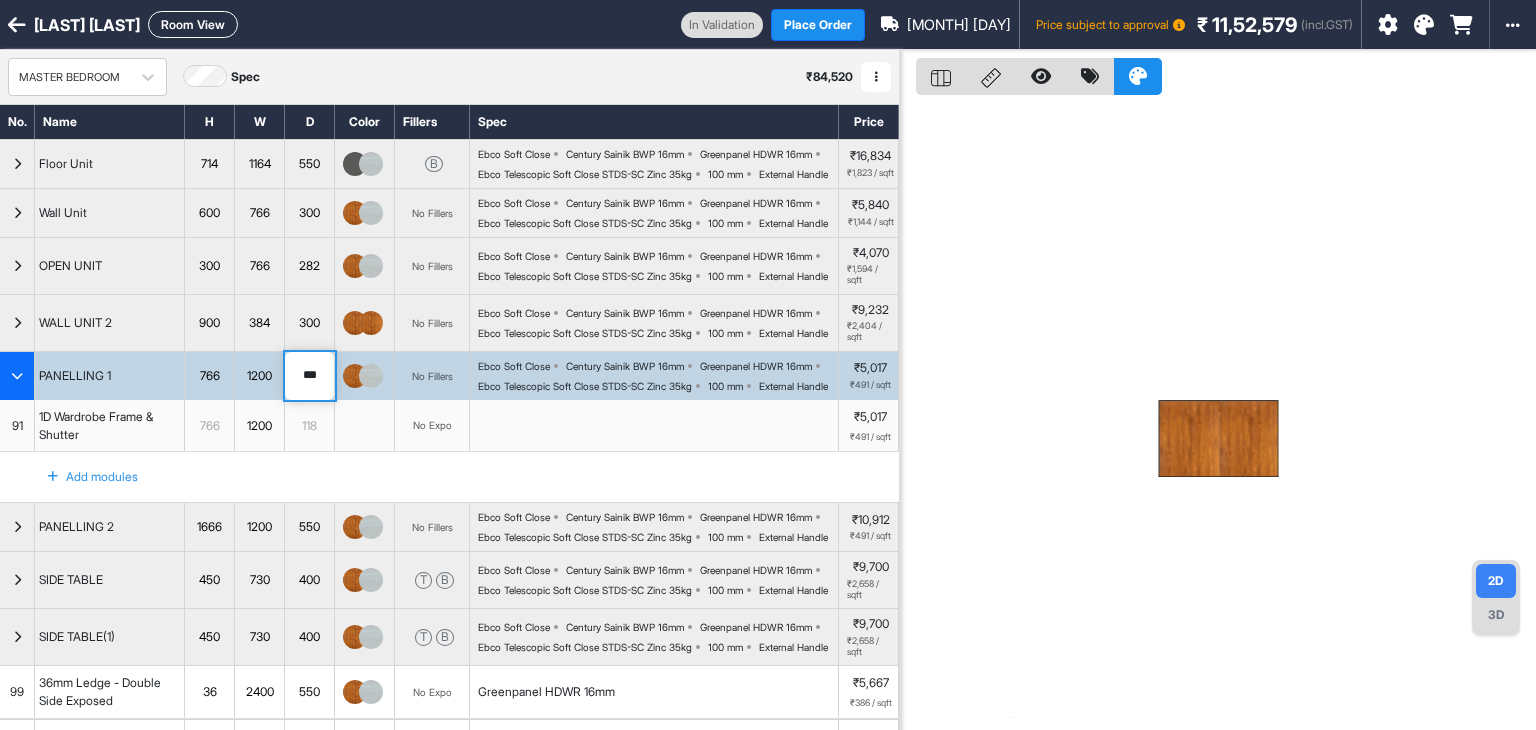 drag, startPoint x: 320, startPoint y: 450, endPoint x: 233, endPoint y: 477, distance: 91.09336 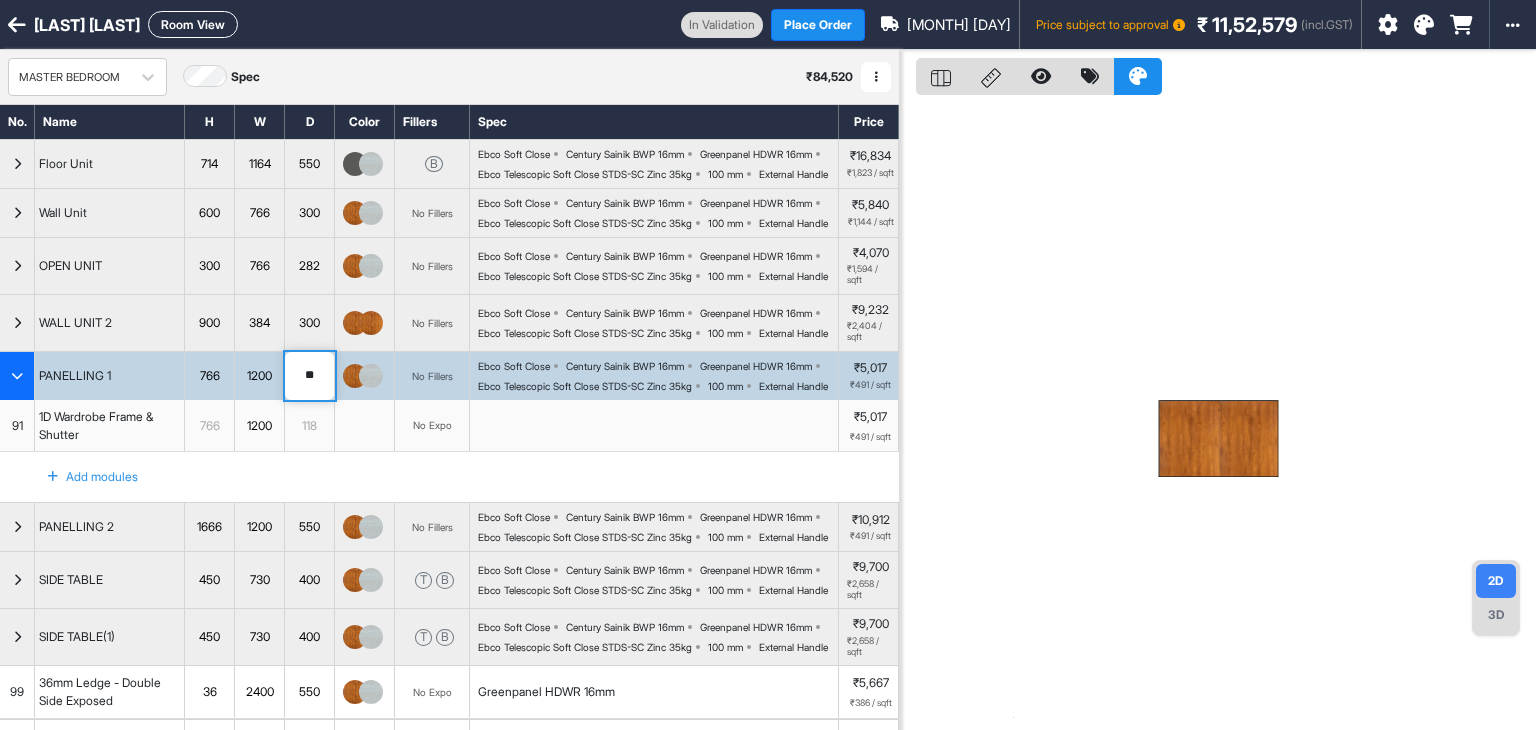 type on "***" 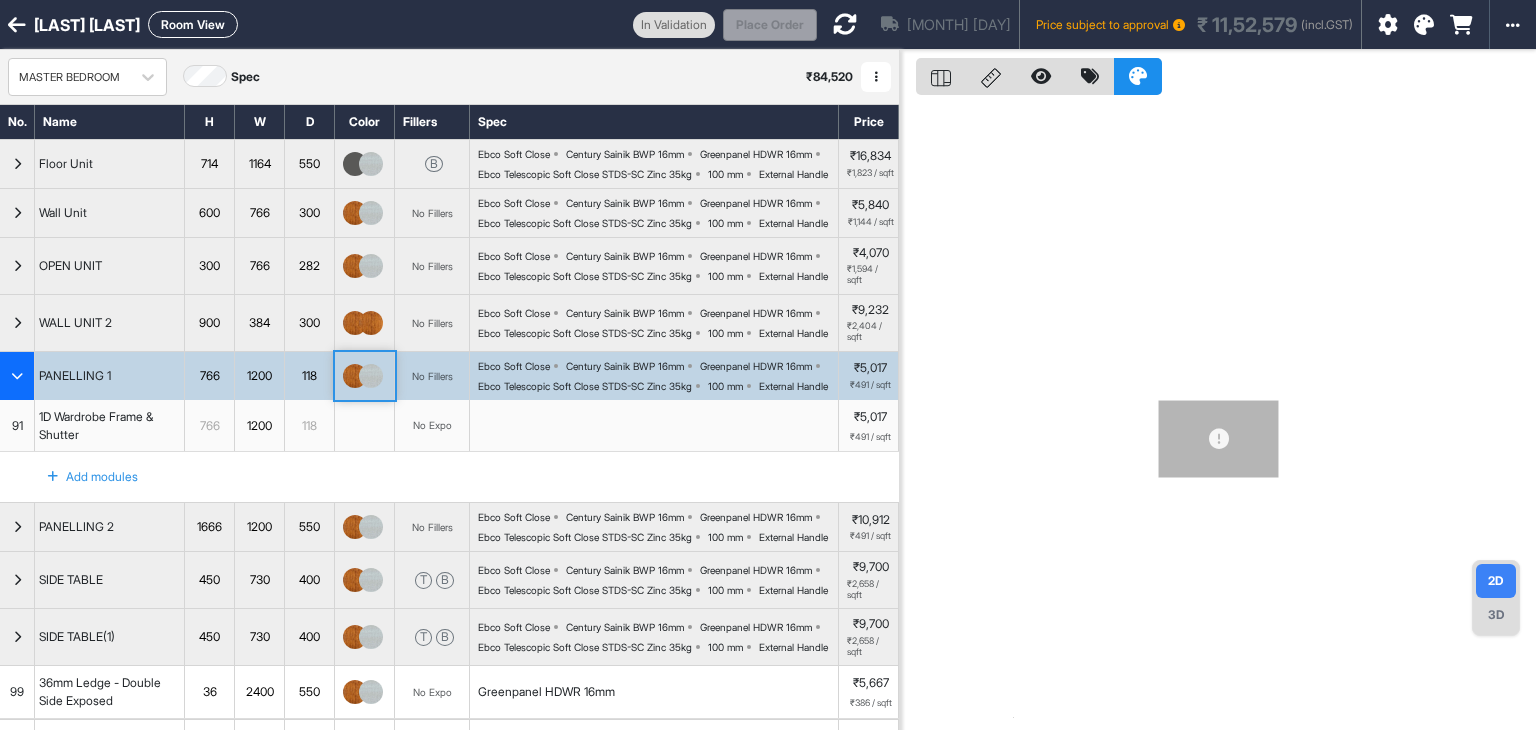 click on "550" at bounding box center [309, 527] 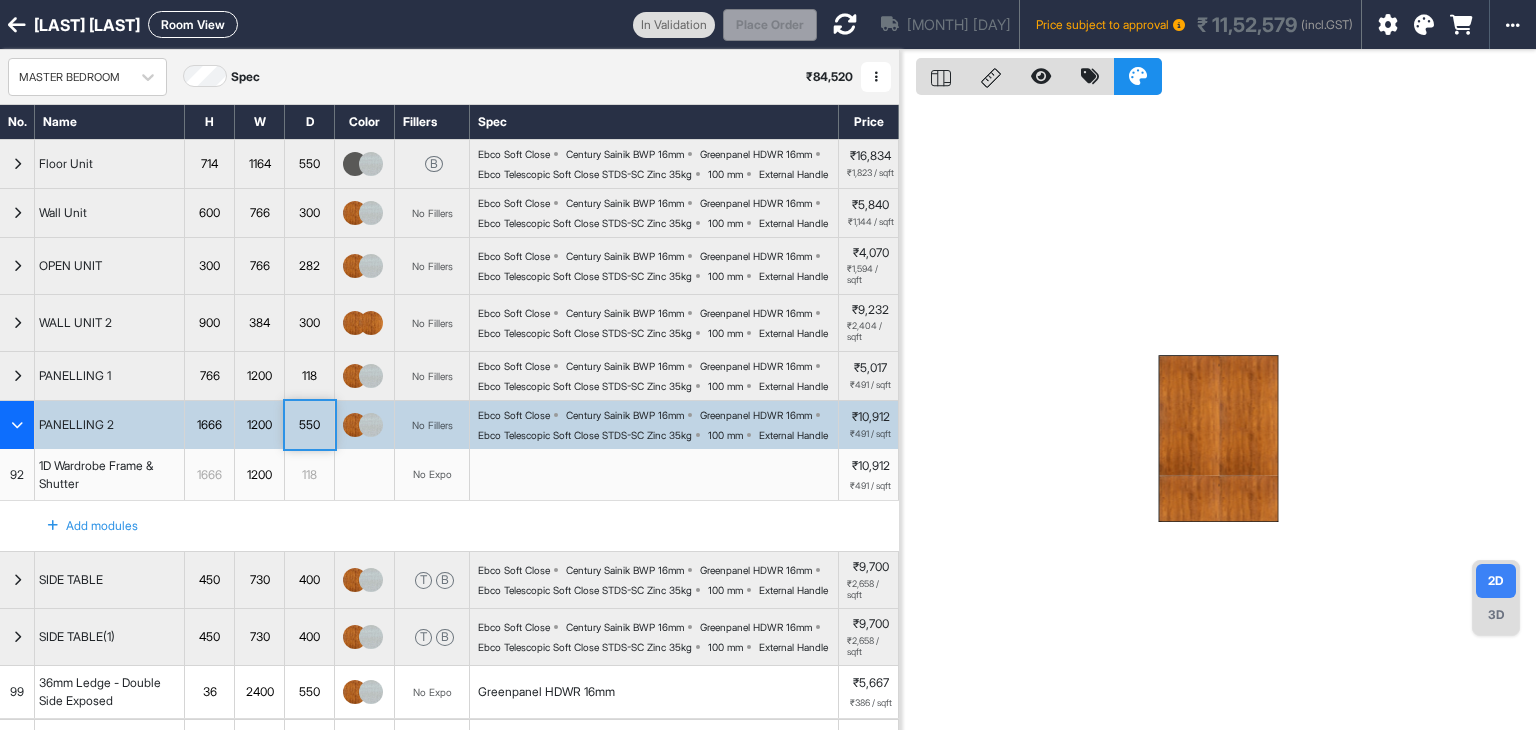click on "Add modules" at bounding box center (449, 526) 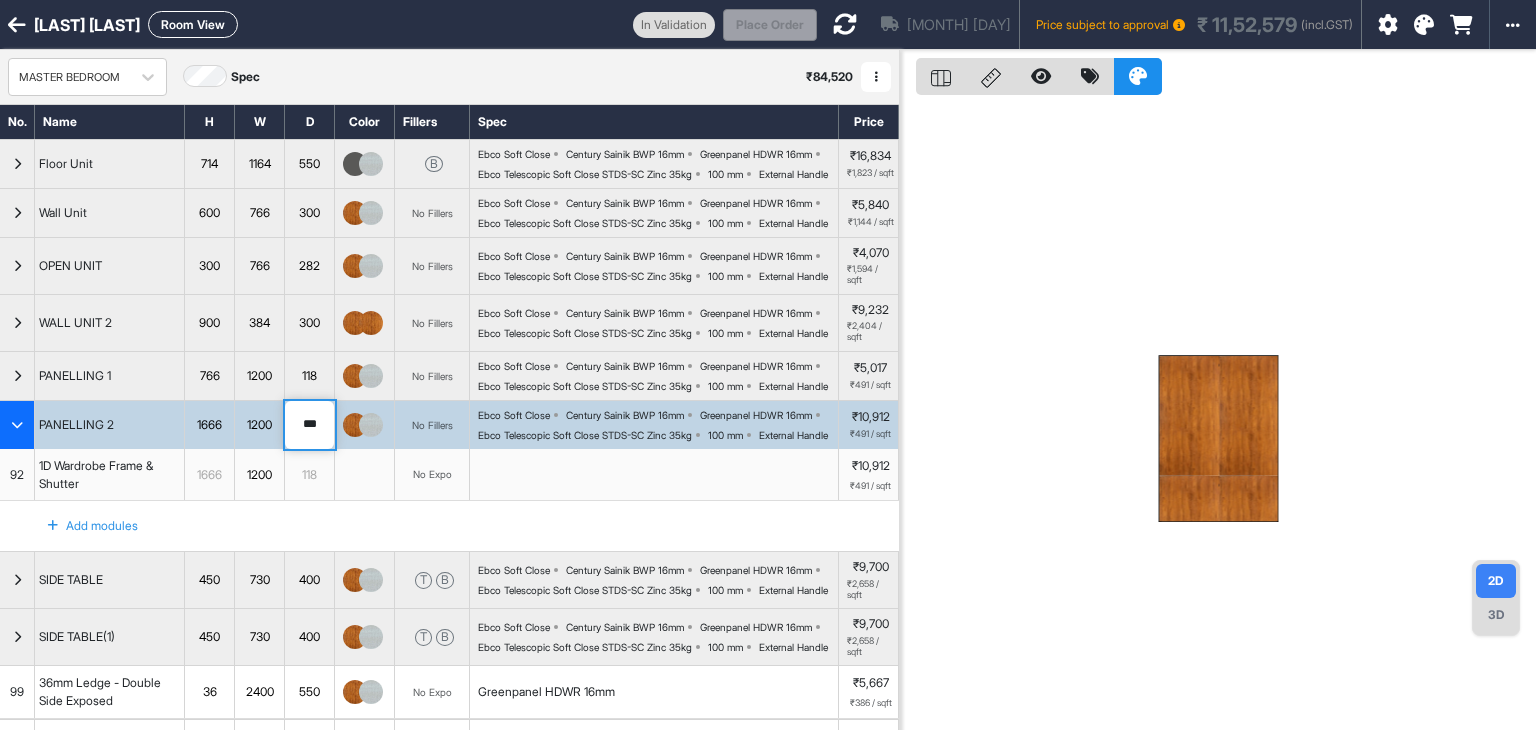 drag, startPoint x: 323, startPoint y: 513, endPoint x: 293, endPoint y: 519, distance: 30.594116 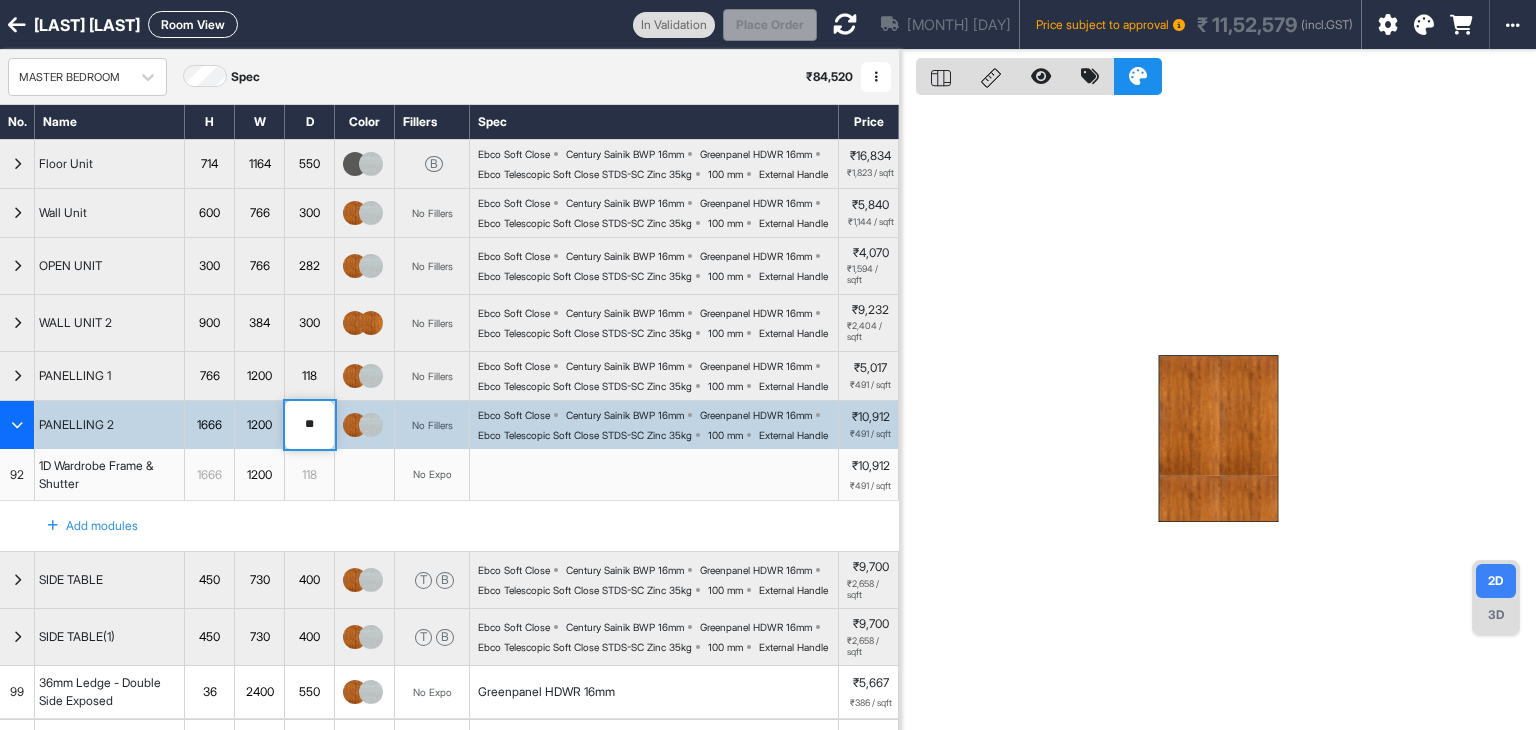type on "***" 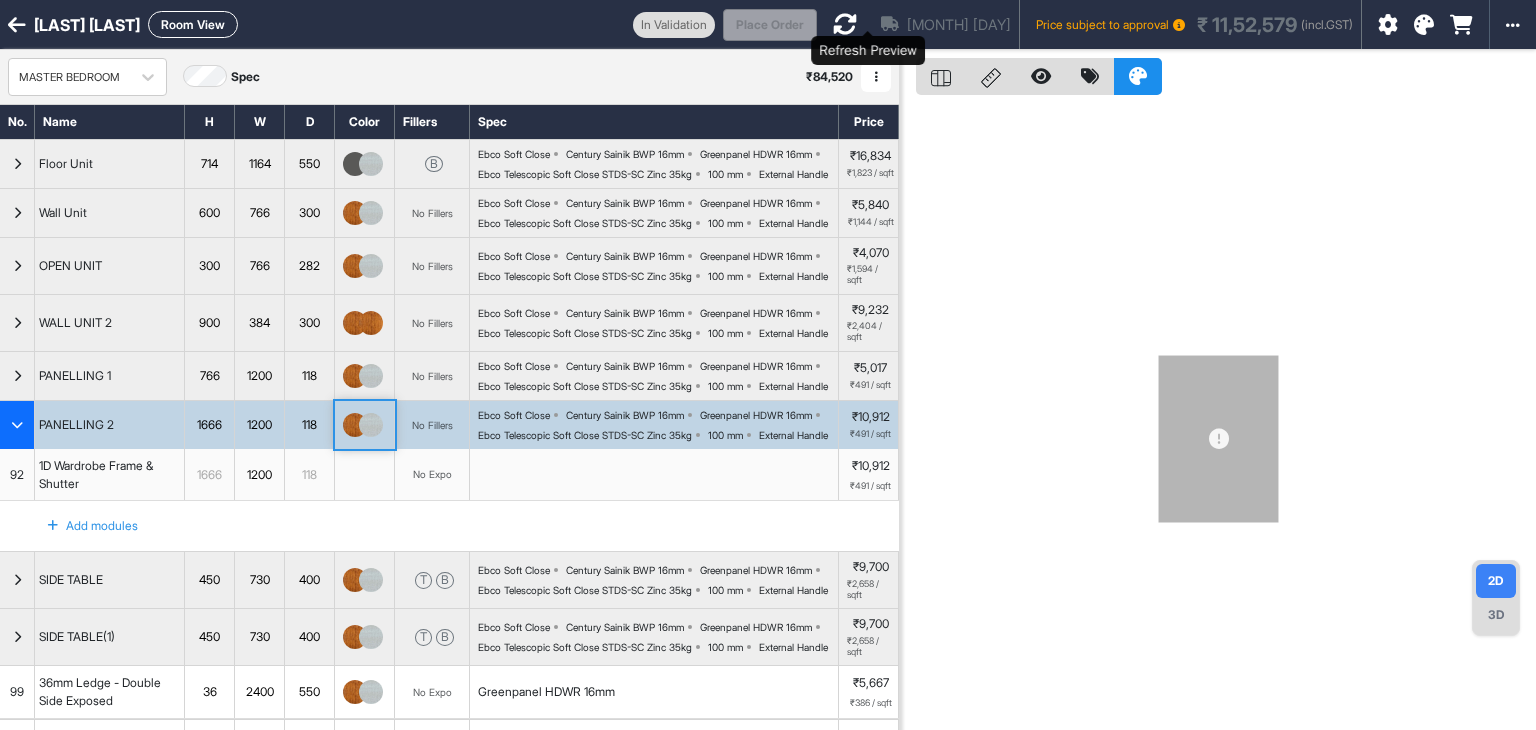 click at bounding box center [845, 24] 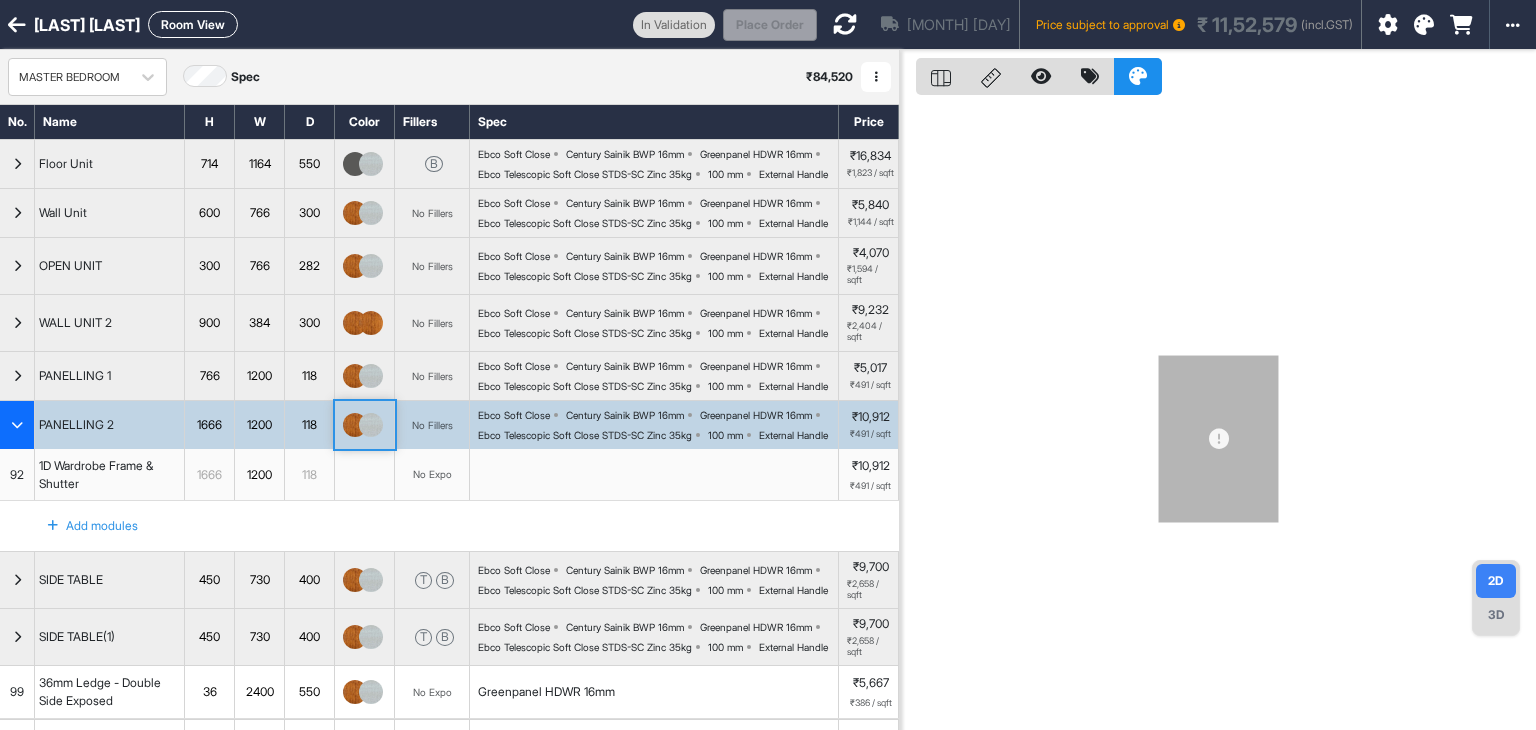 click on "Room View" at bounding box center [193, 24] 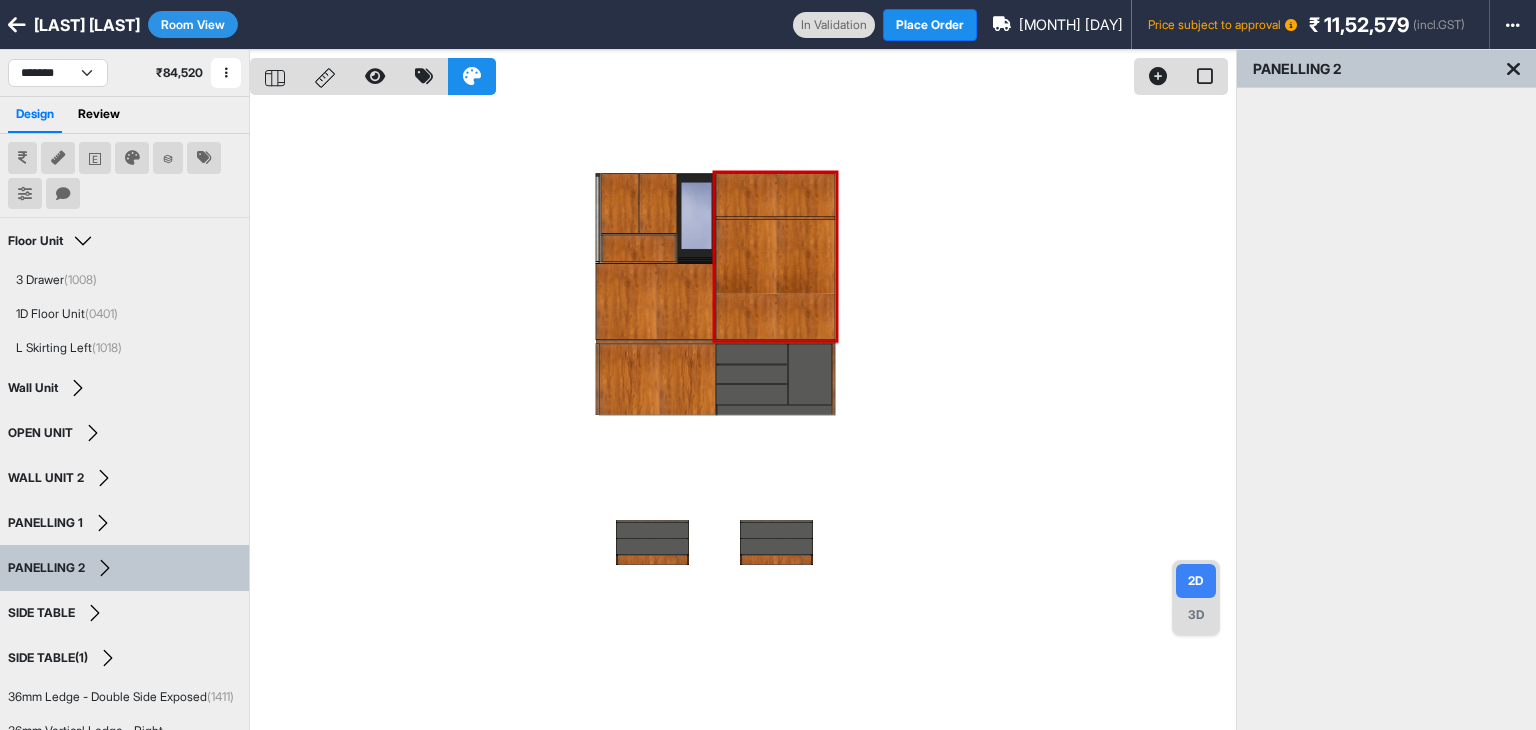 click on "3D" at bounding box center [1196, 615] 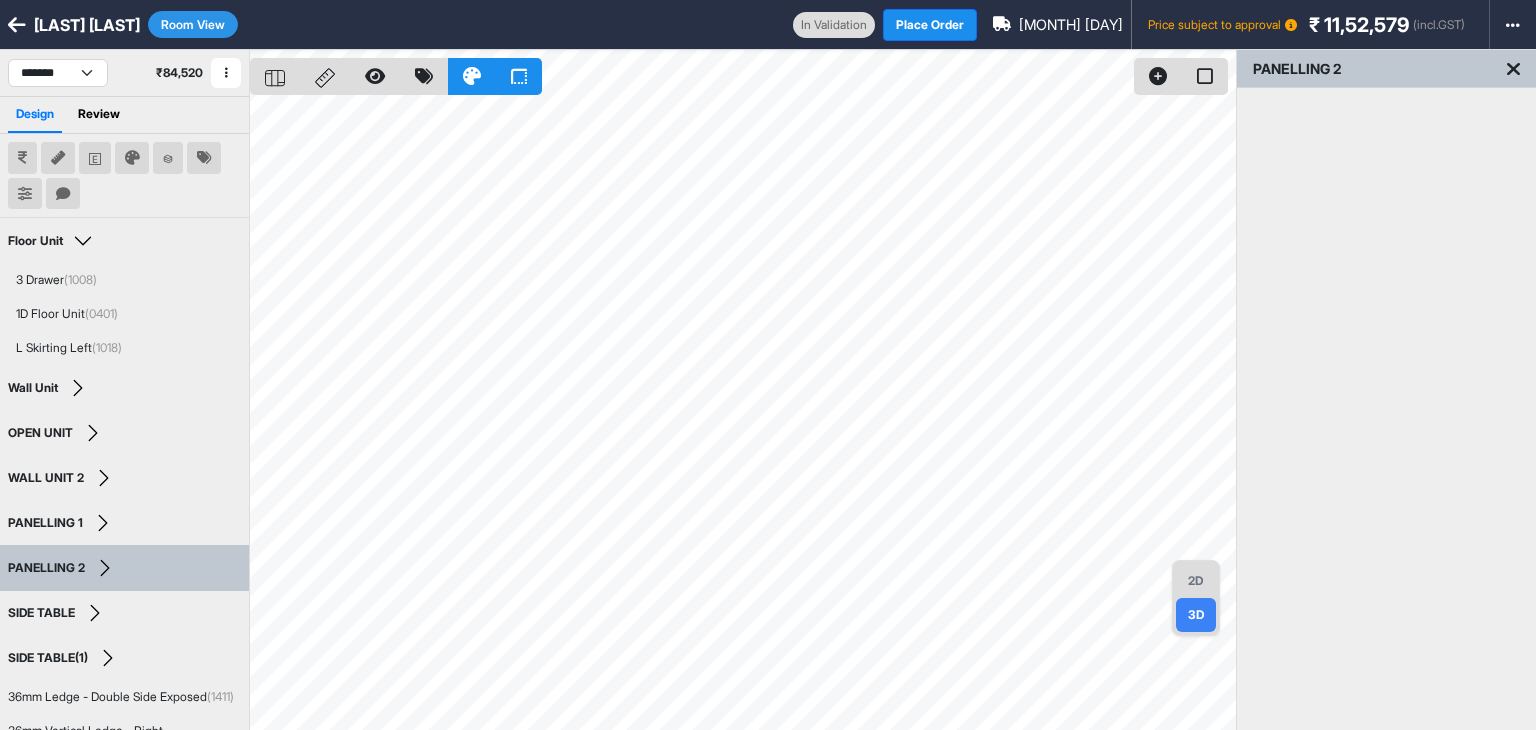 click on "Room View" at bounding box center (193, 24) 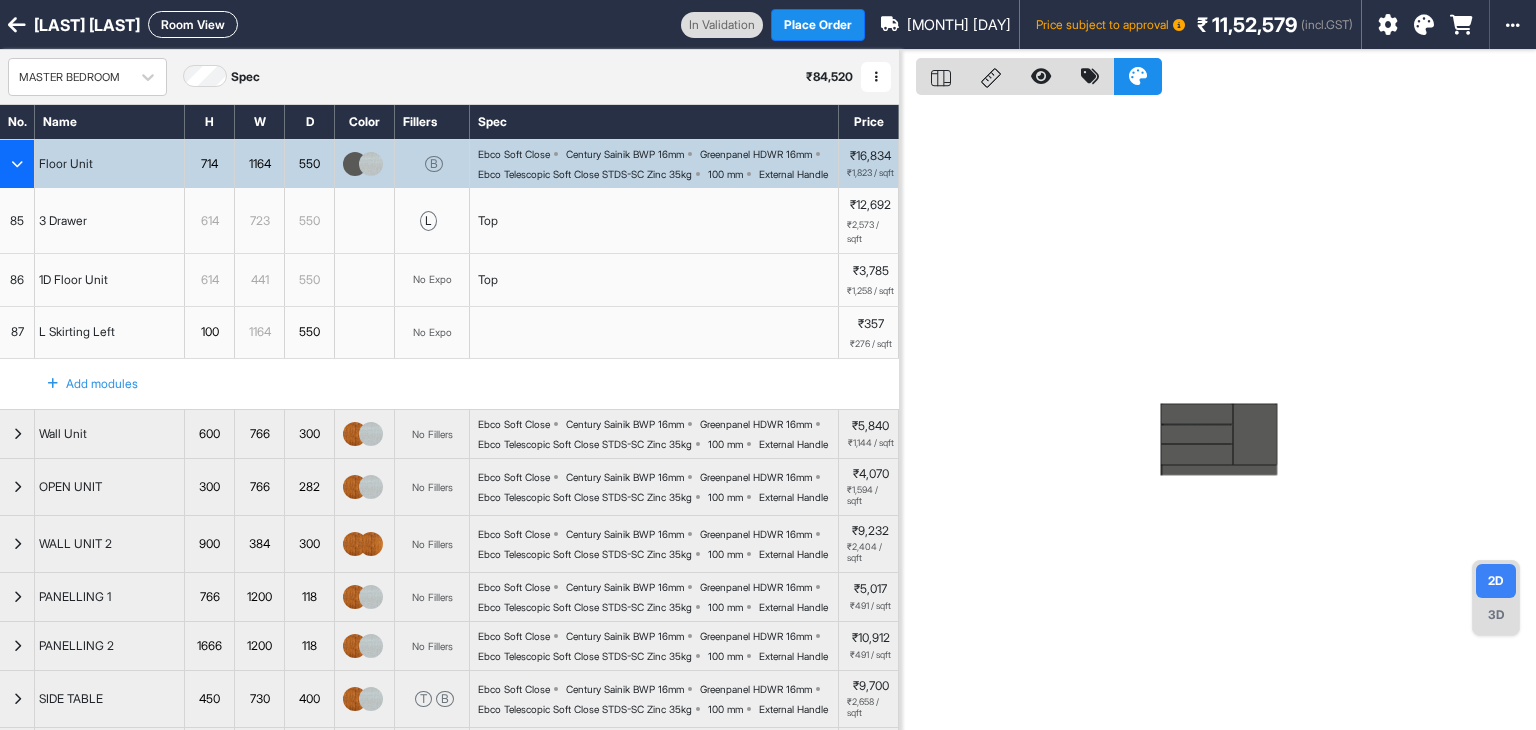 click at bounding box center [17, 164] 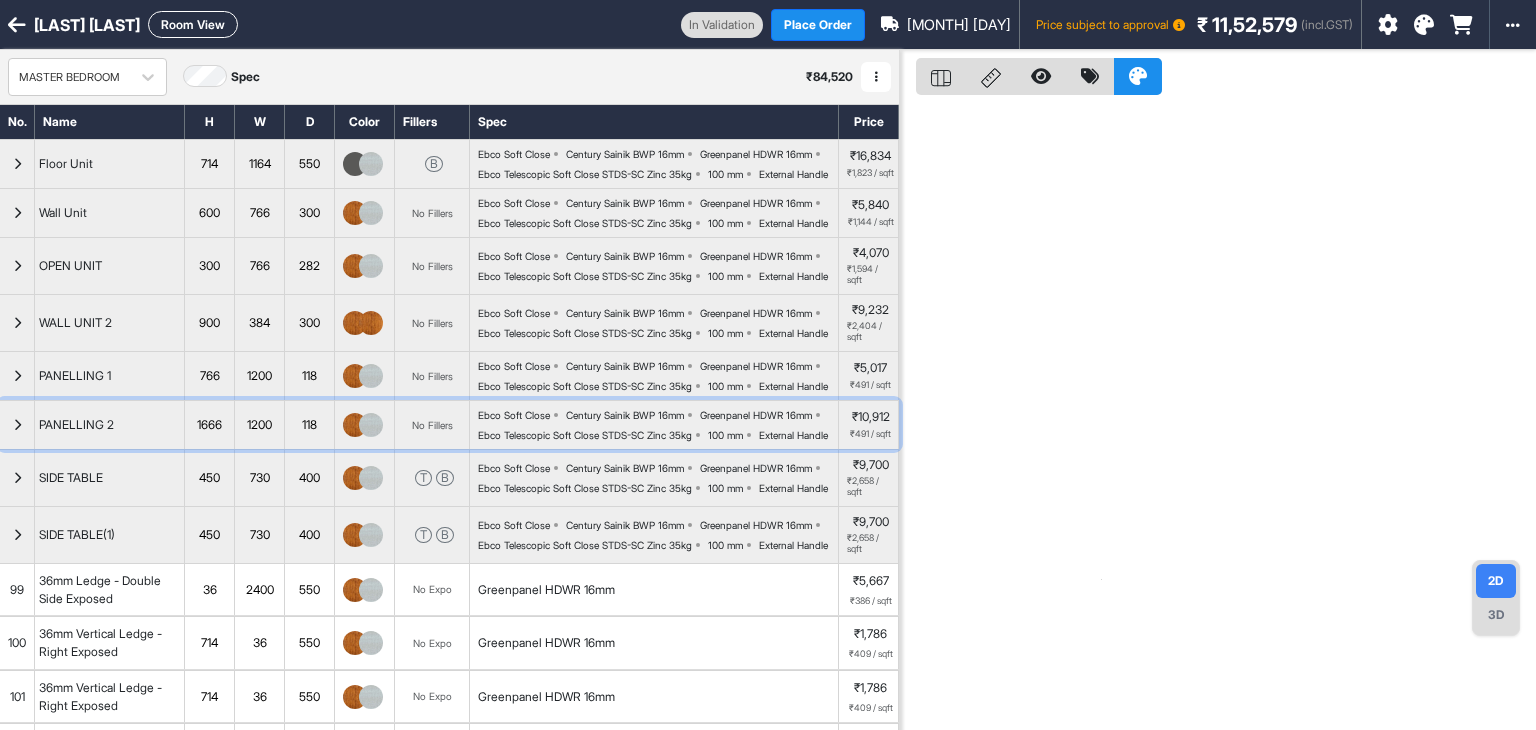 click at bounding box center (17, 425) 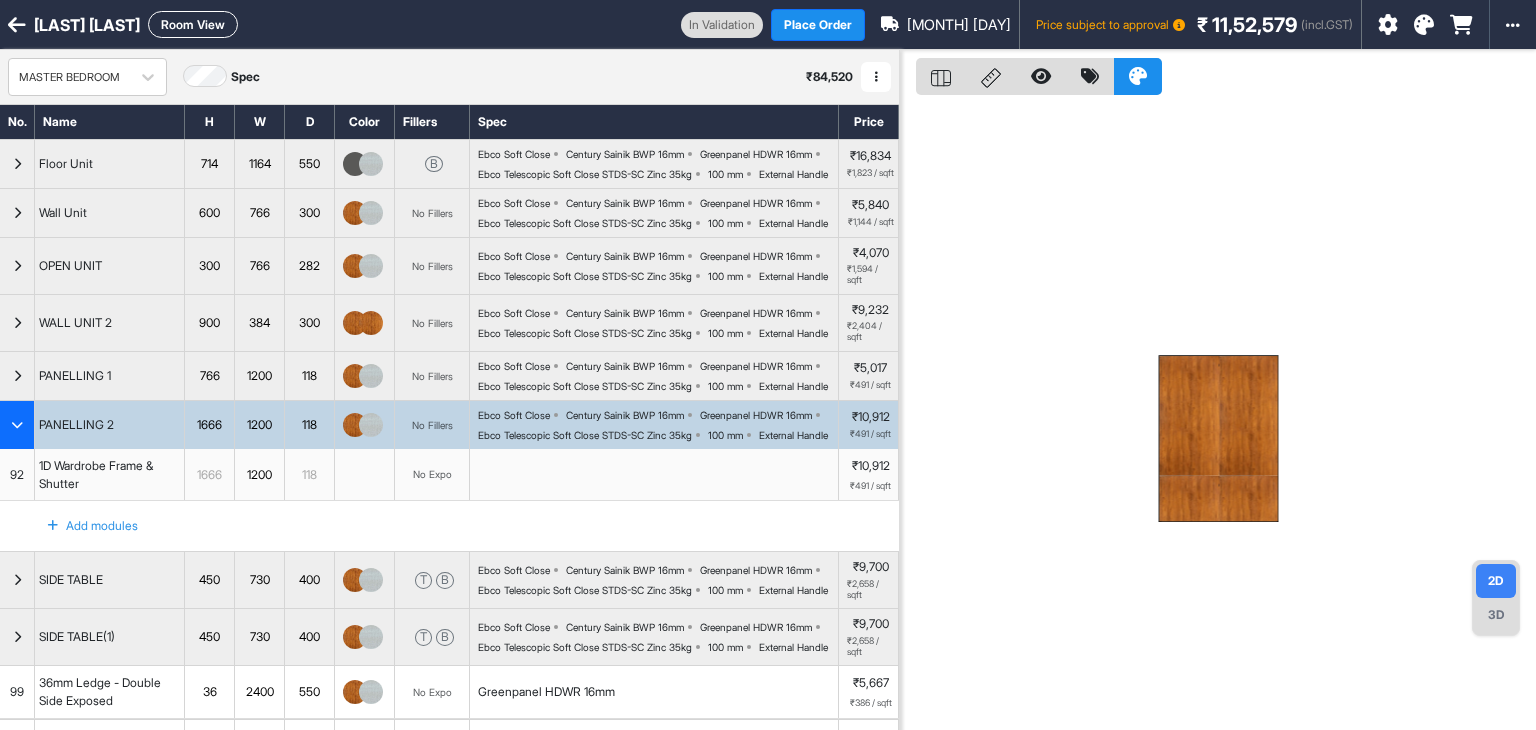 click on "No Expo" at bounding box center [432, 475] 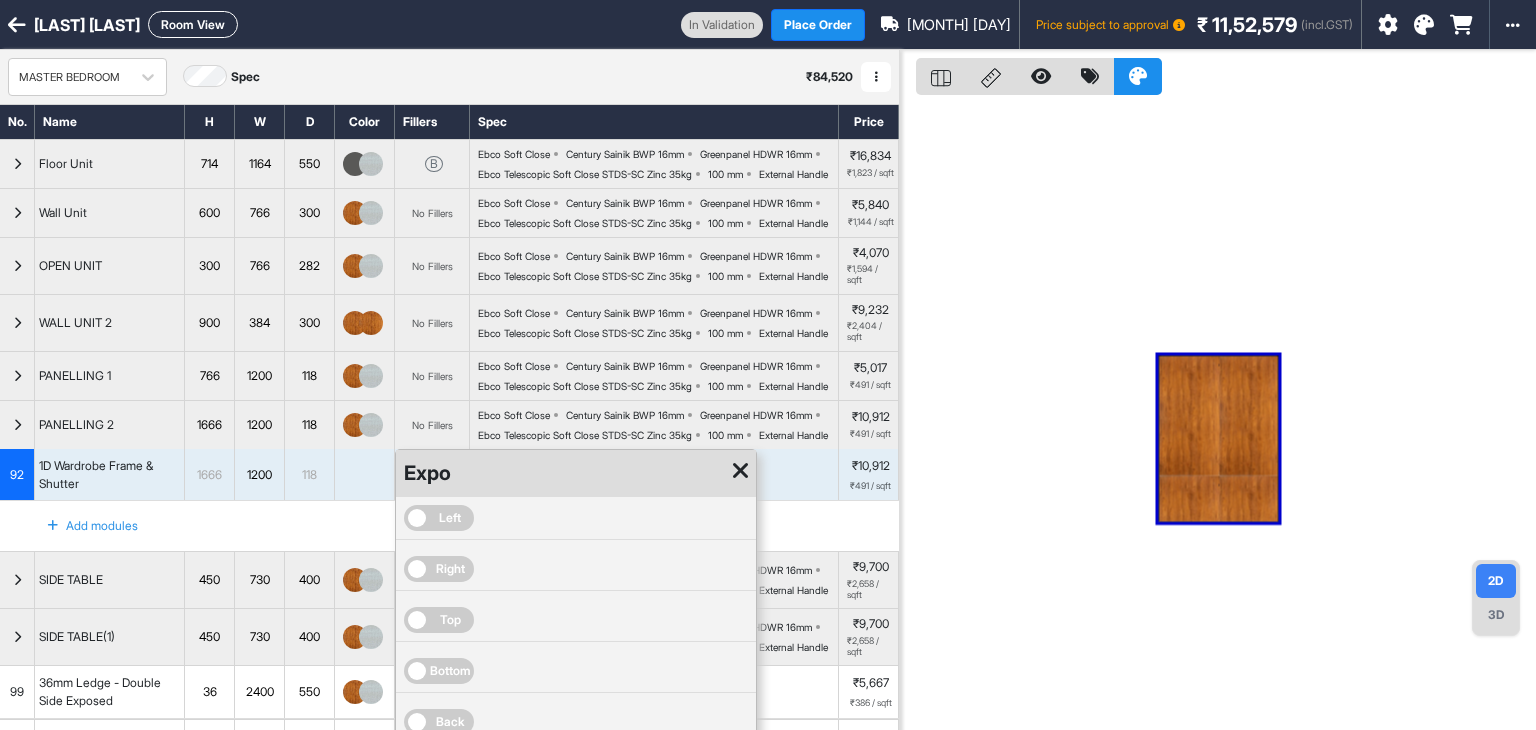 click on "Right" at bounding box center [439, 569] 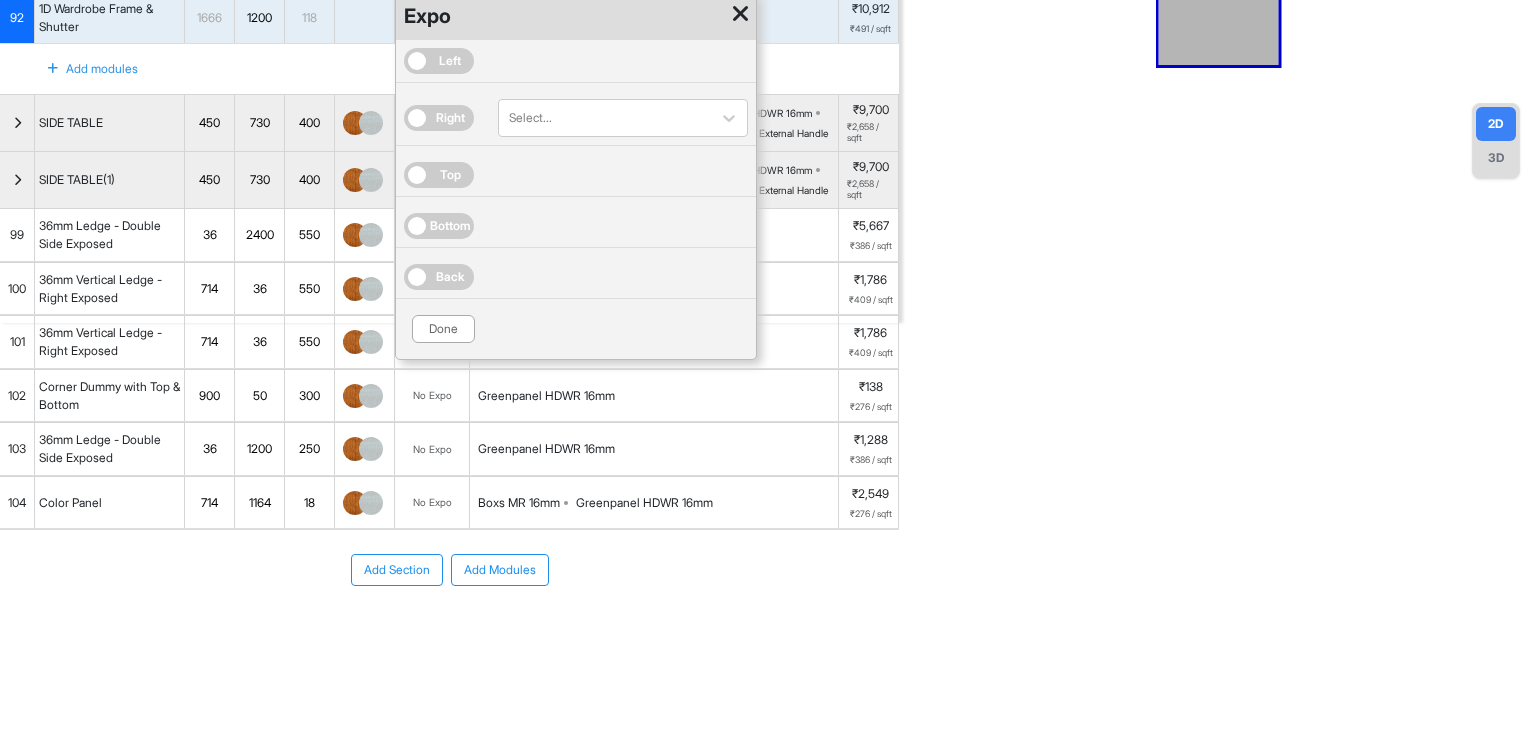 scroll, scrollTop: 563, scrollLeft: 0, axis: vertical 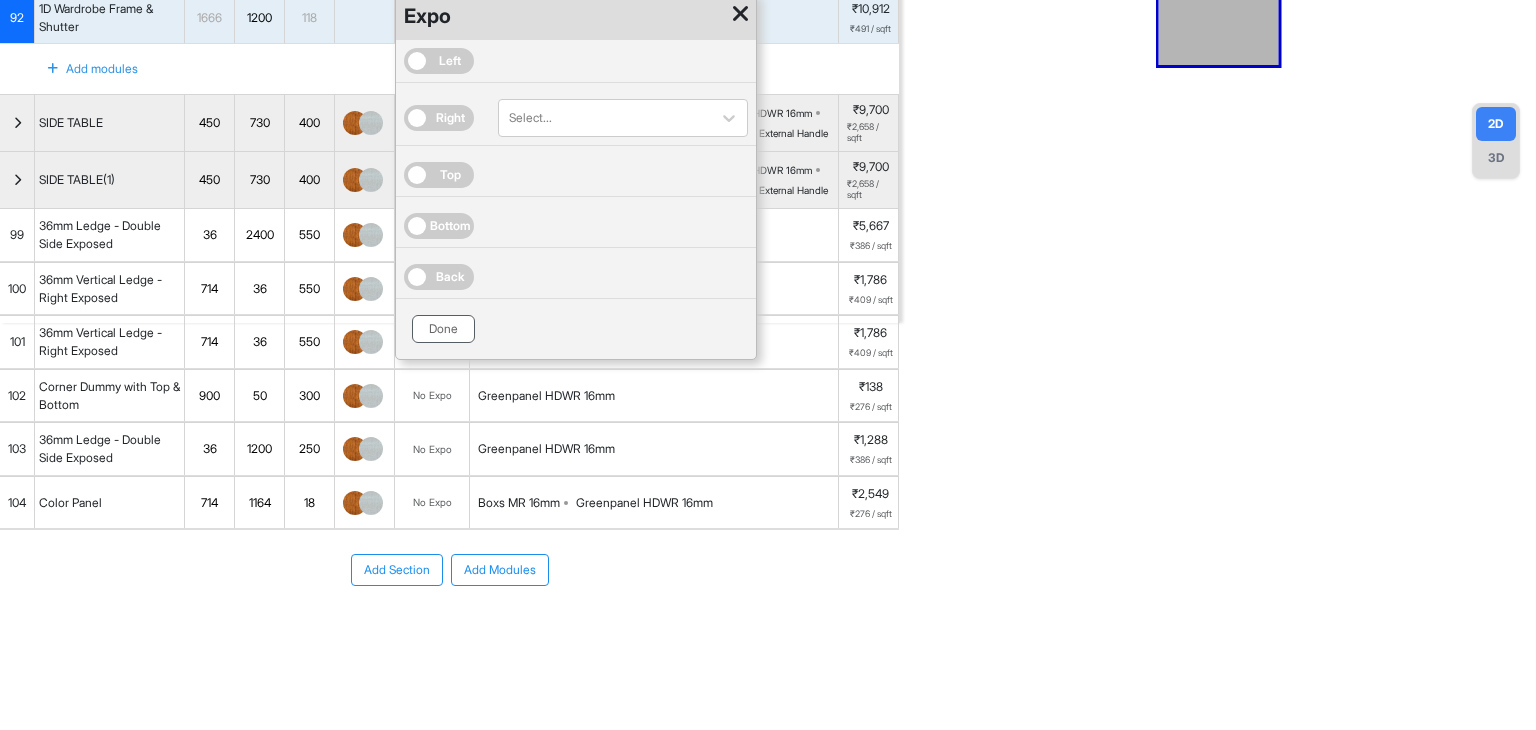 click on "Done" at bounding box center [443, 329] 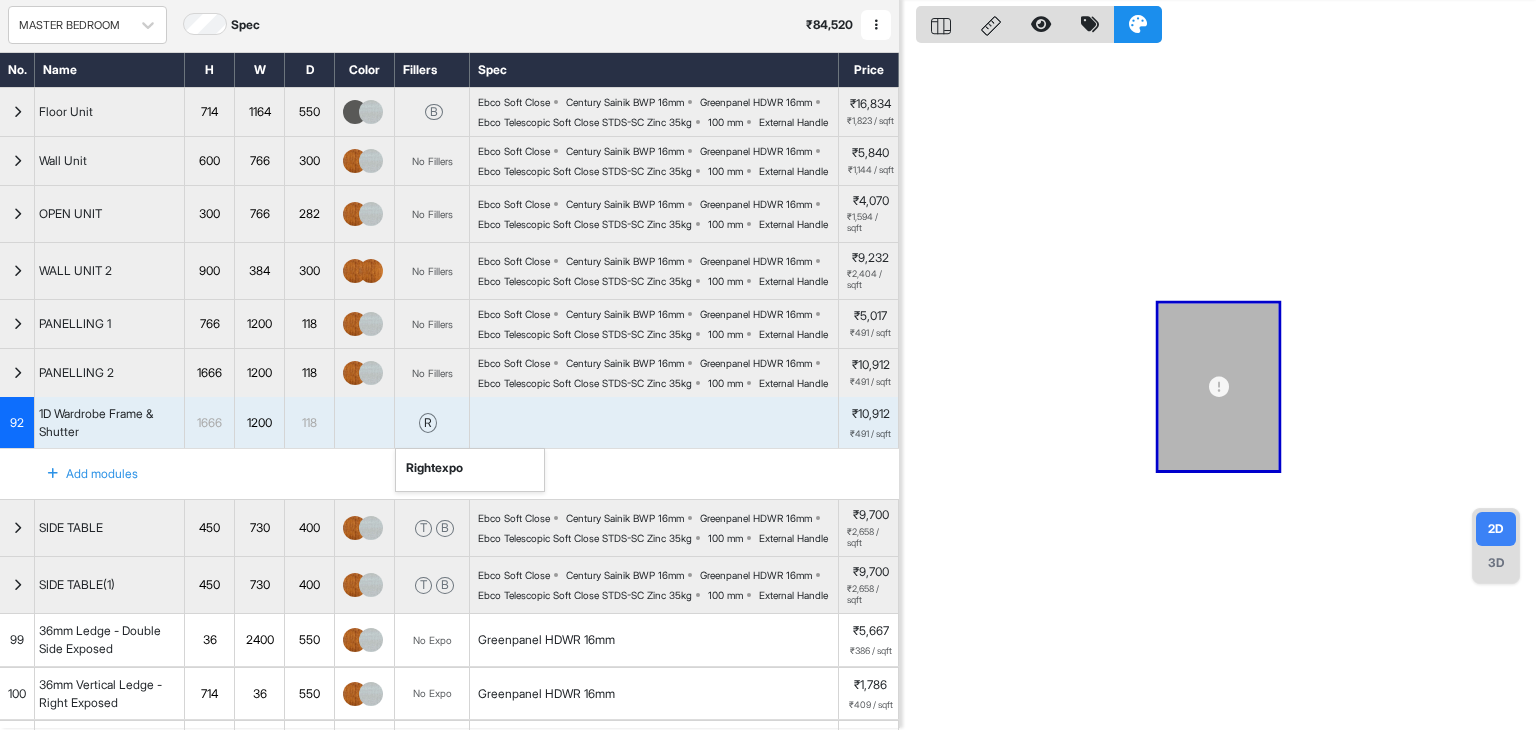 scroll, scrollTop: 0, scrollLeft: 0, axis: both 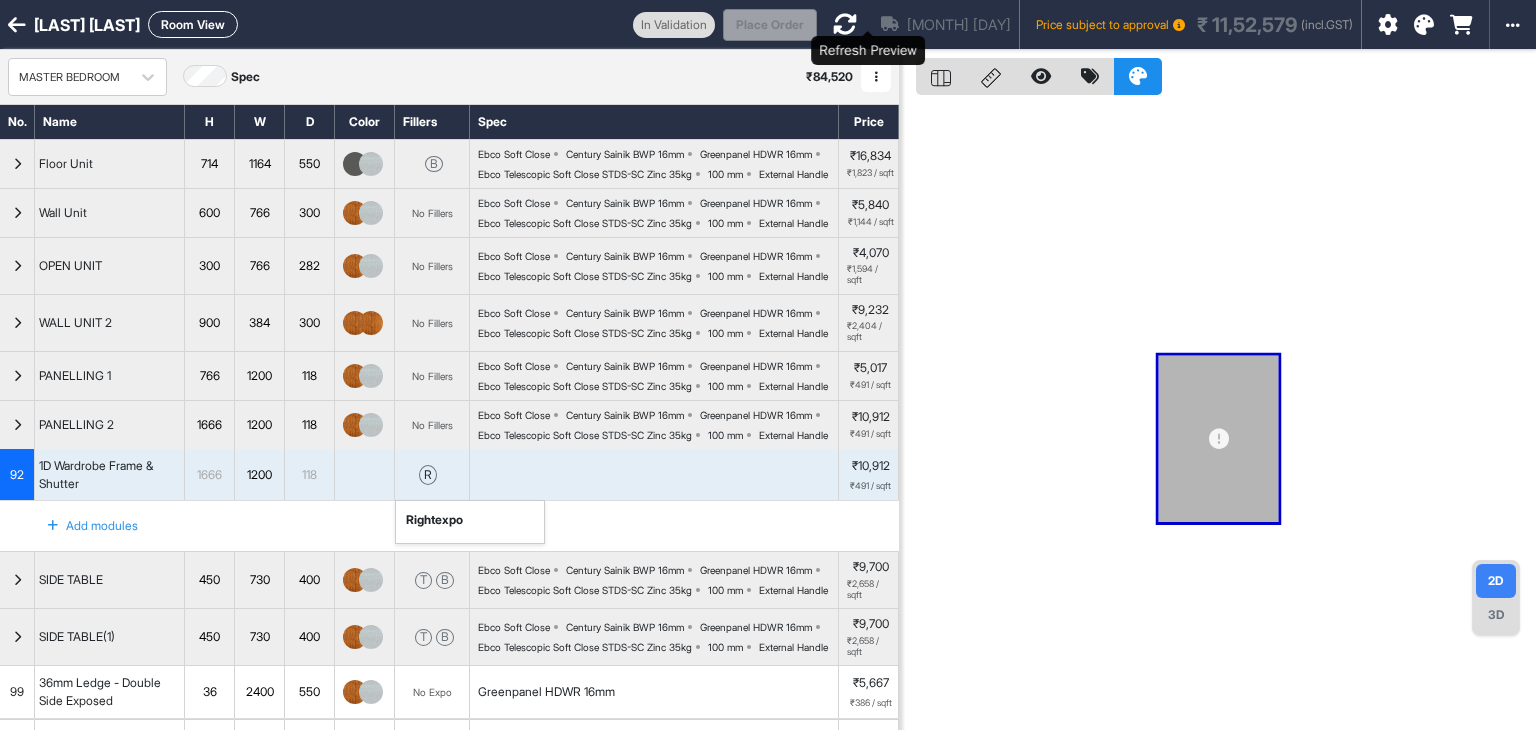 click at bounding box center [845, 24] 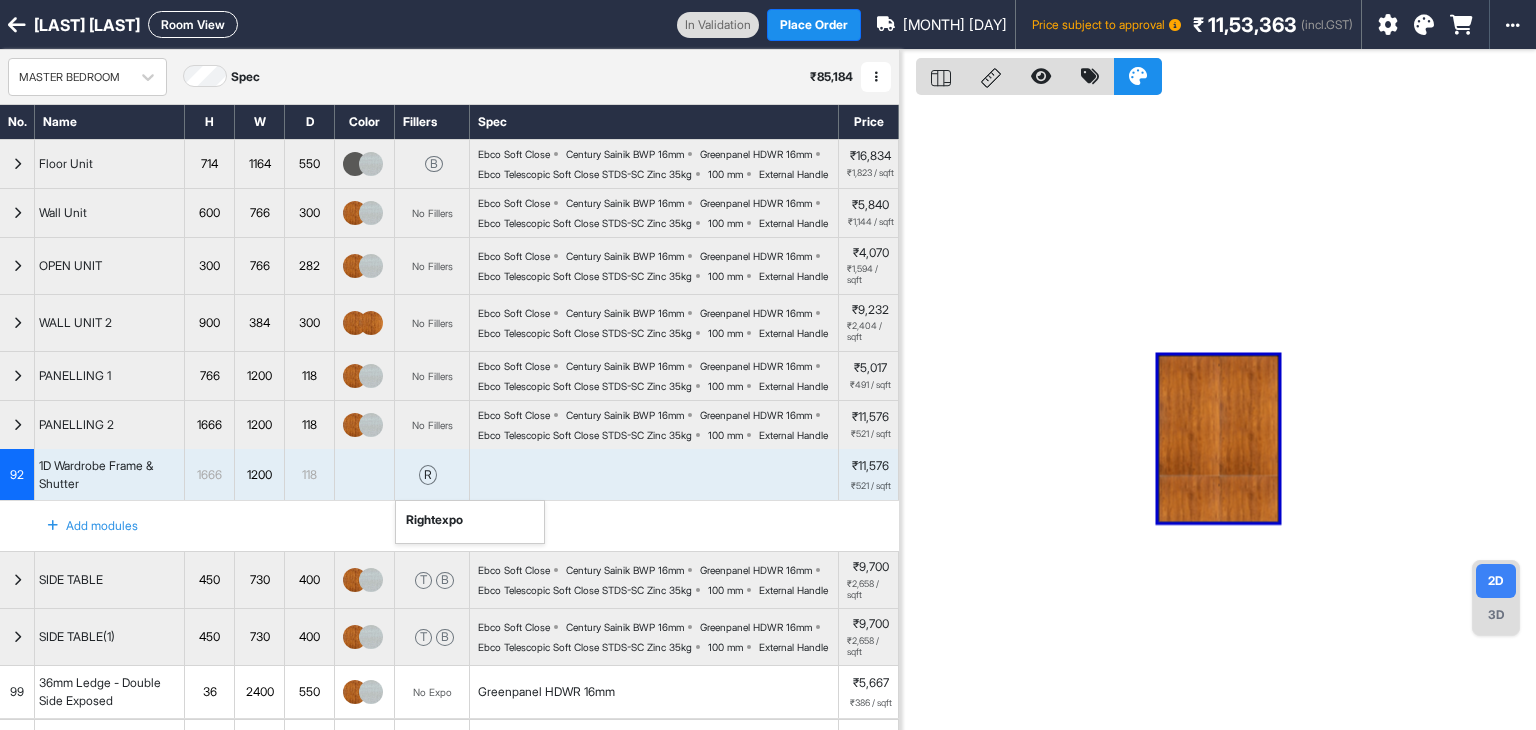 click on "Room View" at bounding box center (193, 24) 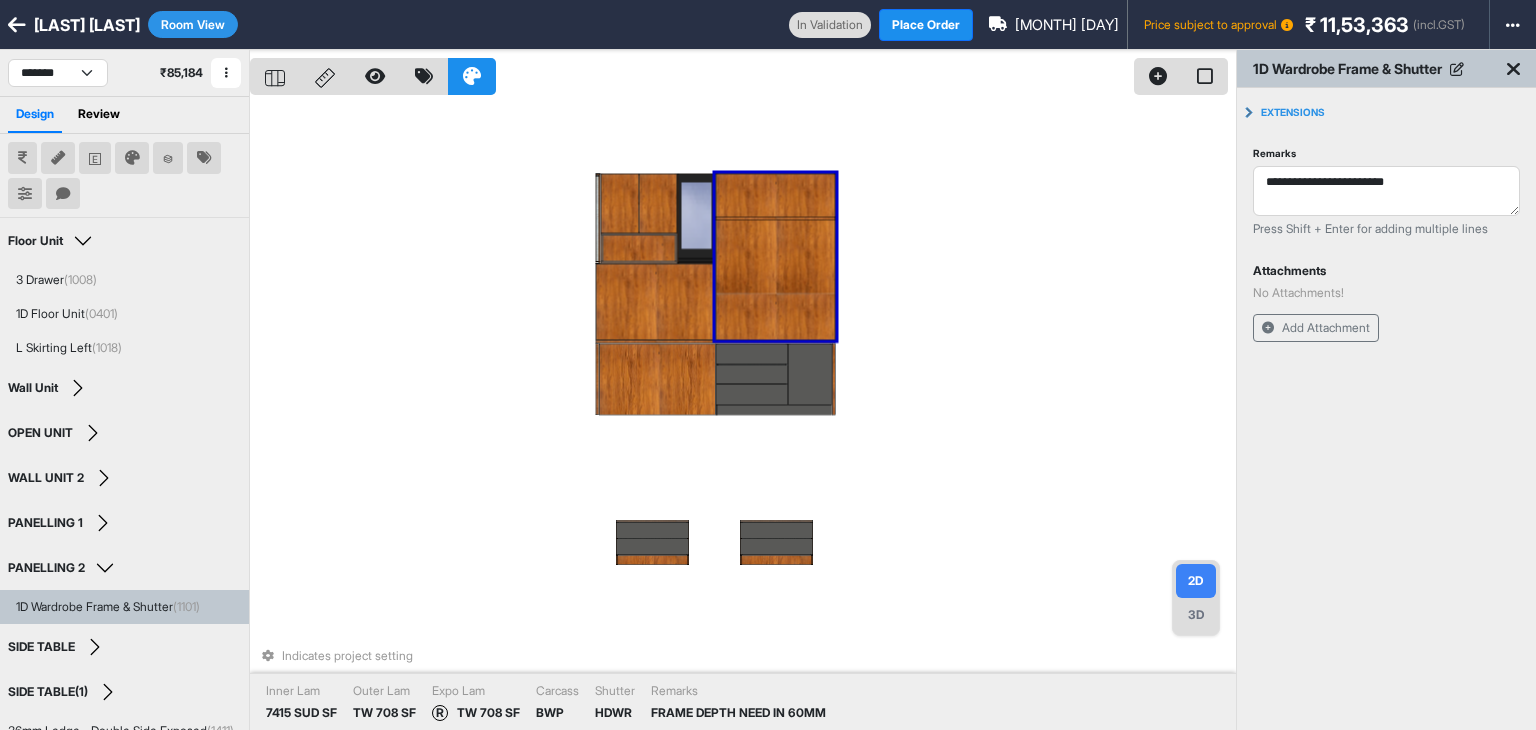 click on "3D" at bounding box center (1196, 615) 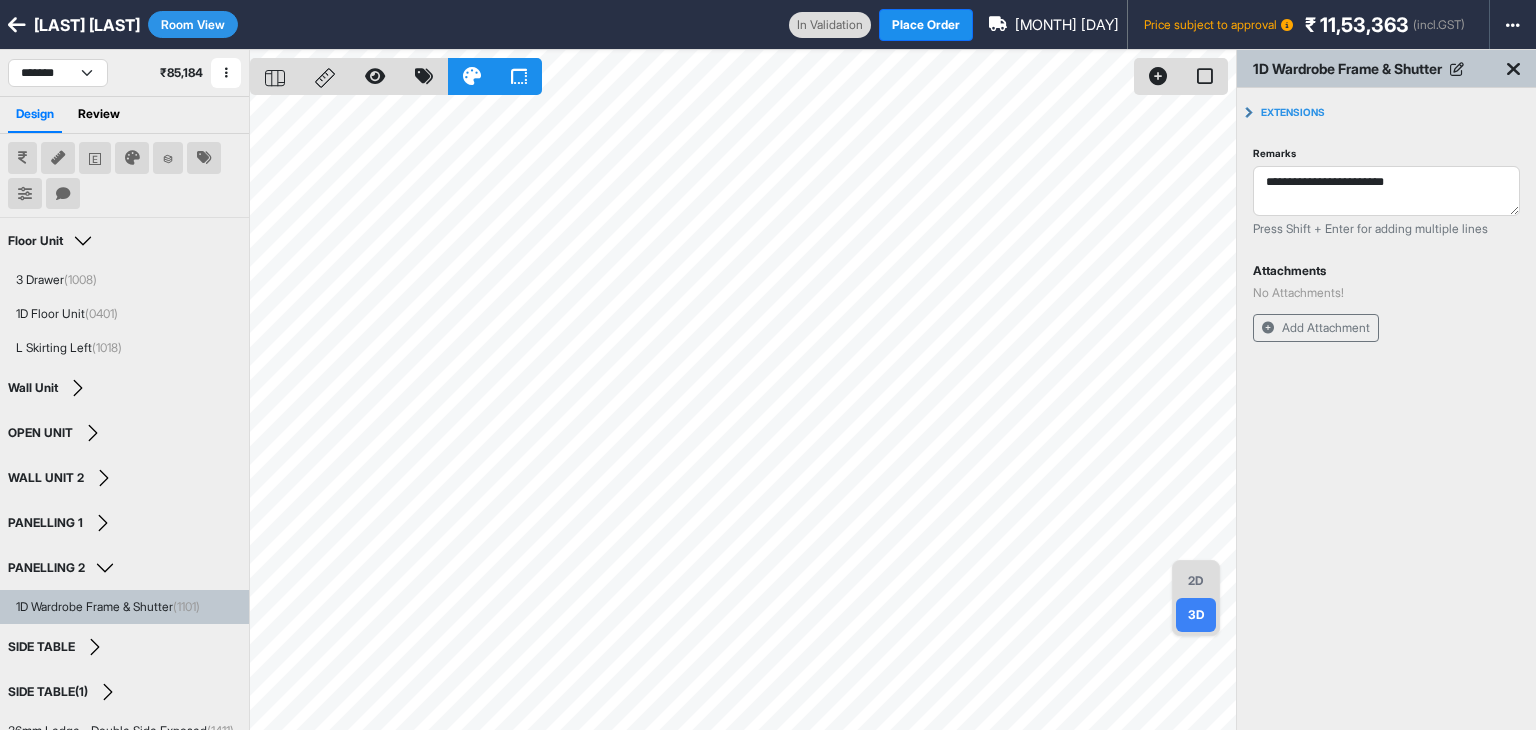 click on "Room View" at bounding box center [193, 24] 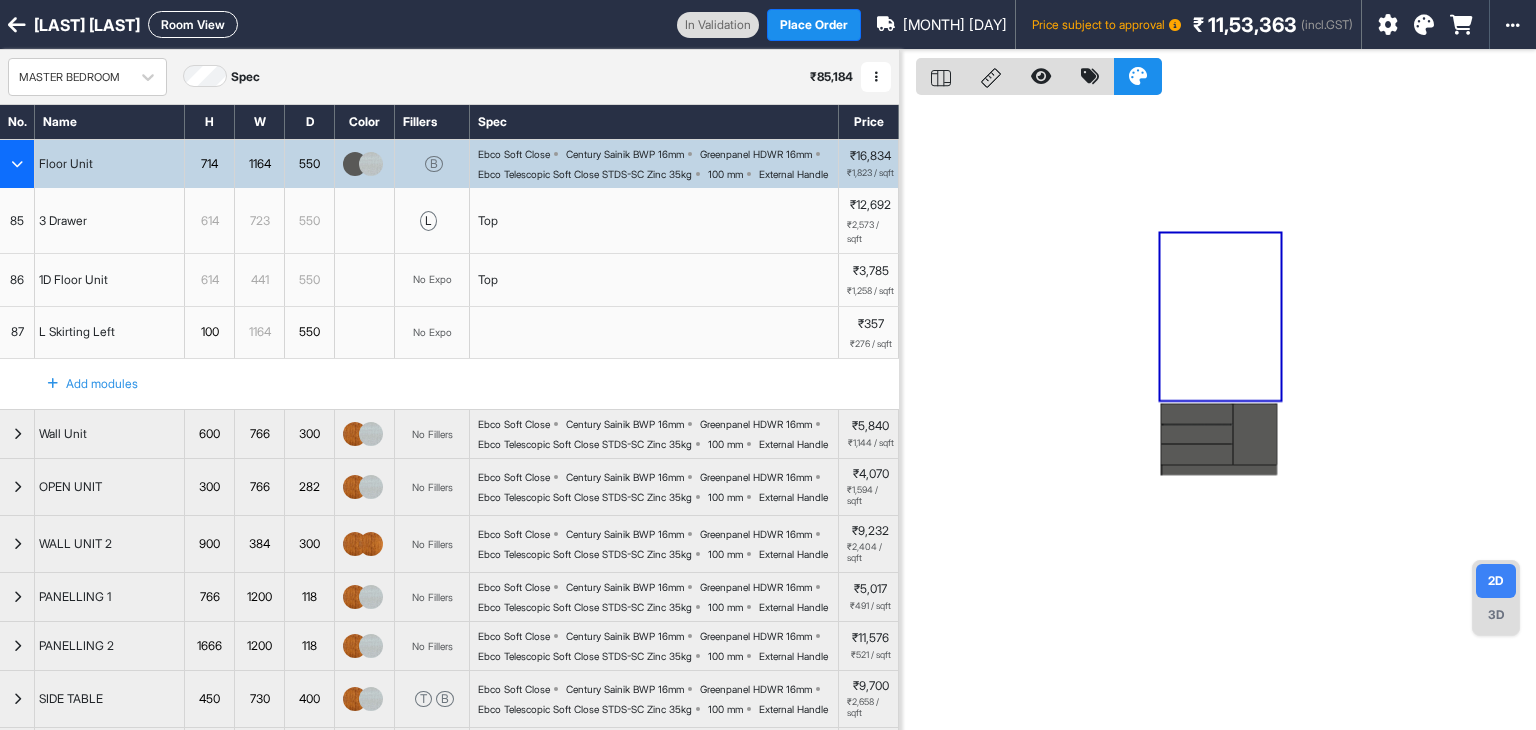 click at bounding box center [17, 164] 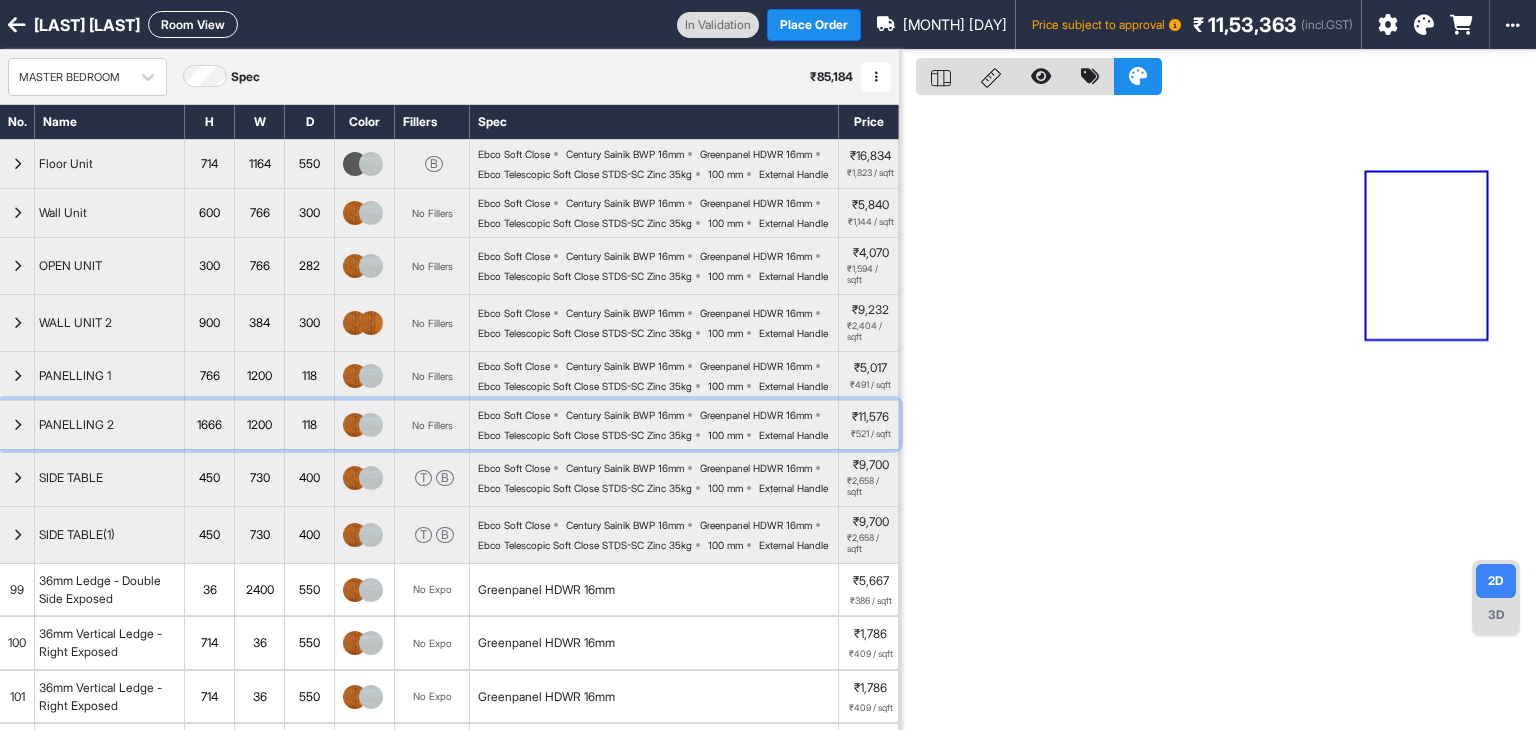 click at bounding box center (17, 425) 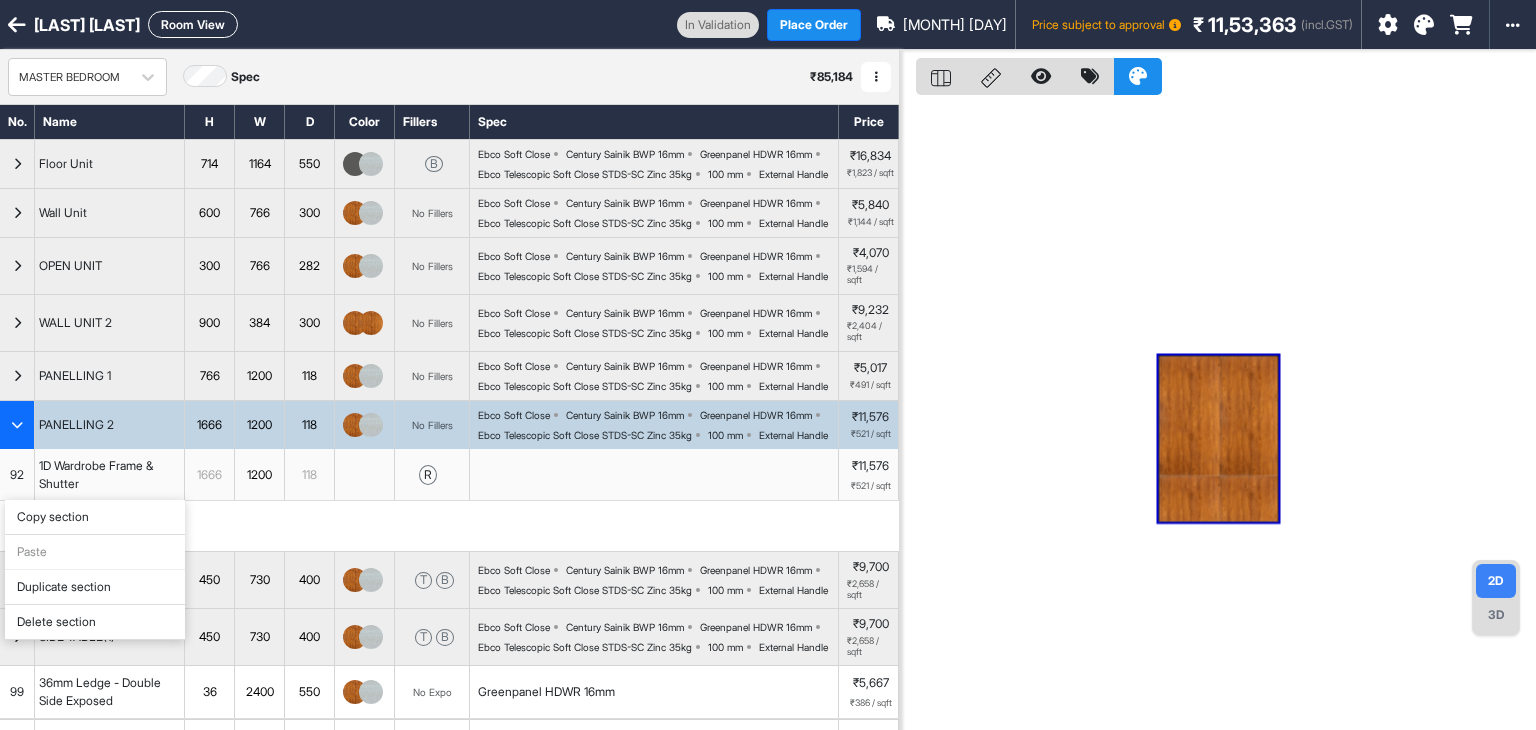 click on "Duplicate section" at bounding box center (95, 587) 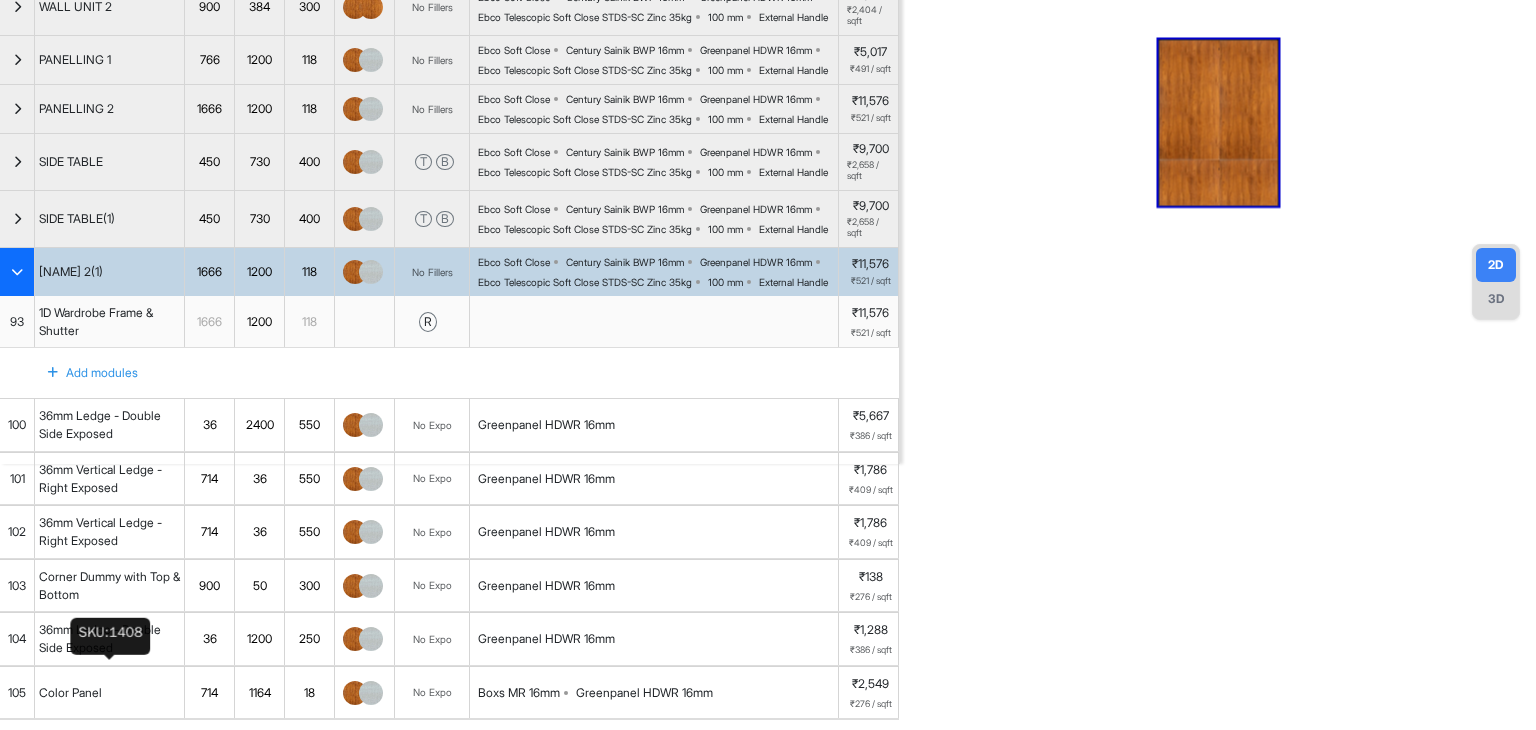 scroll, scrollTop: 312, scrollLeft: 0, axis: vertical 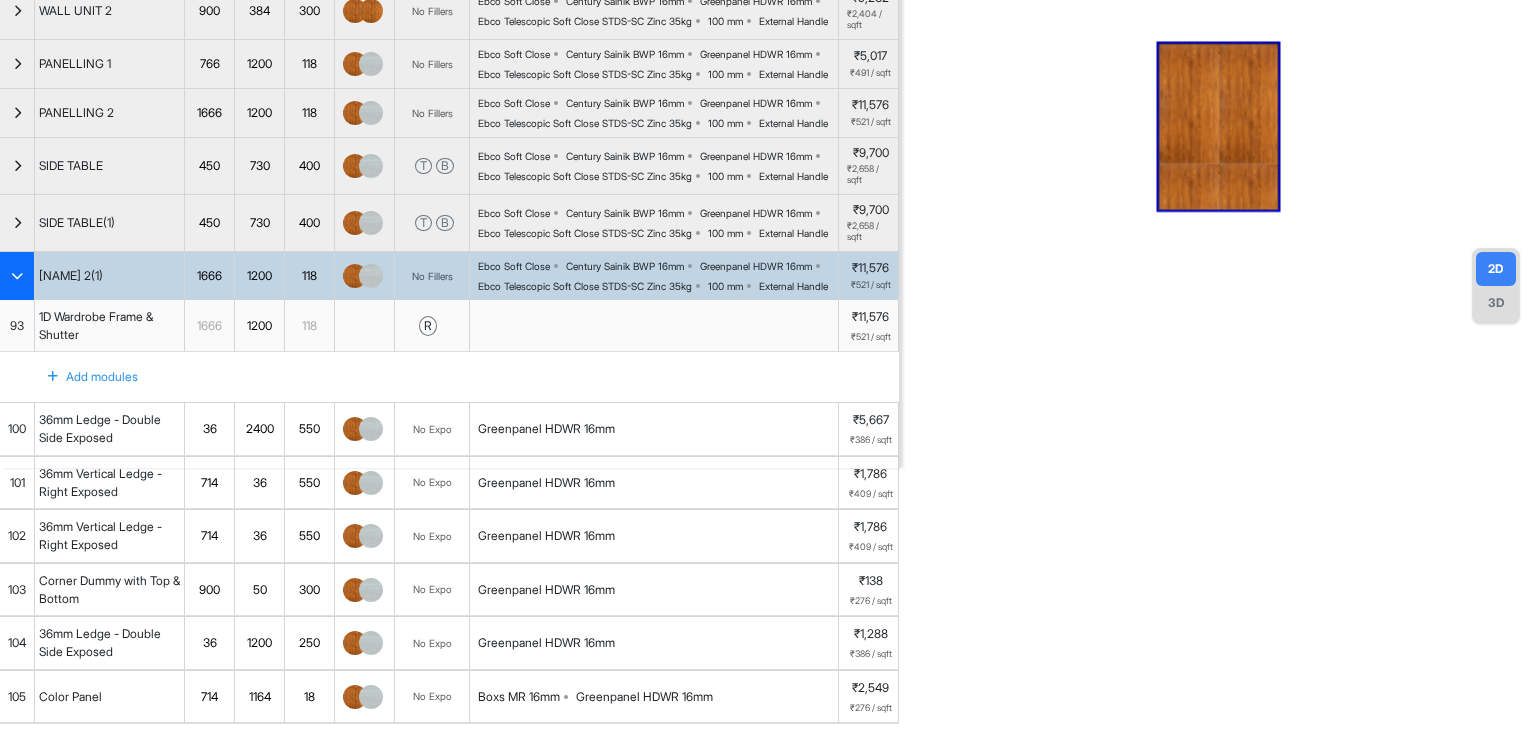 click on "1666" at bounding box center [209, 276] 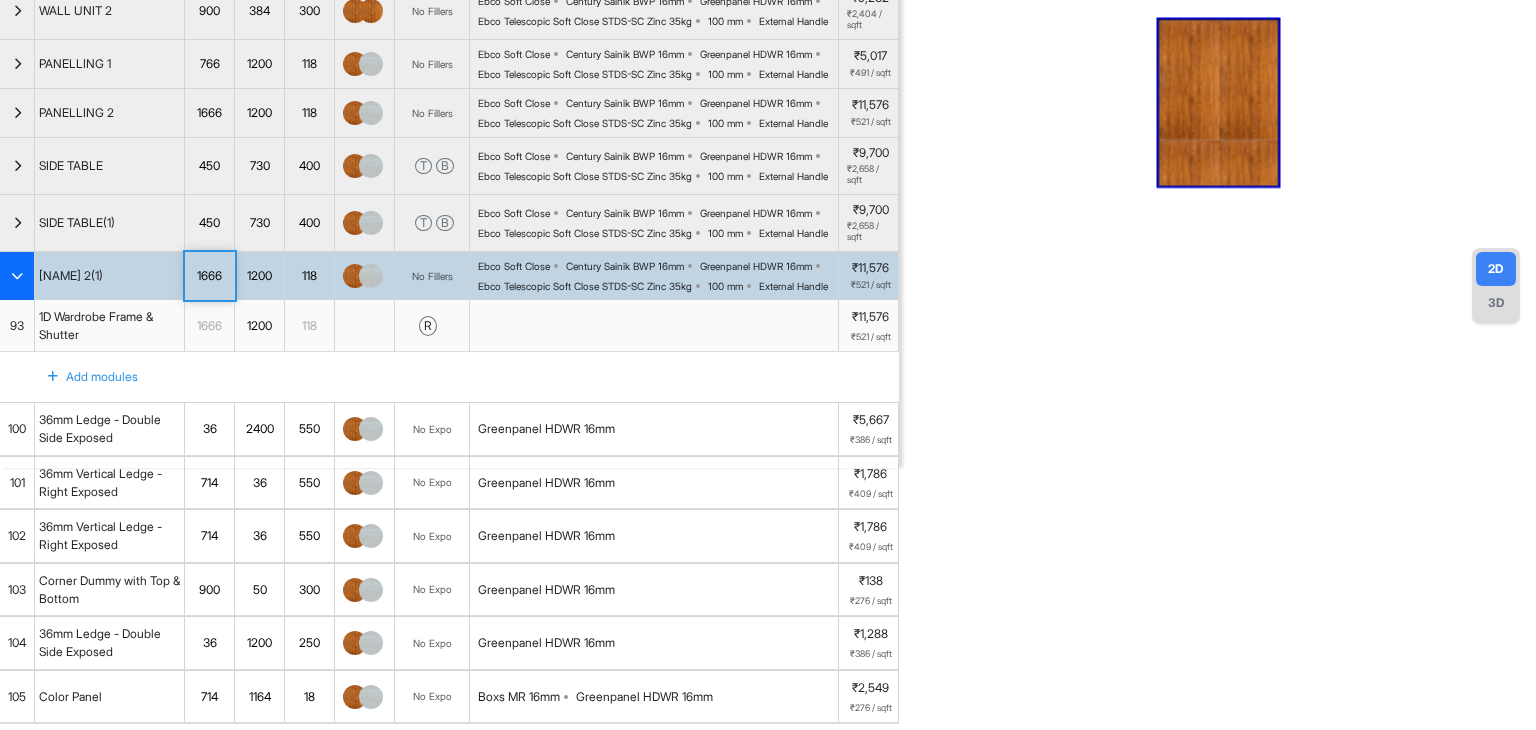 click on "1666" at bounding box center [209, 276] 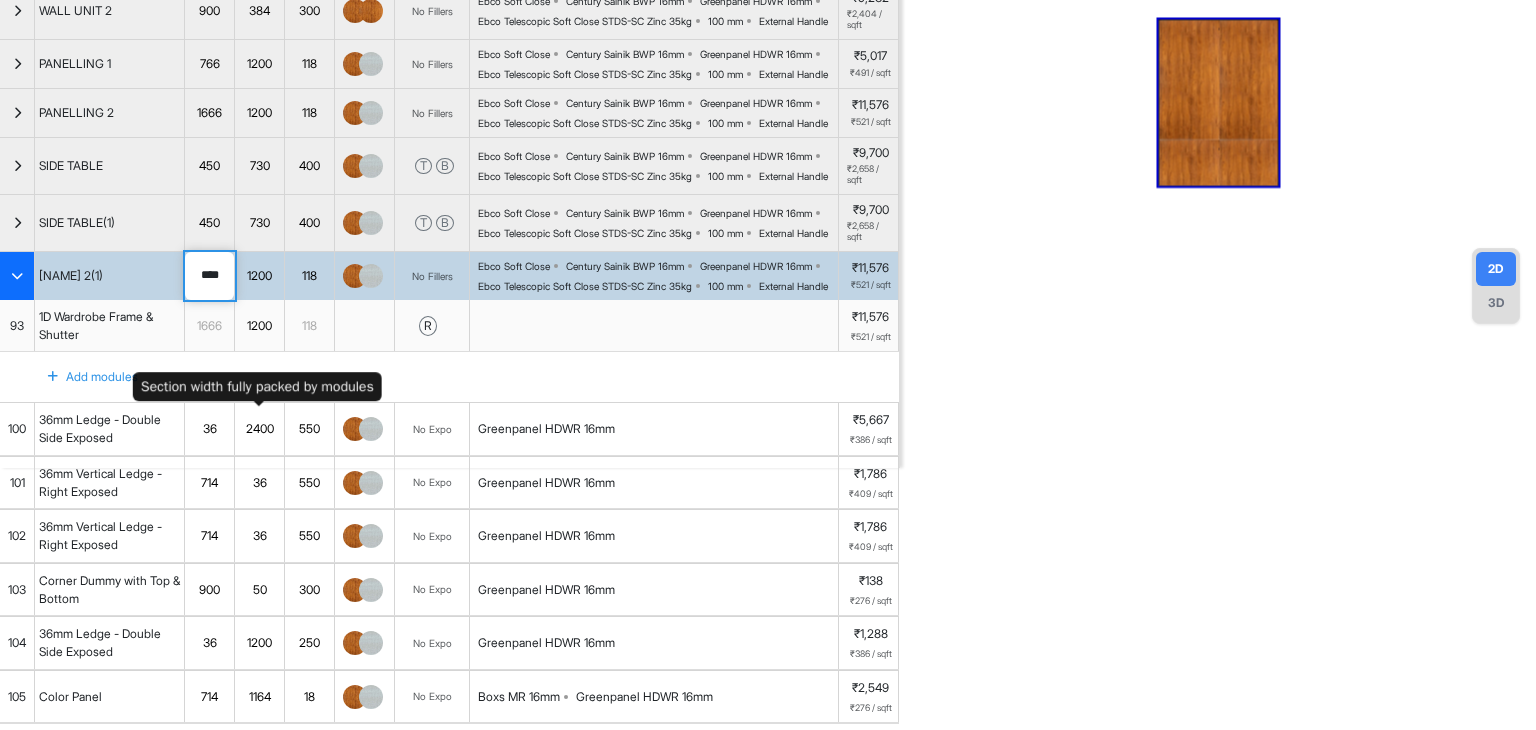 click on "1200" at bounding box center (259, 276) 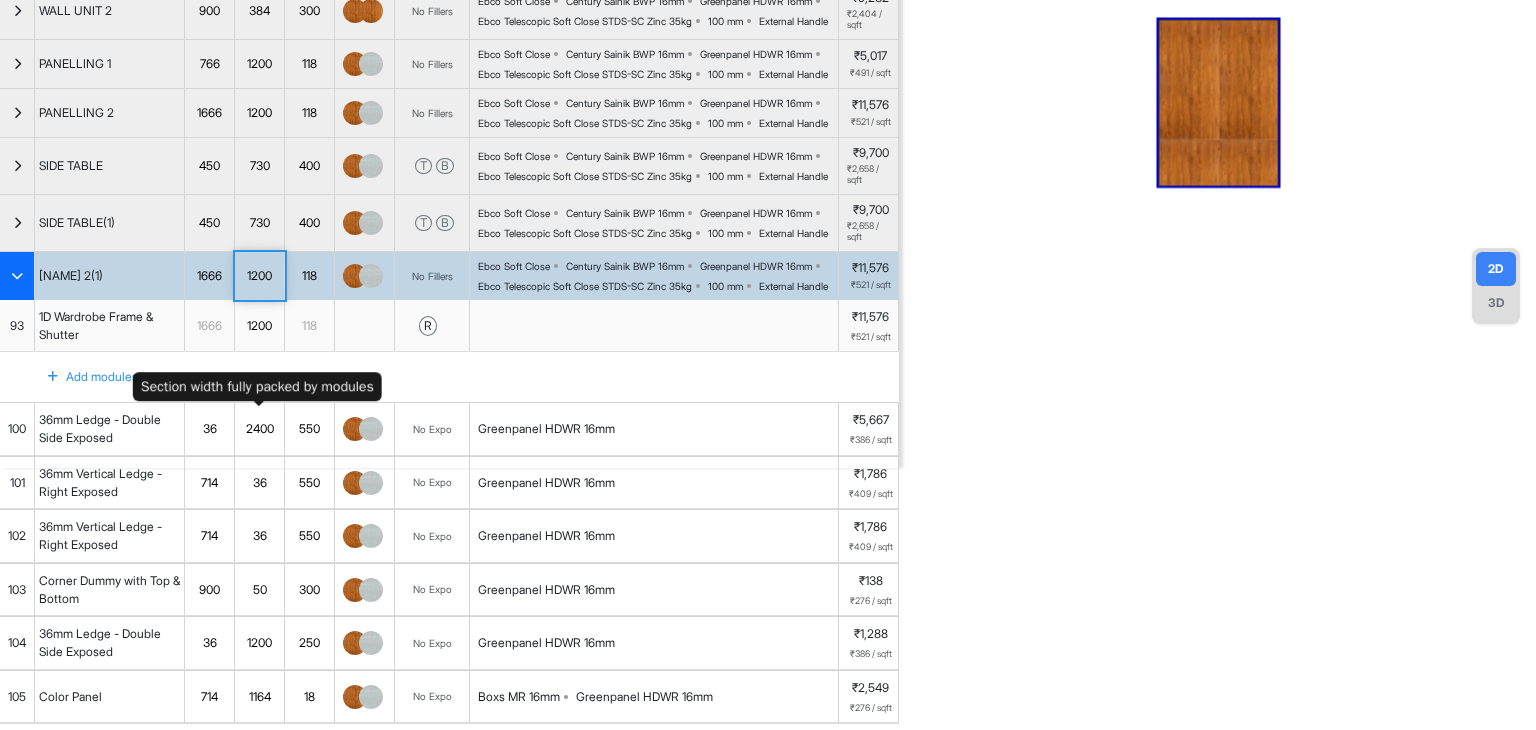 click on "1200" at bounding box center (259, 276) 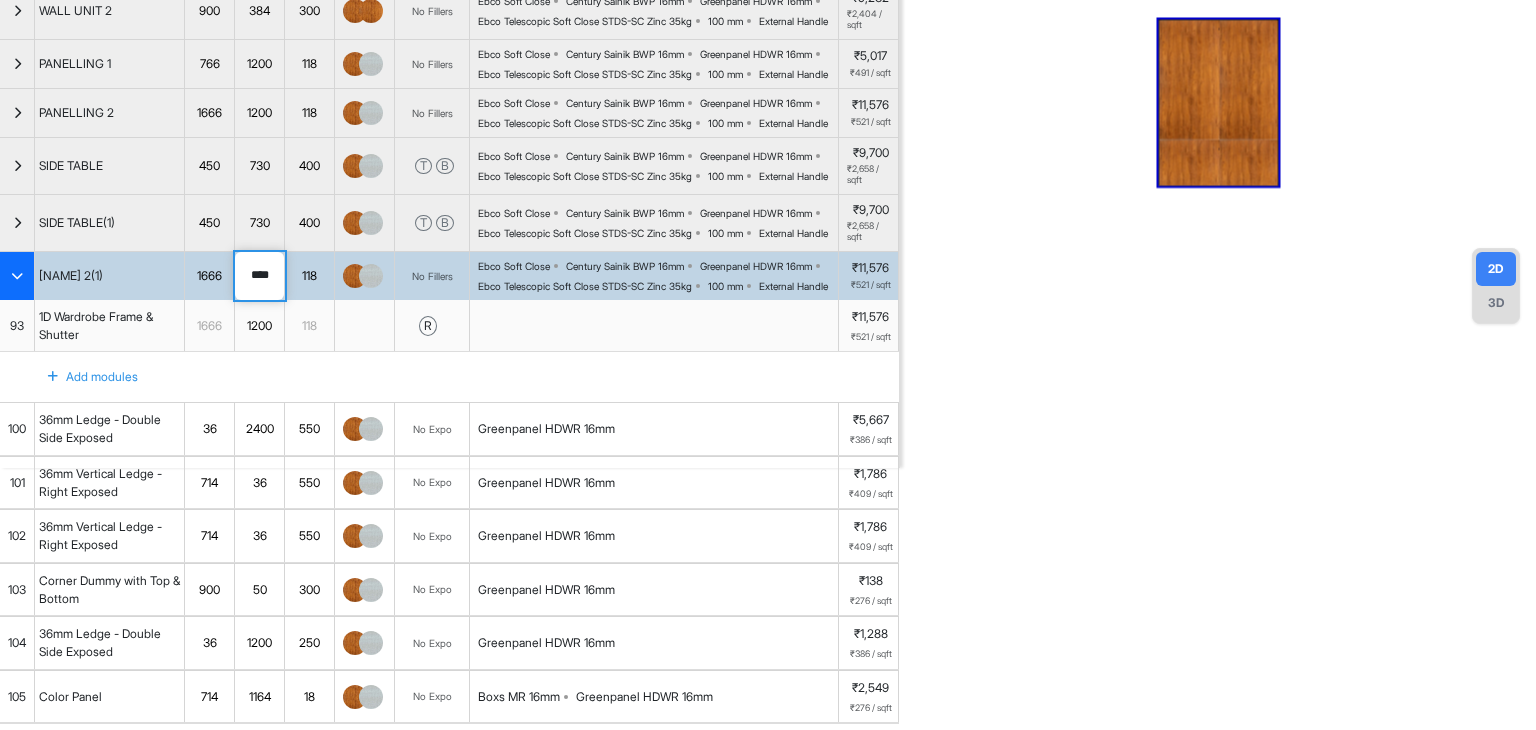 drag, startPoint x: 255, startPoint y: 409, endPoint x: 240, endPoint y: 410, distance: 15.033297 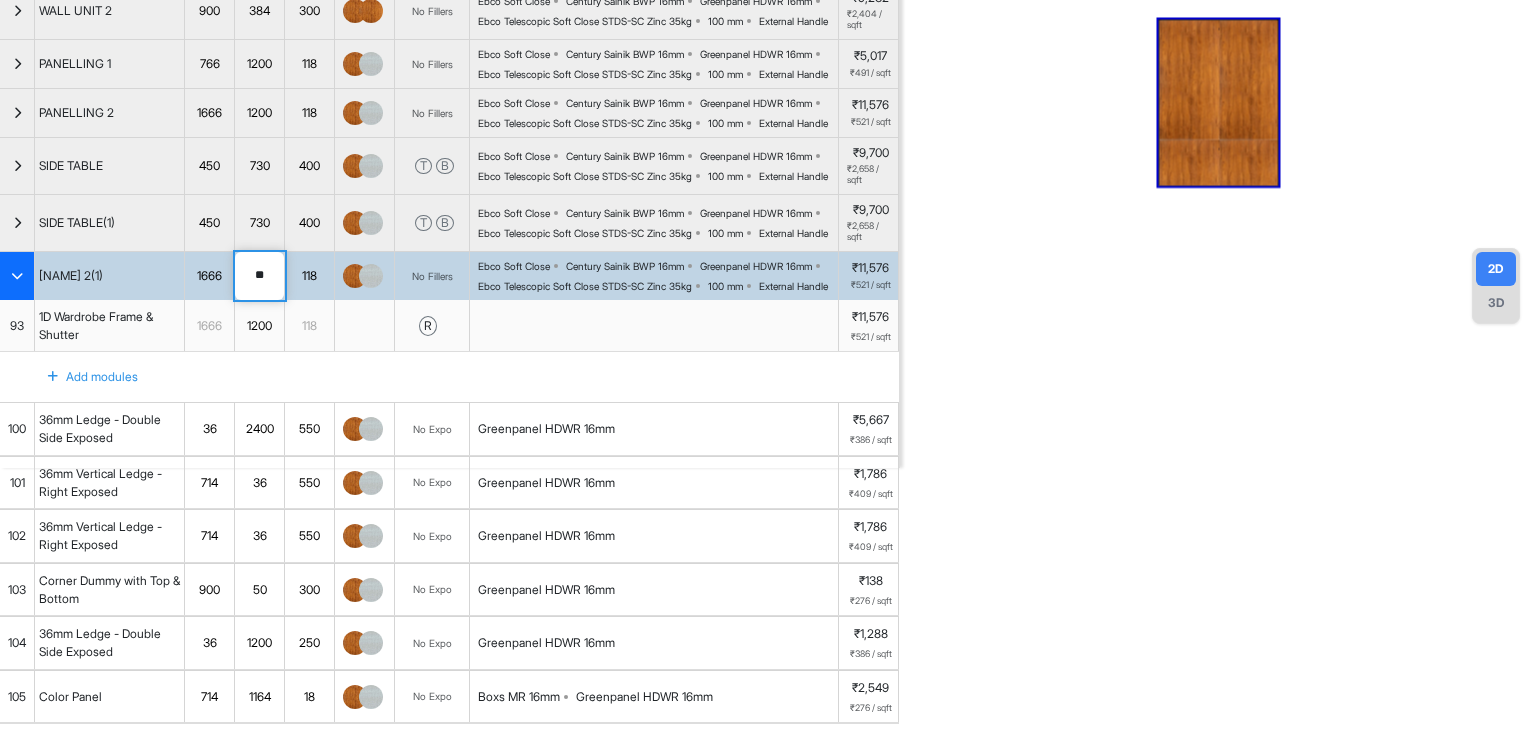 type on "***" 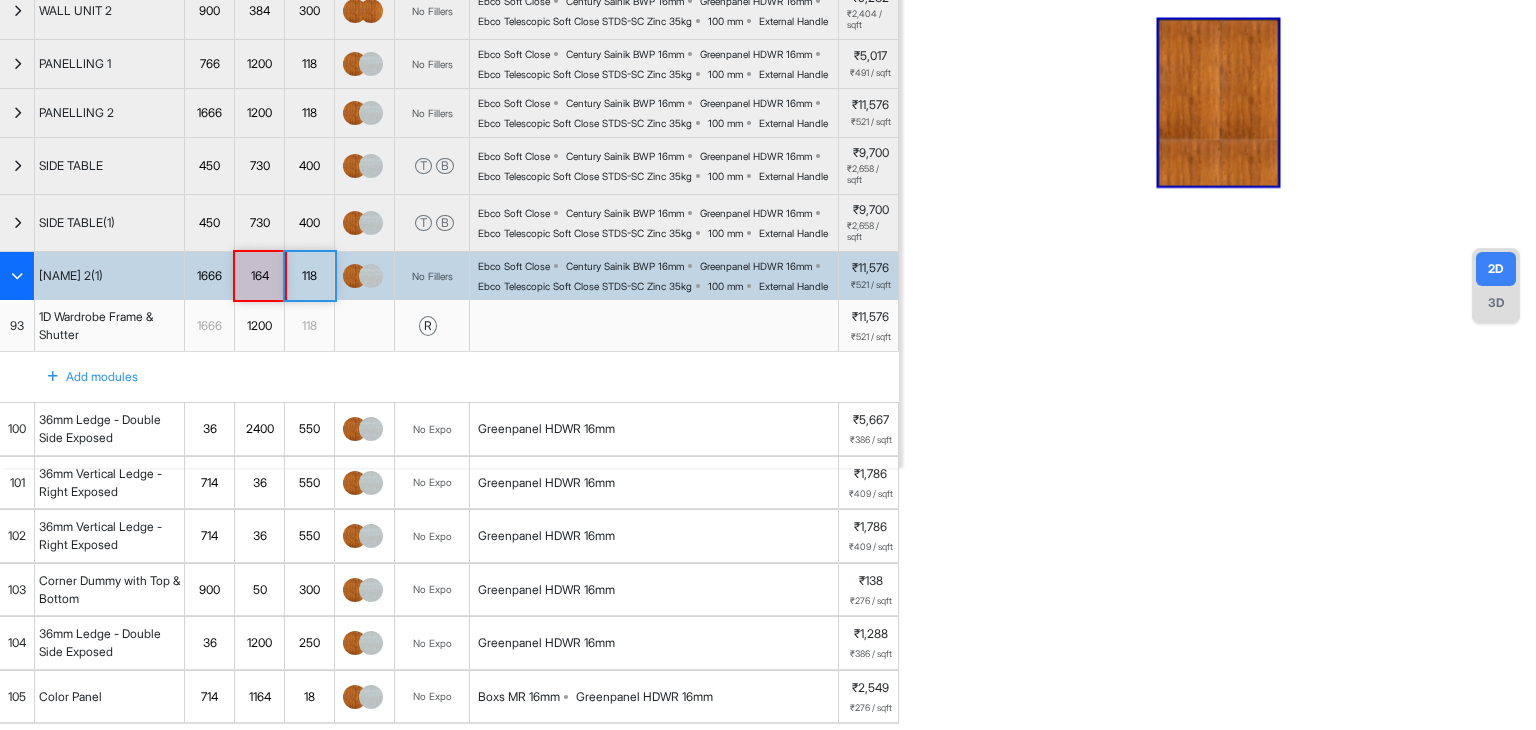 scroll, scrollTop: 0, scrollLeft: 0, axis: both 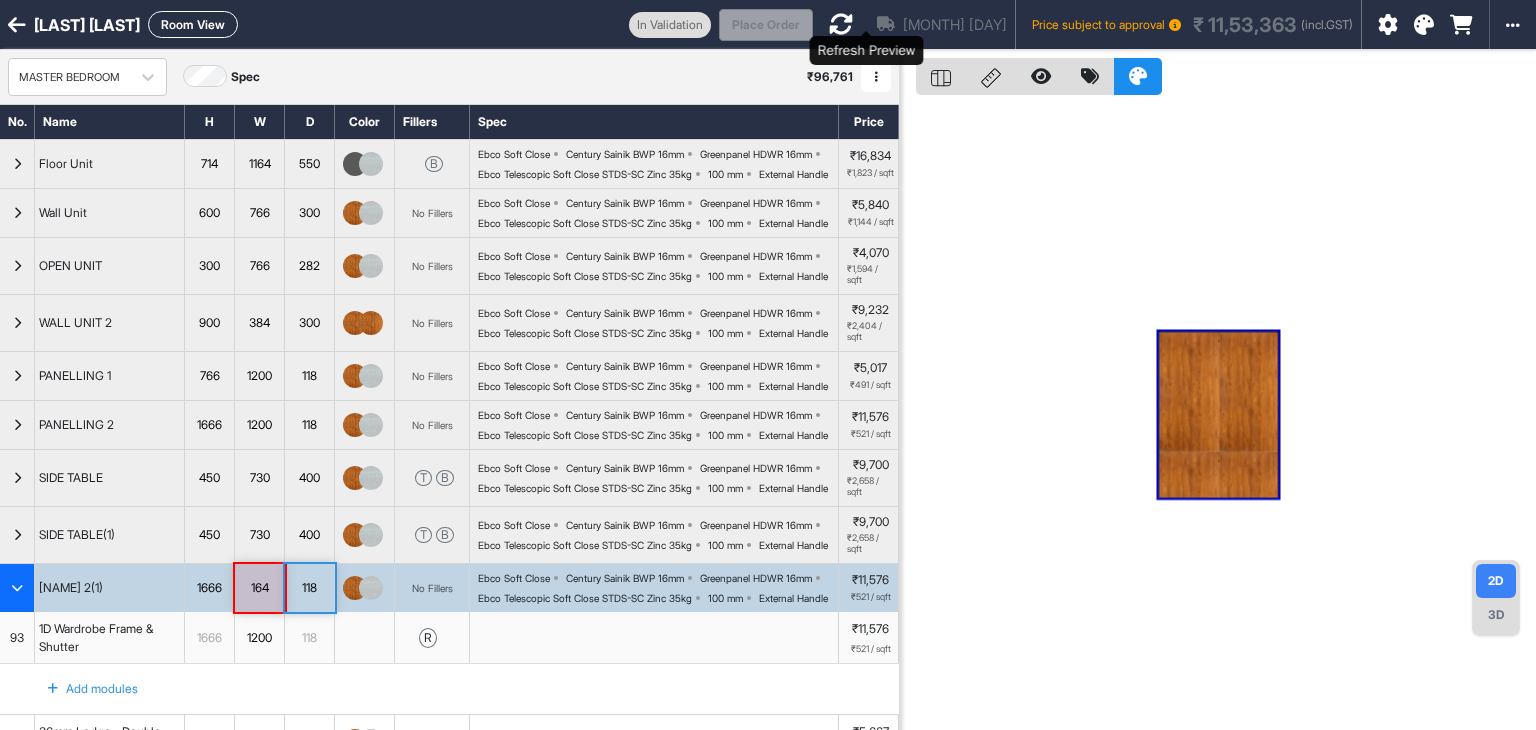 click at bounding box center (841, 24) 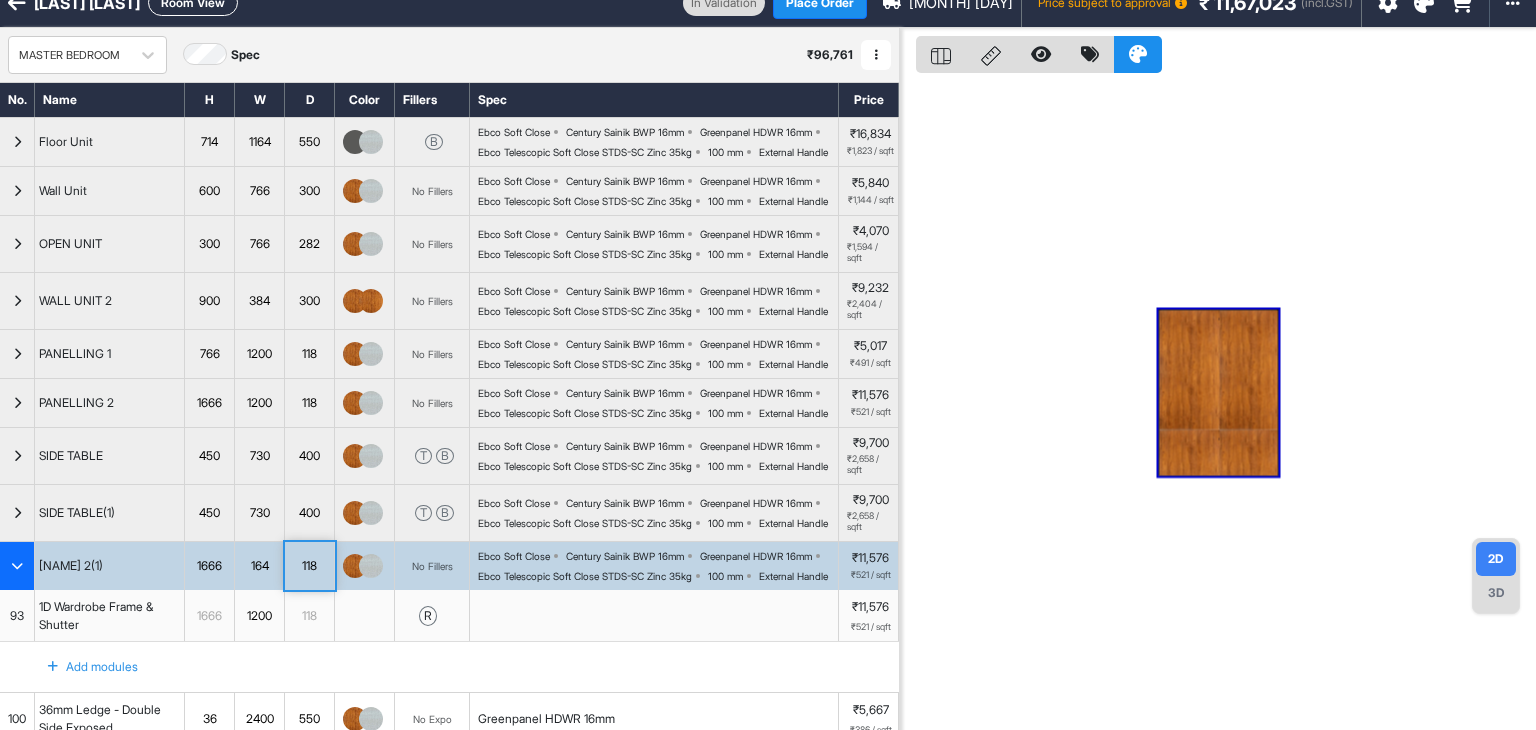 scroll, scrollTop: 0, scrollLeft: 0, axis: both 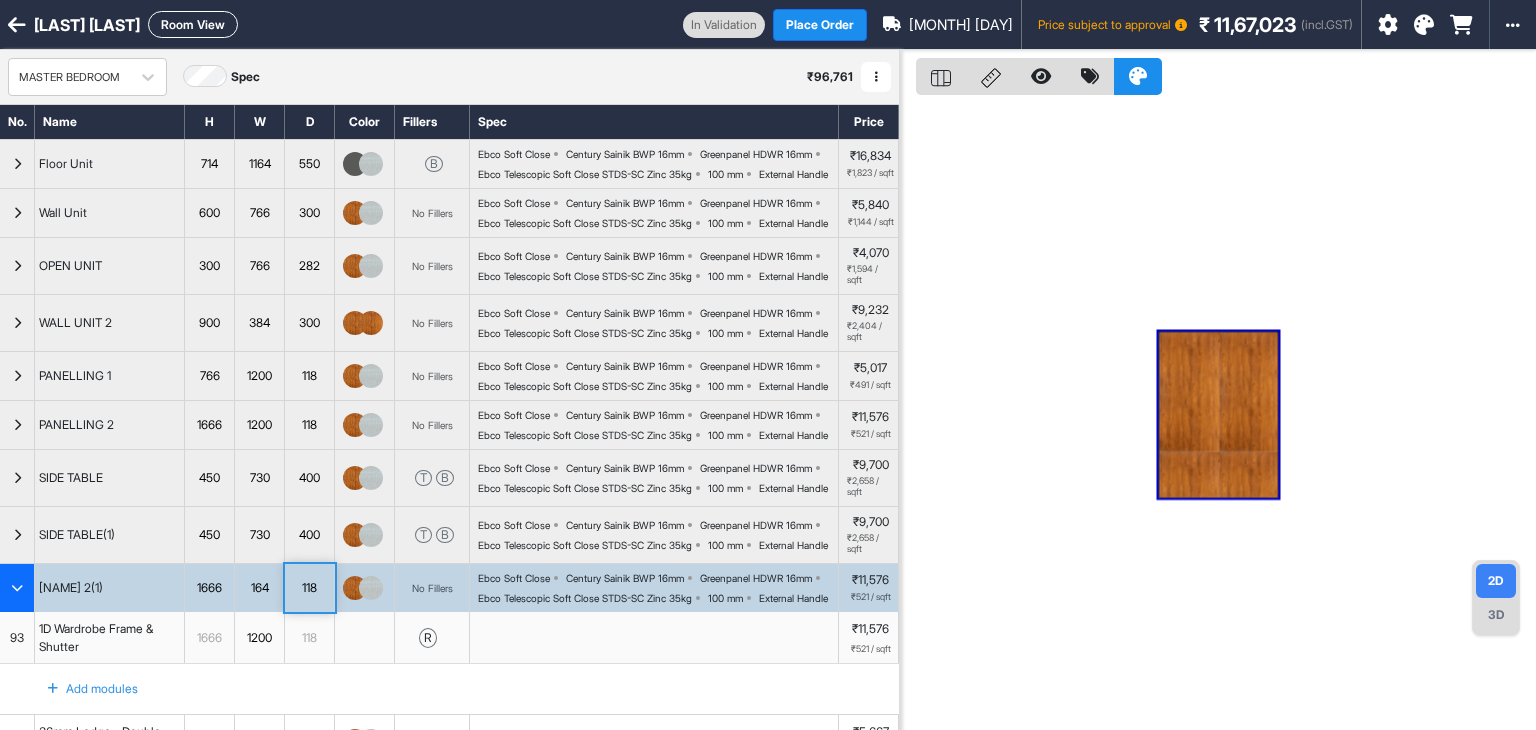 click on "Room View" at bounding box center [193, 24] 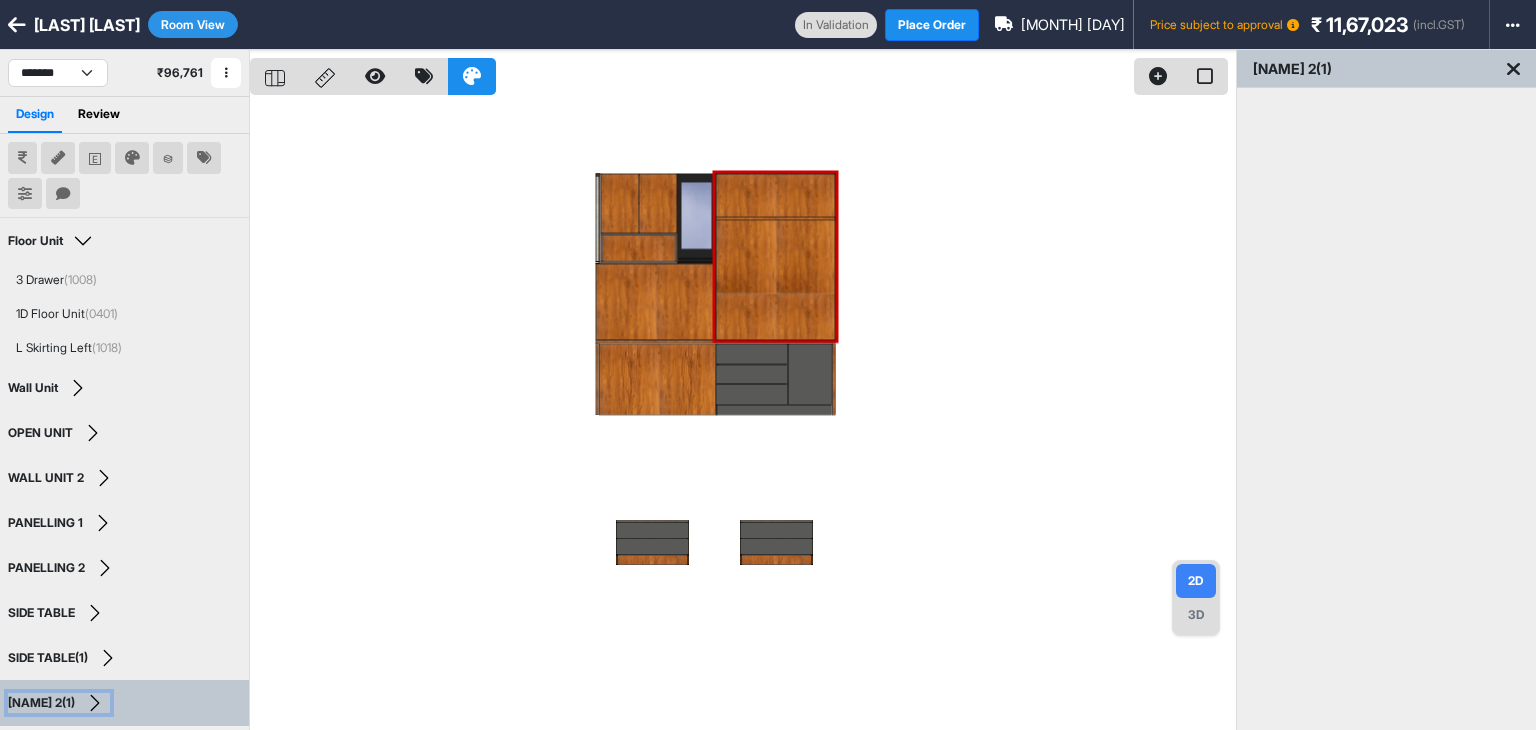 click on "[NAME] 2(1)" at bounding box center [41, 703] 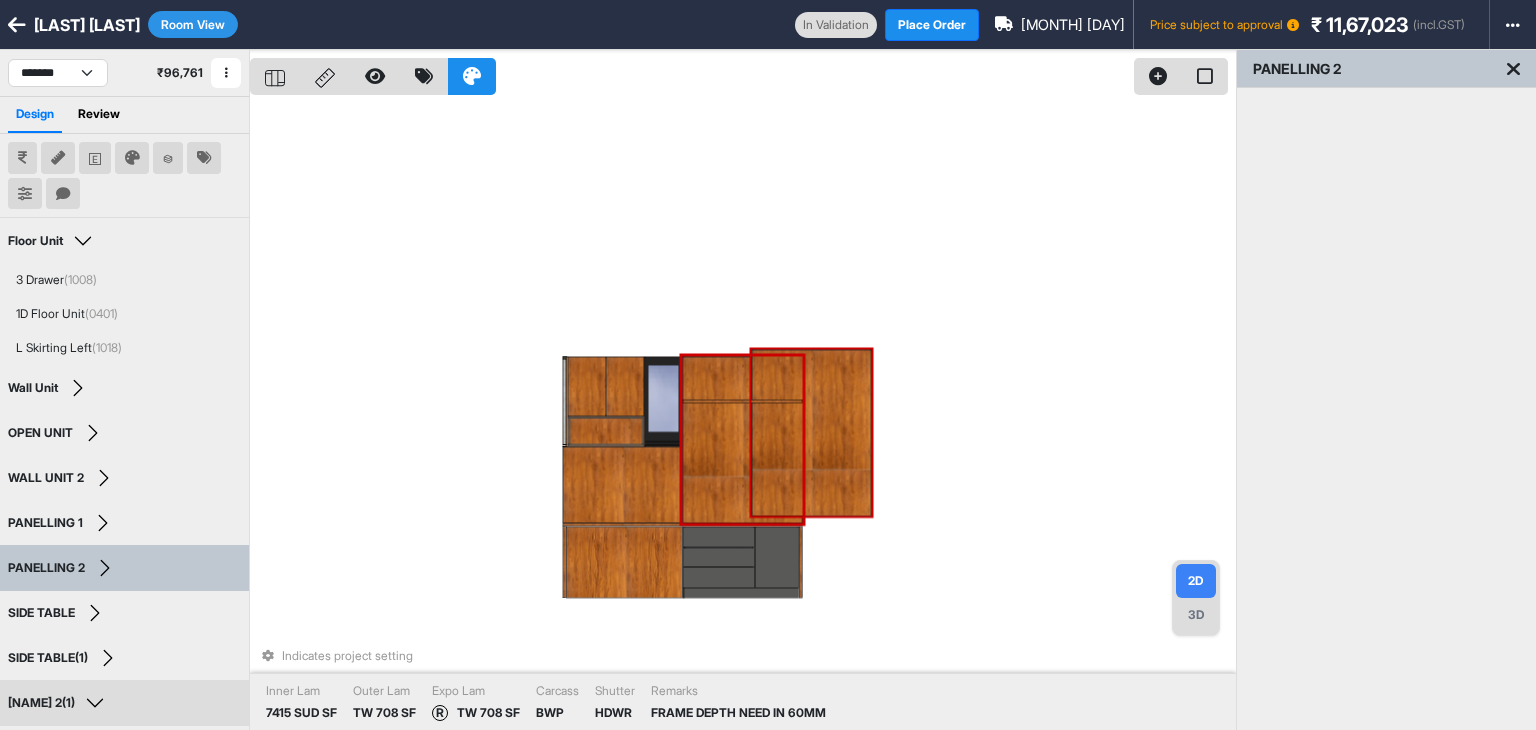 drag, startPoint x: 772, startPoint y: 433, endPoint x: 954, endPoint y: 428, distance: 182.06866 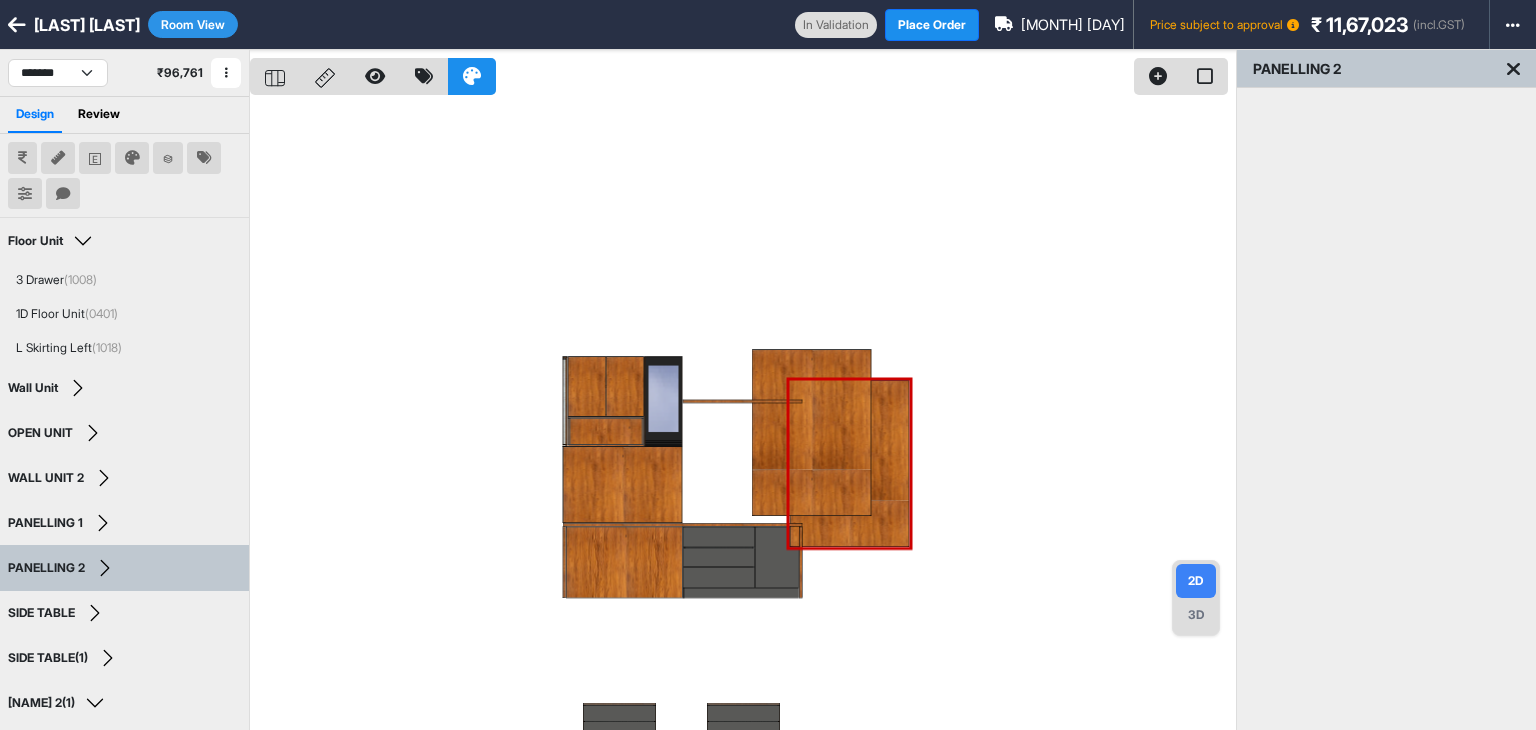 drag, startPoint x: 850, startPoint y: 421, endPoint x: 969, endPoint y: 443, distance: 121.016525 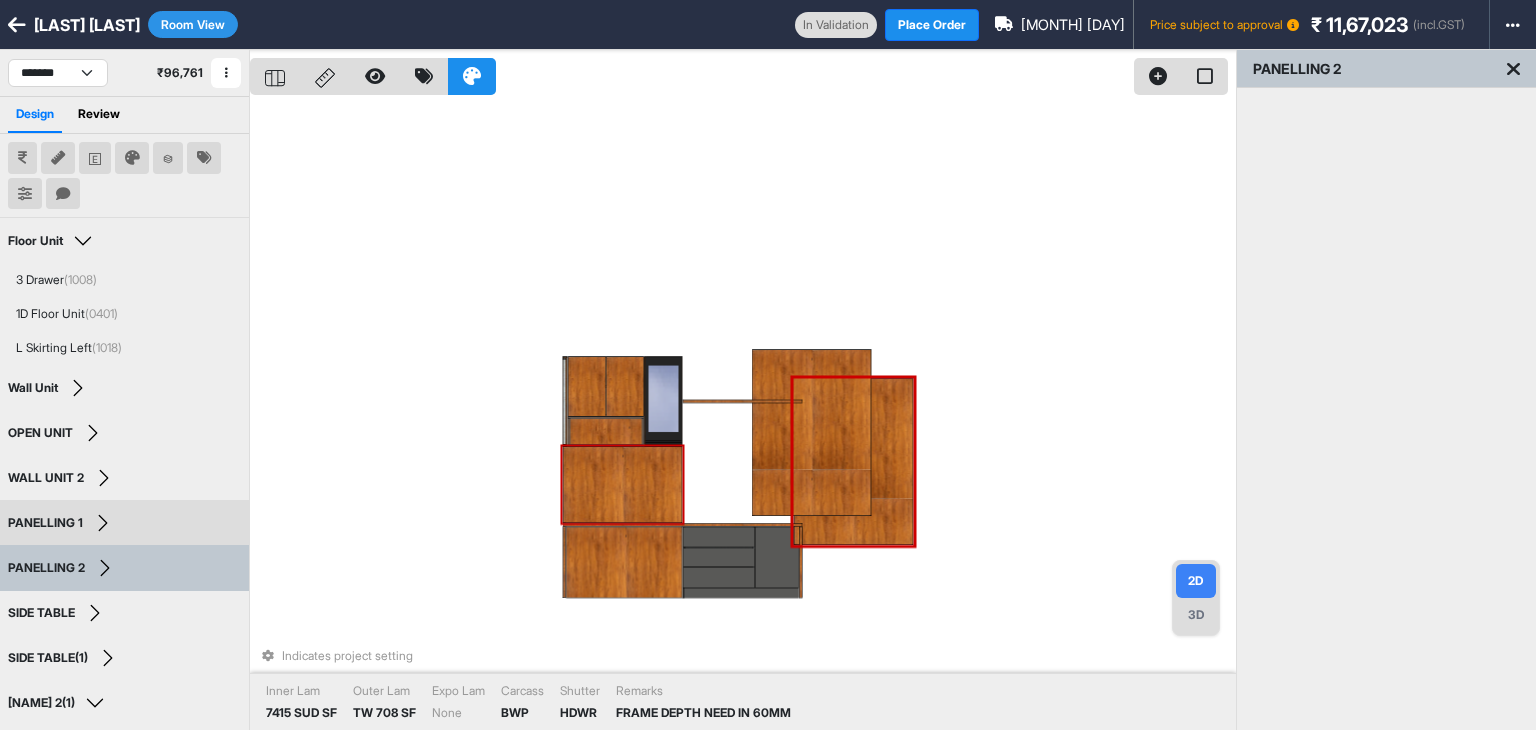 click at bounding box center (623, 485) 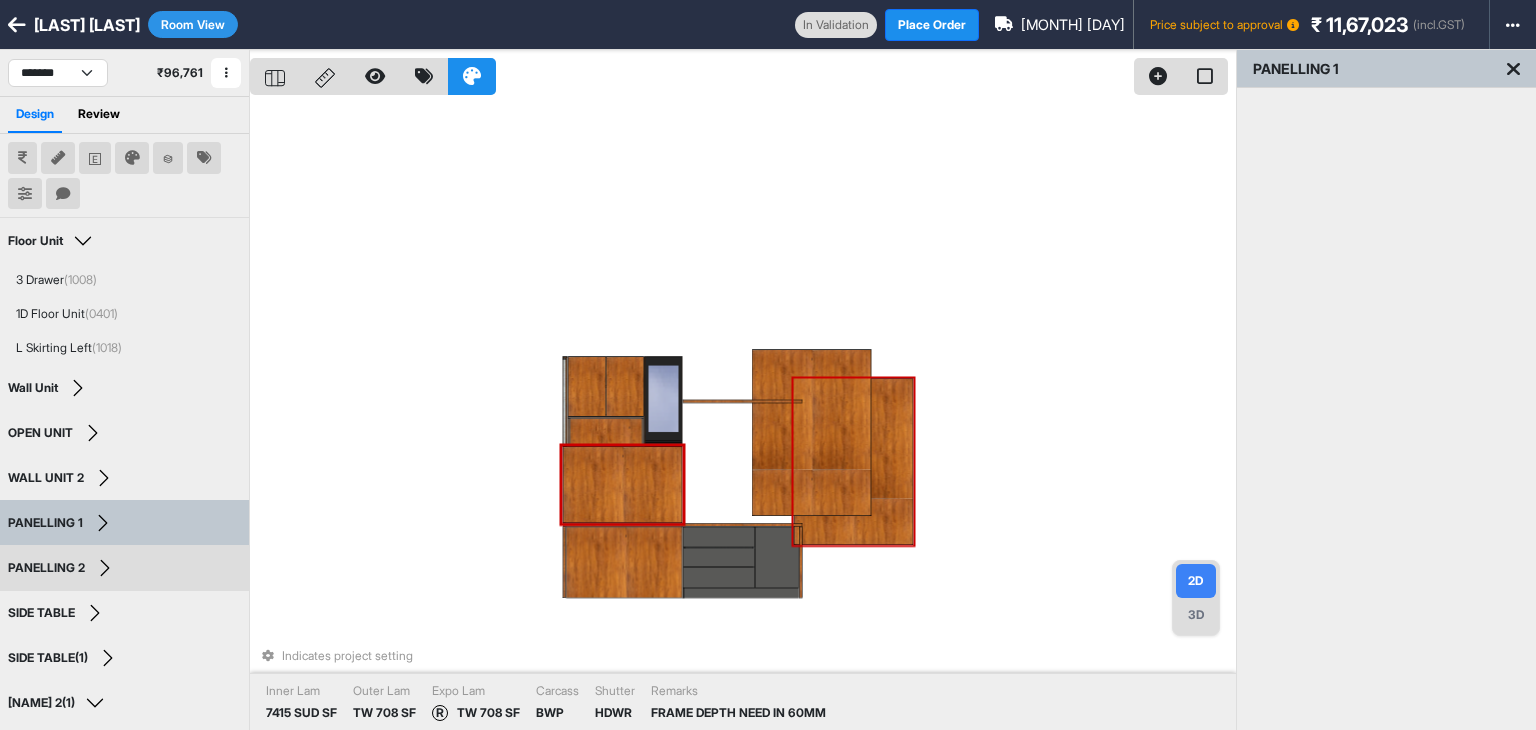 click at bounding box center [854, 462] 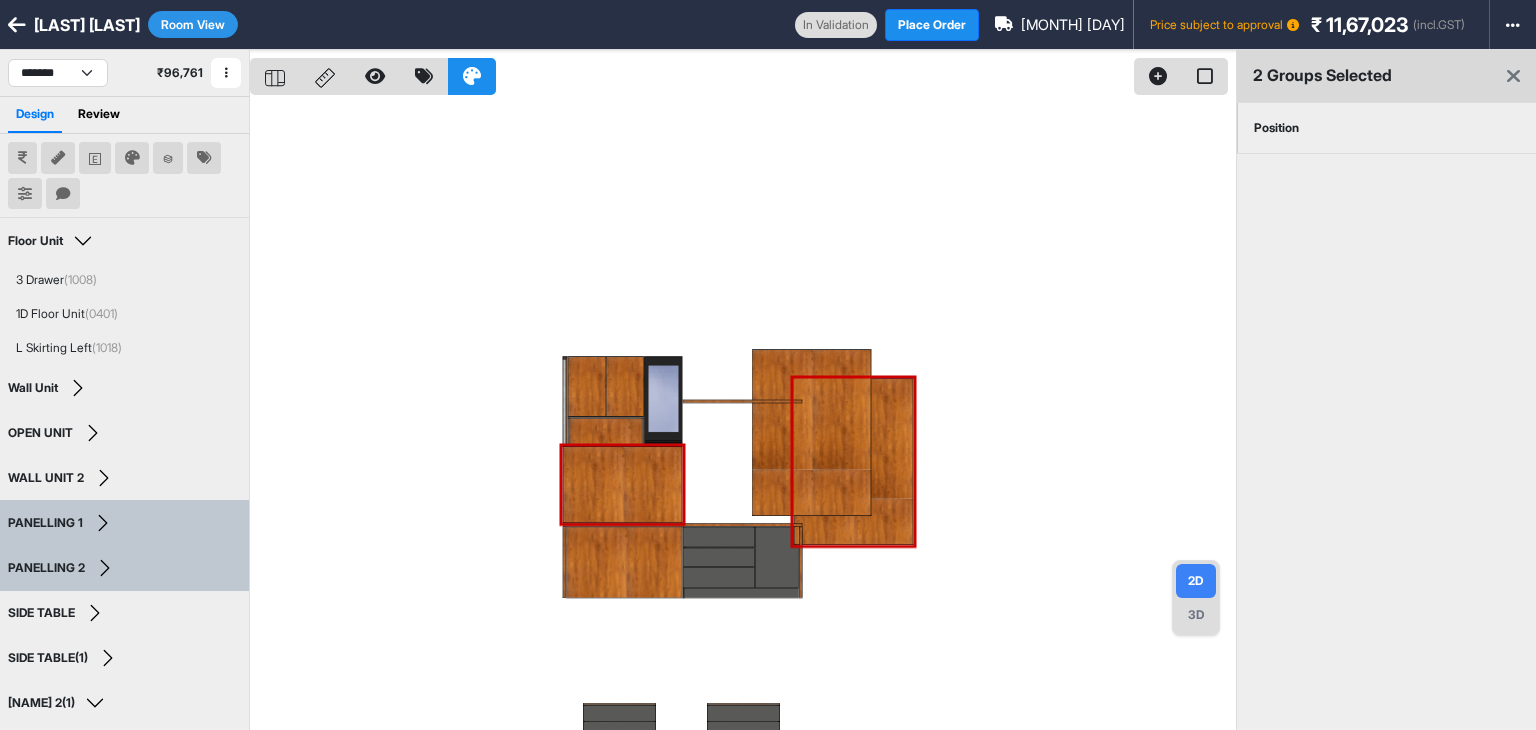 click on "Position" at bounding box center [1276, 128] 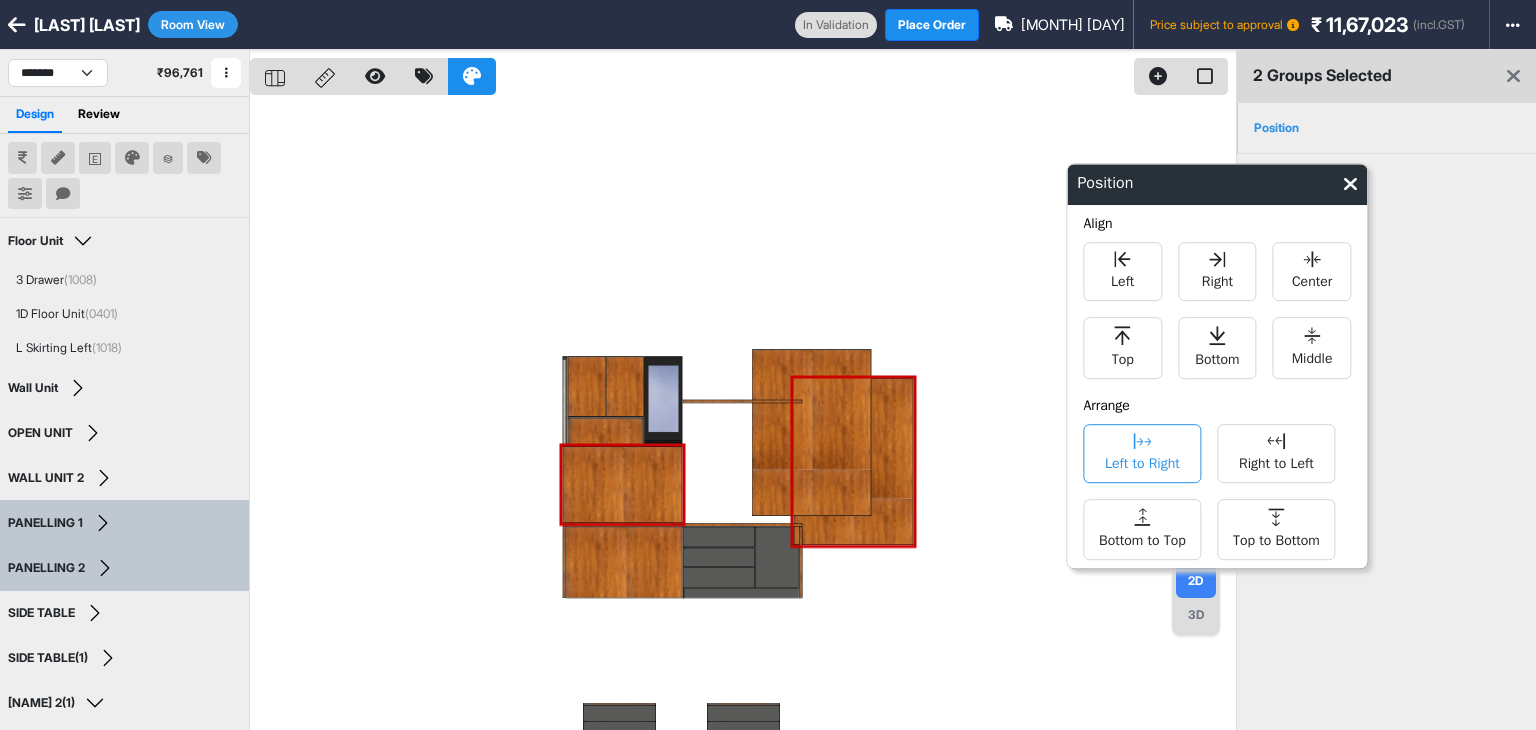 click 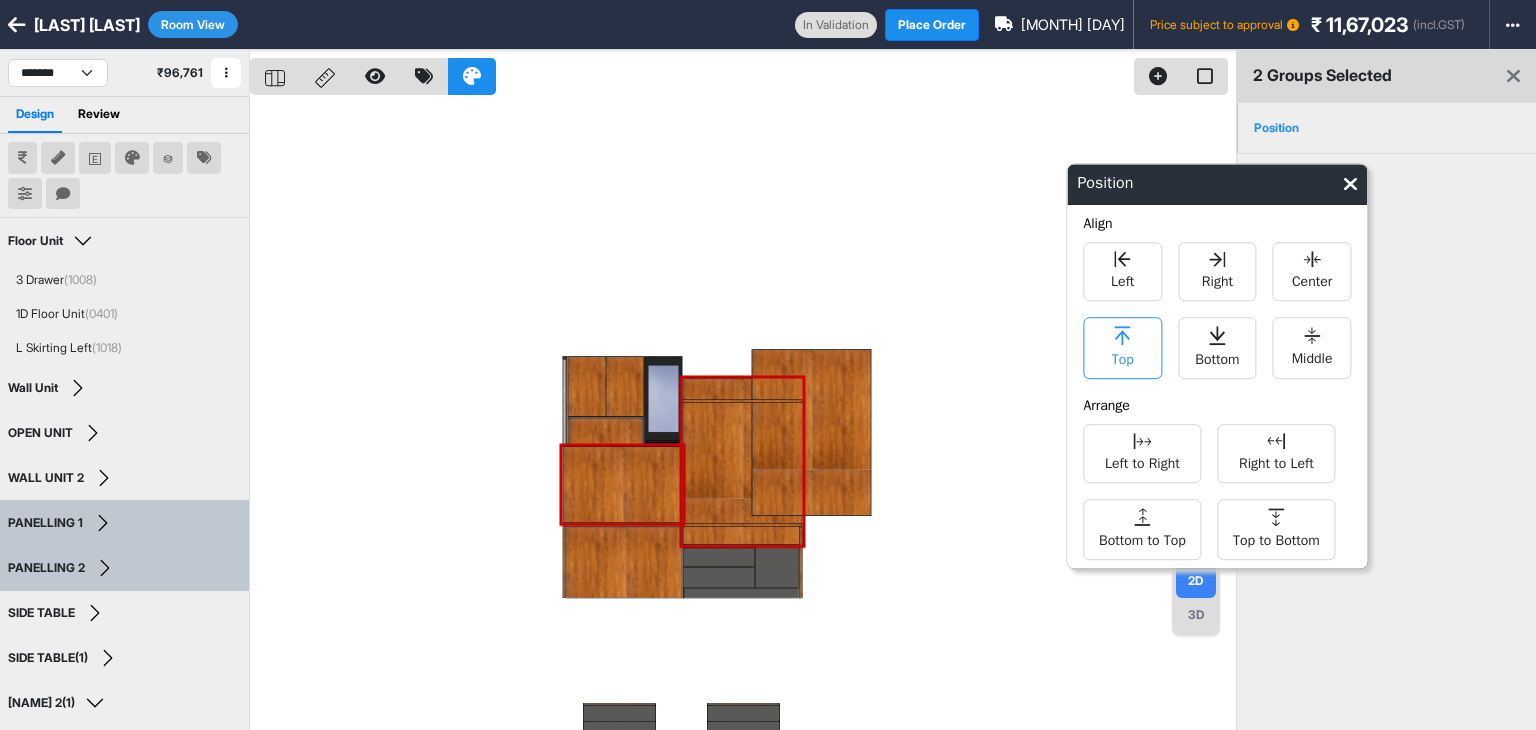 click 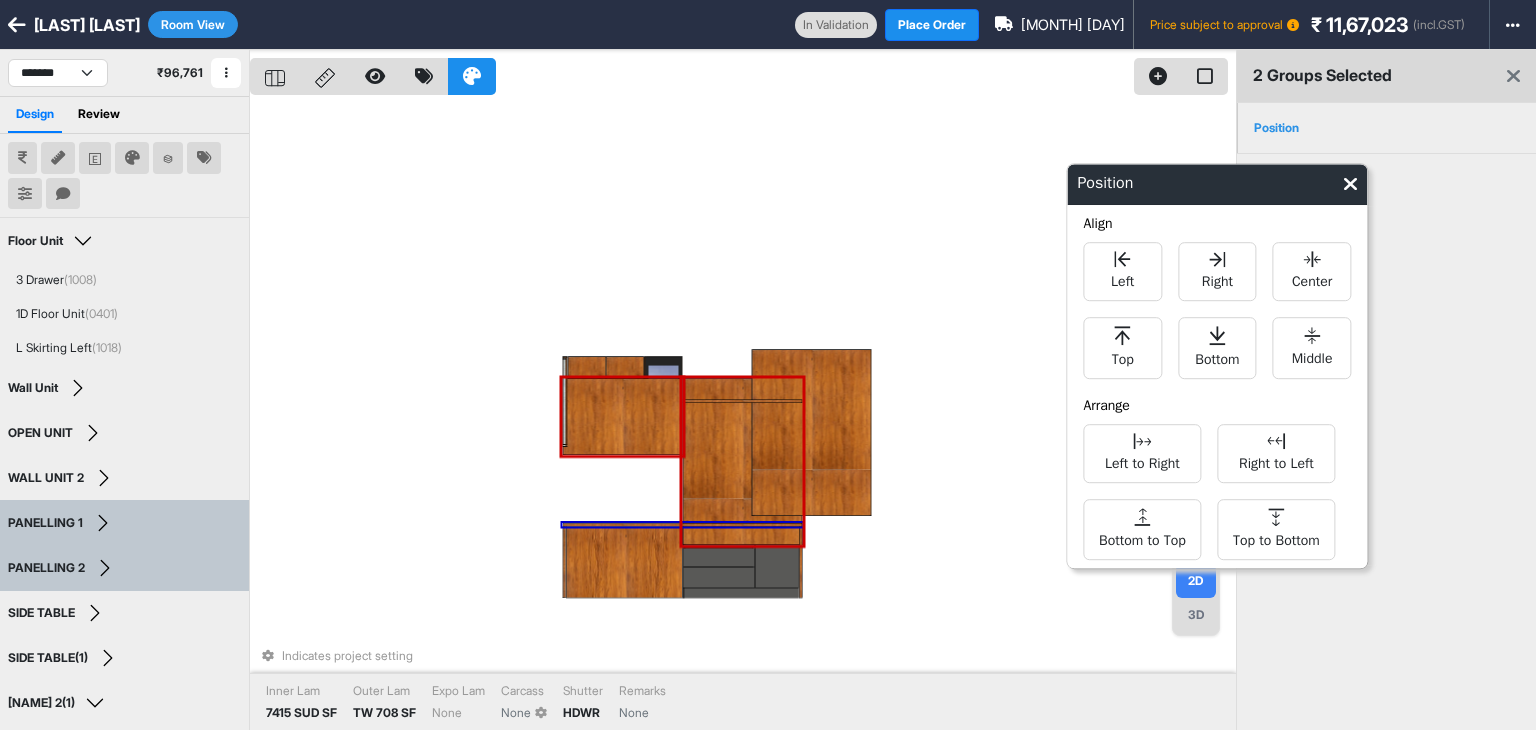 click at bounding box center [683, 525] 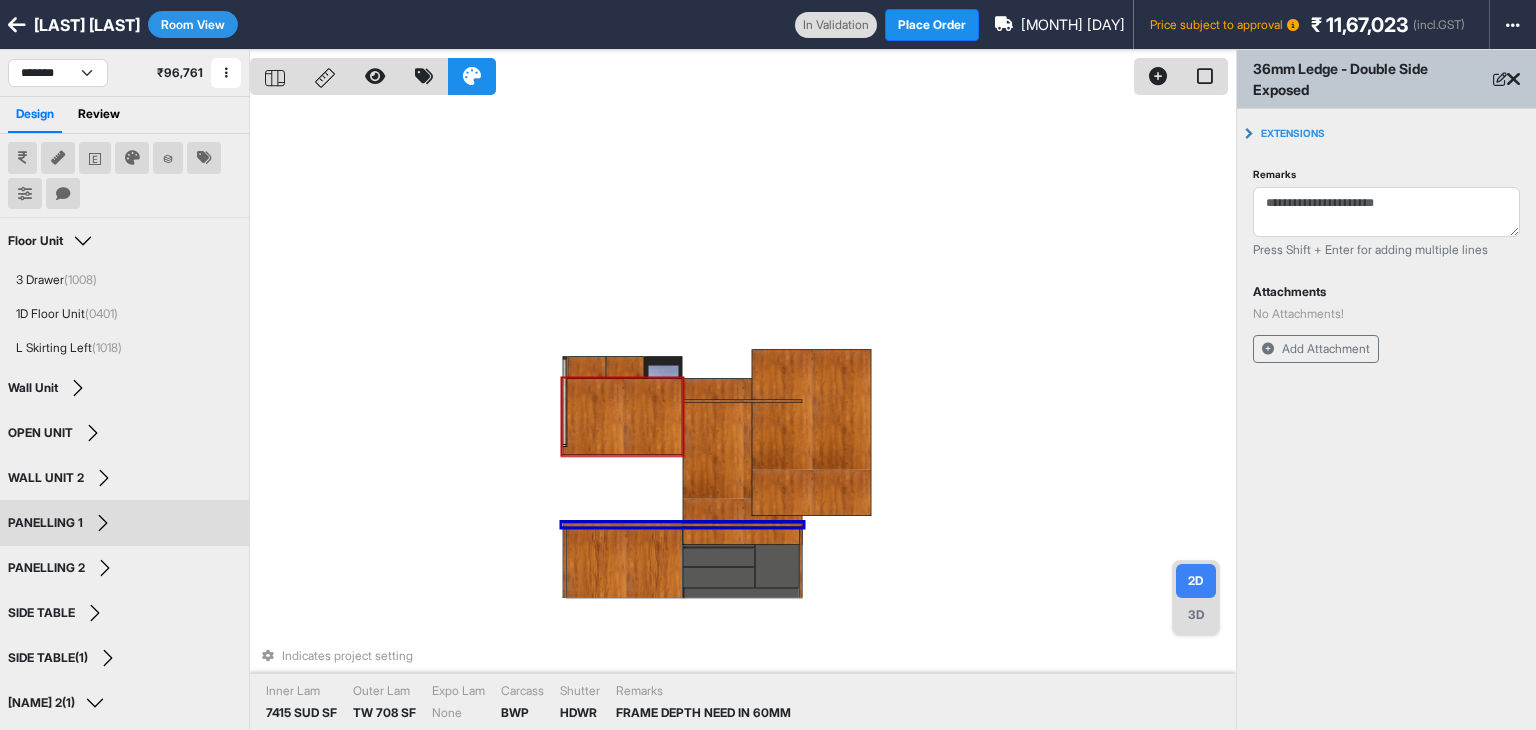 click at bounding box center (623, 417) 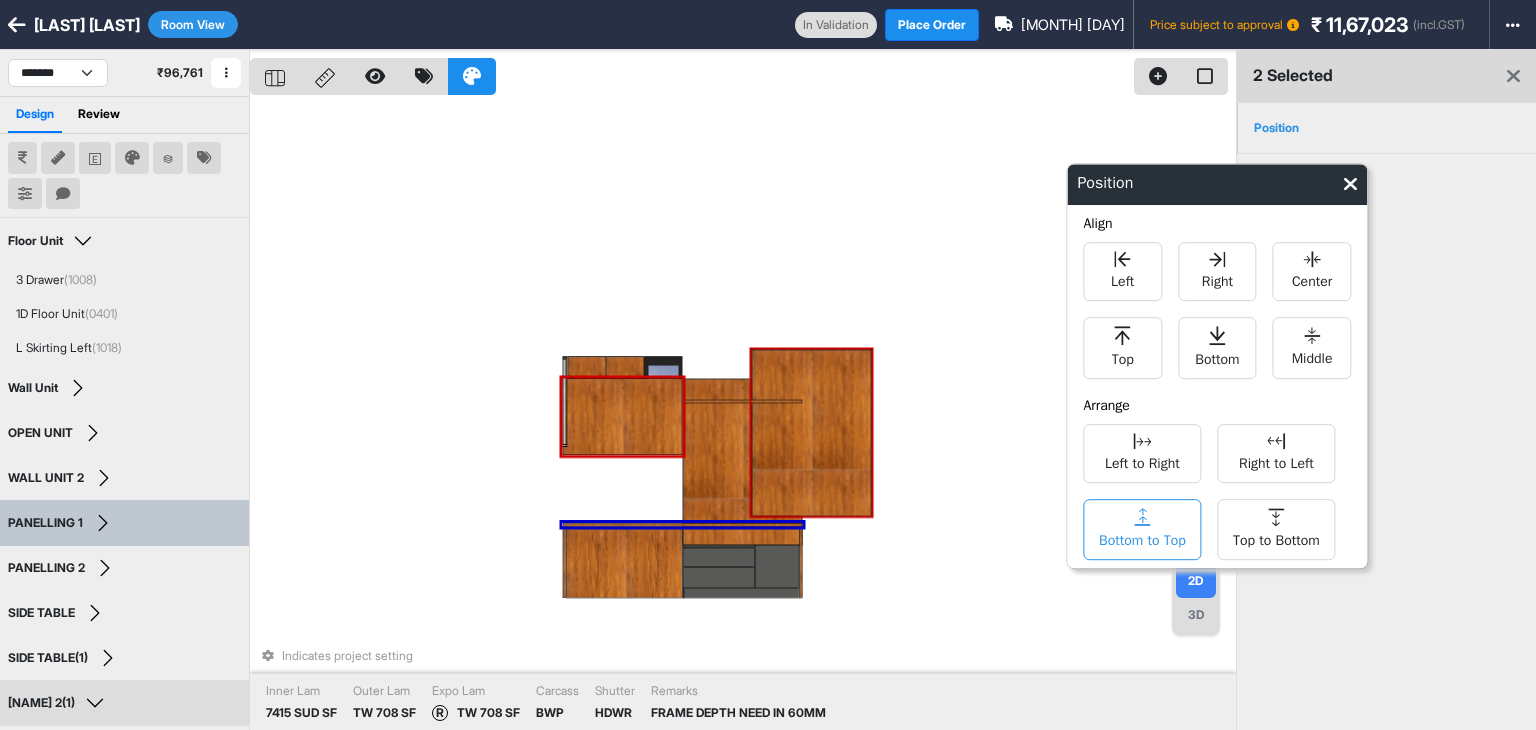 click on "Bottom to Top" at bounding box center [1142, 529] 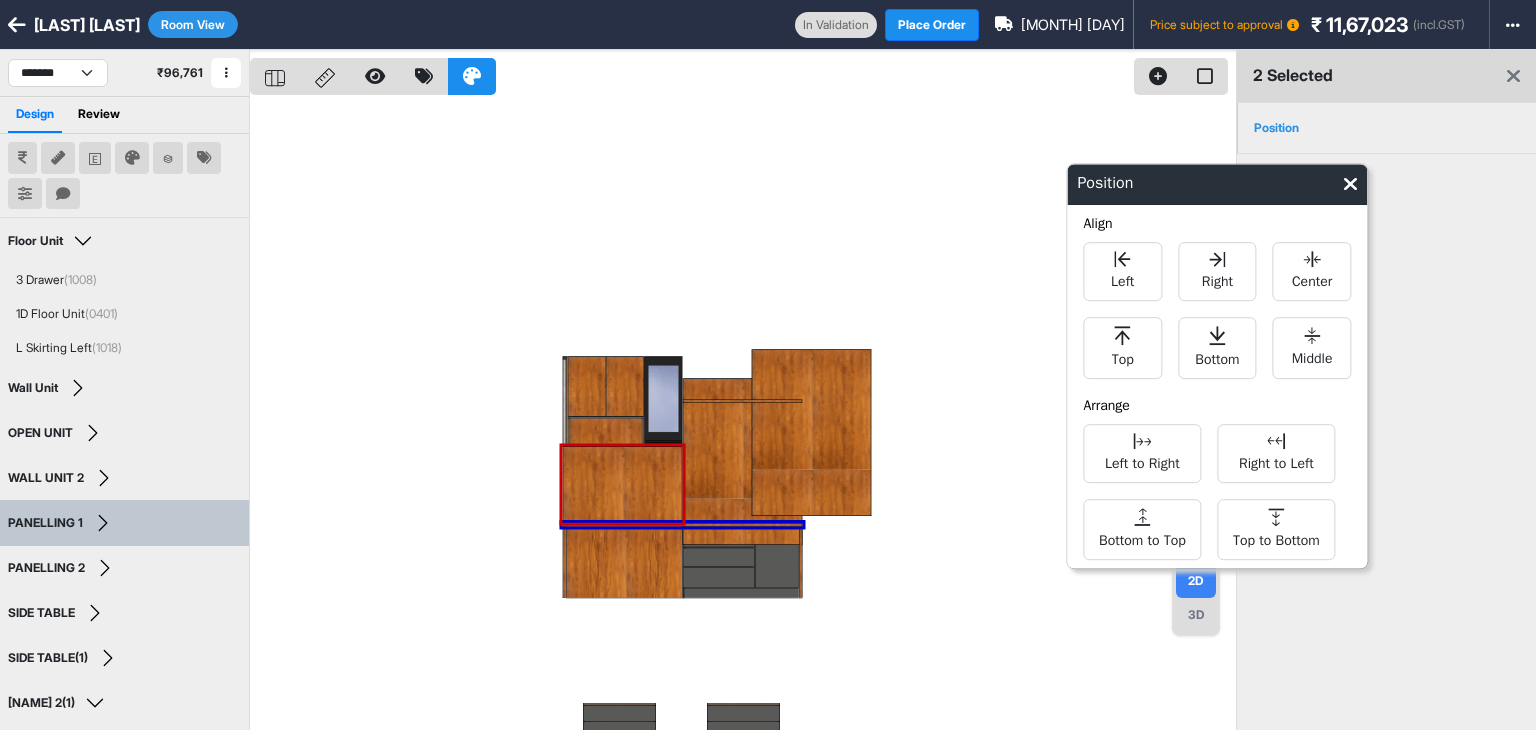 click at bounding box center (743, 415) 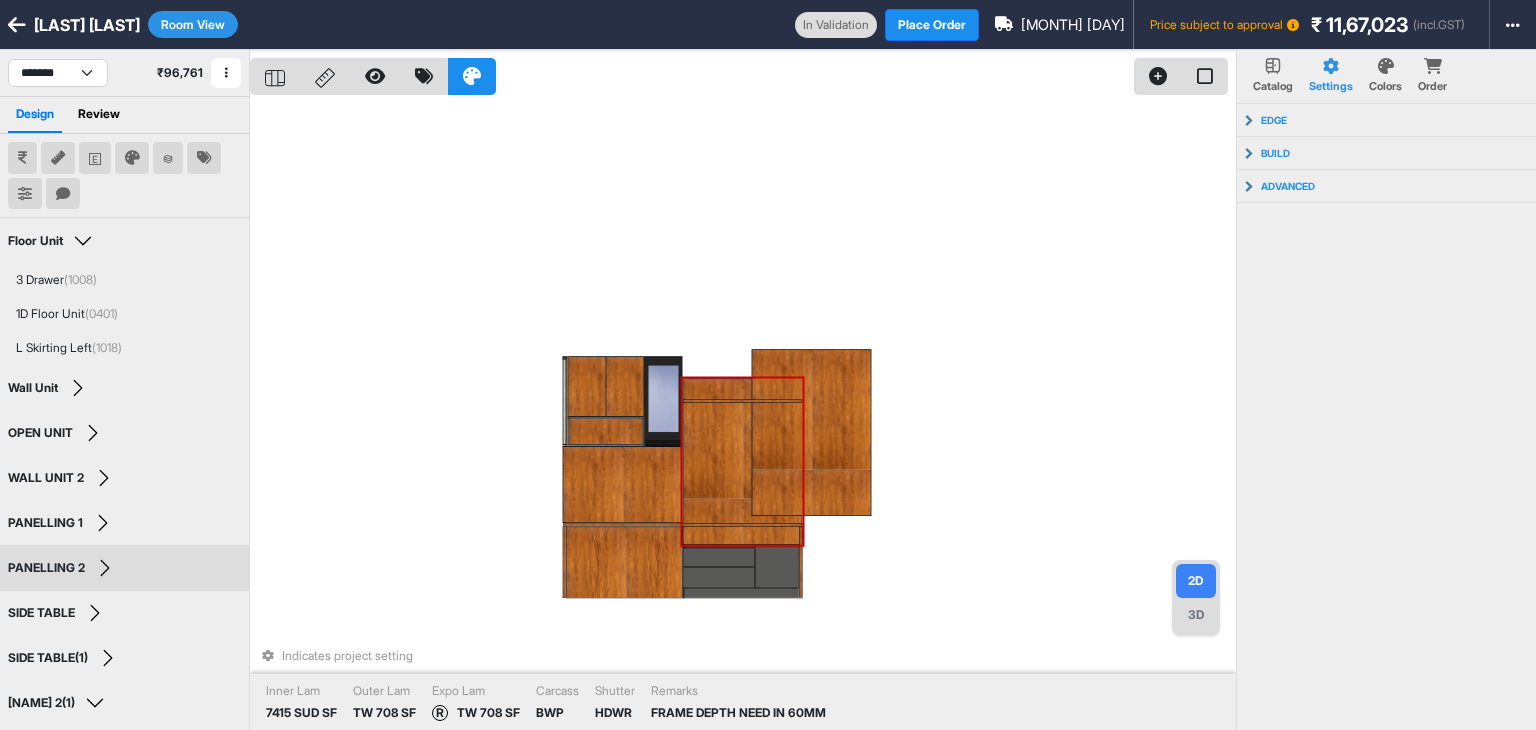 click at bounding box center (743, 462) 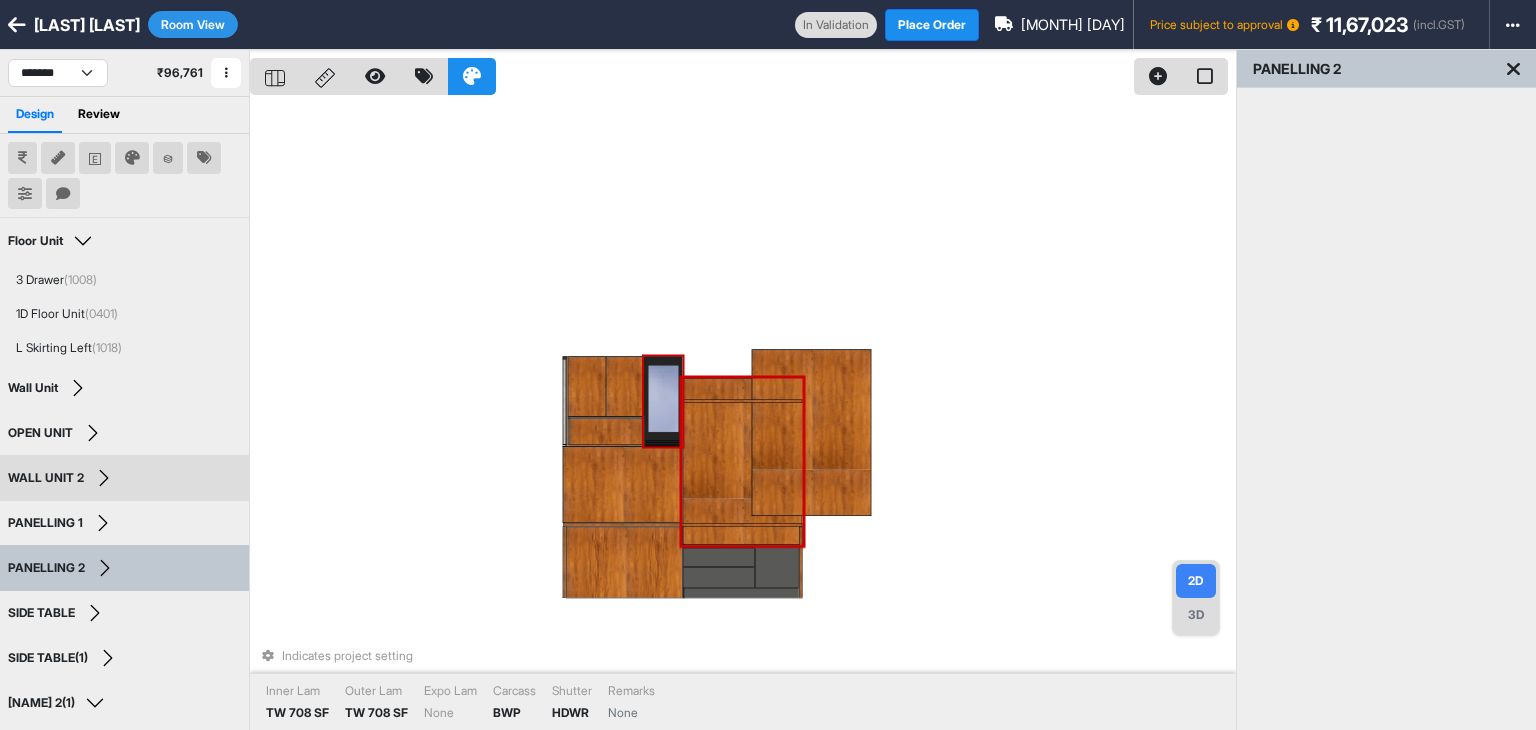 click at bounding box center (664, 402) 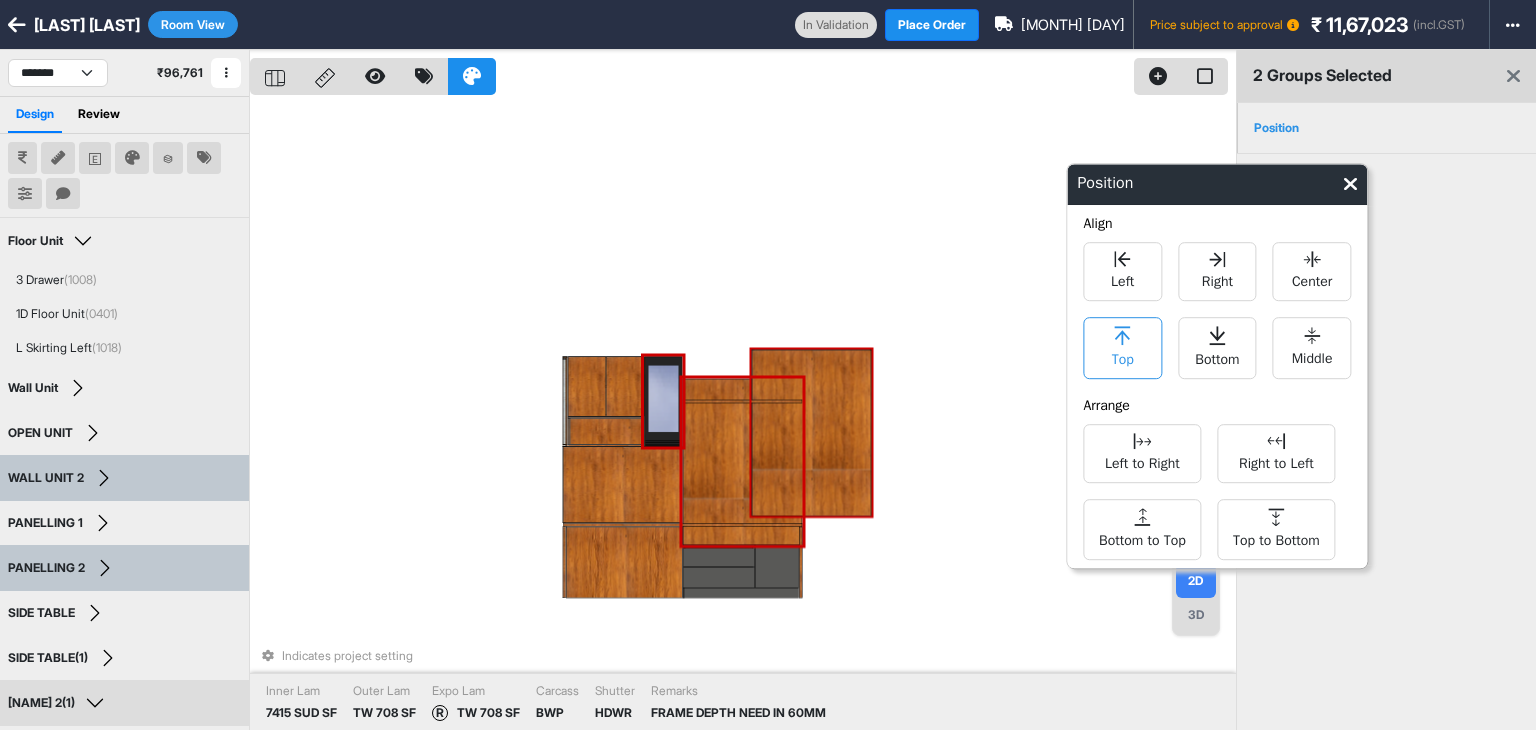 click on "Top" at bounding box center (1122, 348) 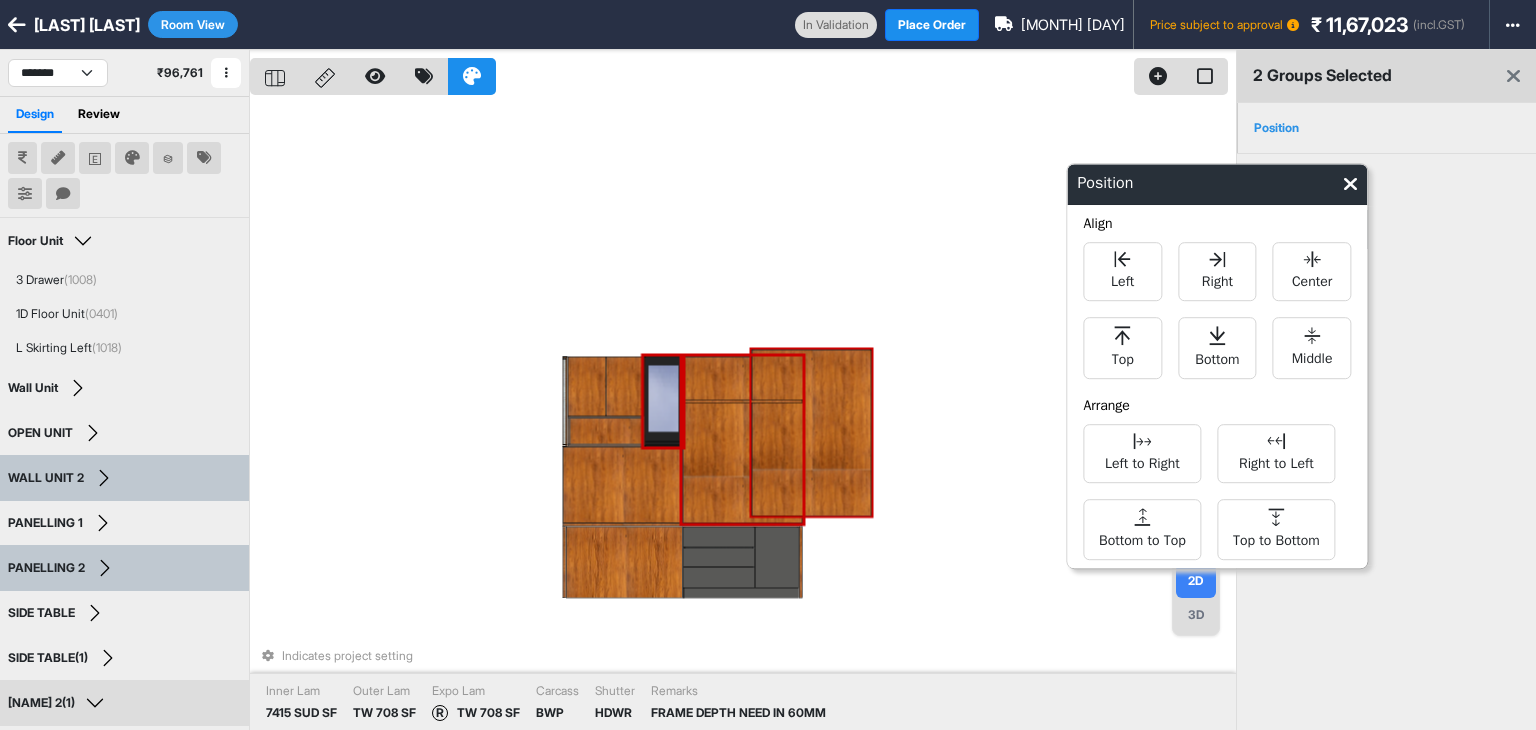 click on "Indicates project setting Inner Lam 7415 SUD SF Outer Lam TW 708 SF Expo Lam R TW 708 SF Carcass BWP Shutter HDWR Remarks FRAME DEPTH NEED IN 60MM" at bounding box center (743, 415) 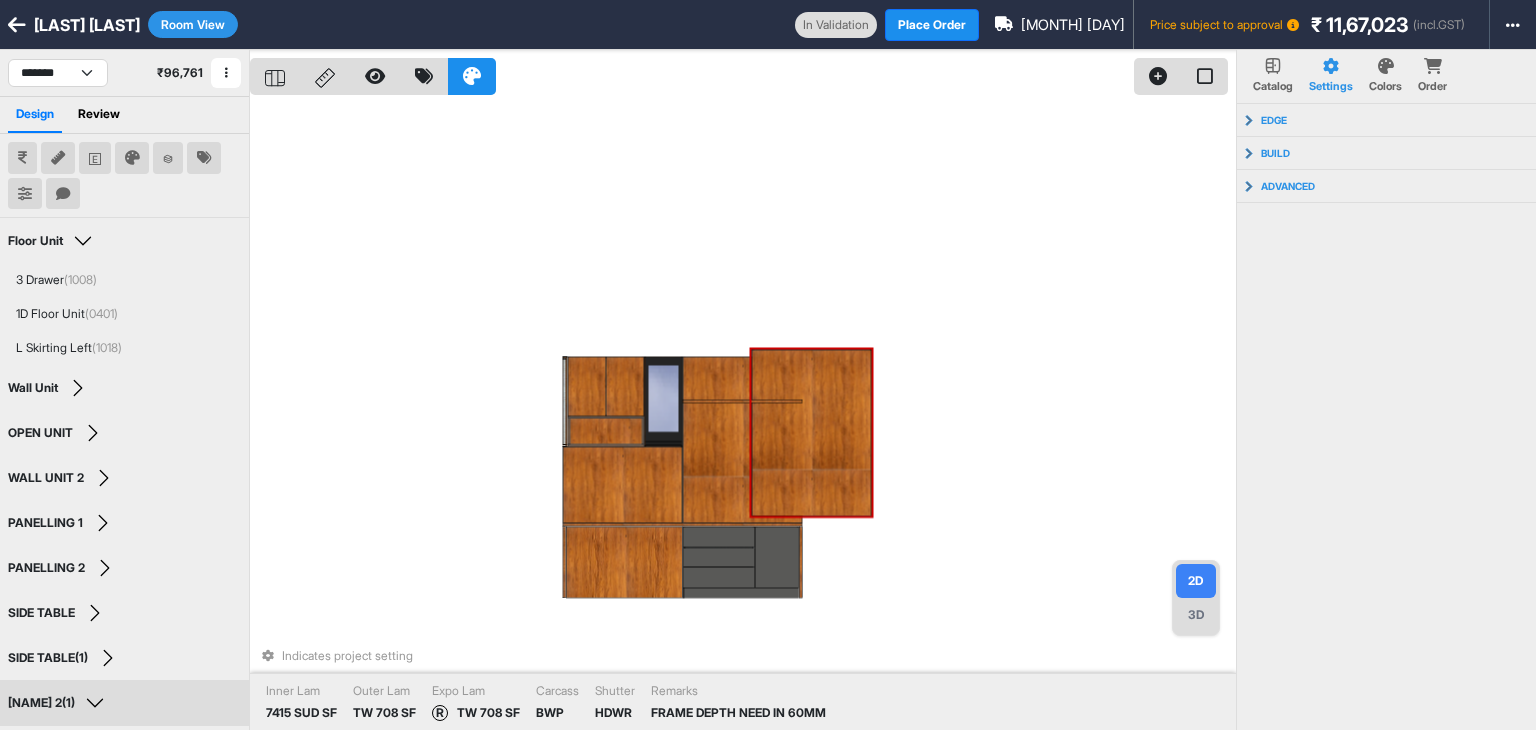 click at bounding box center [812, 433] 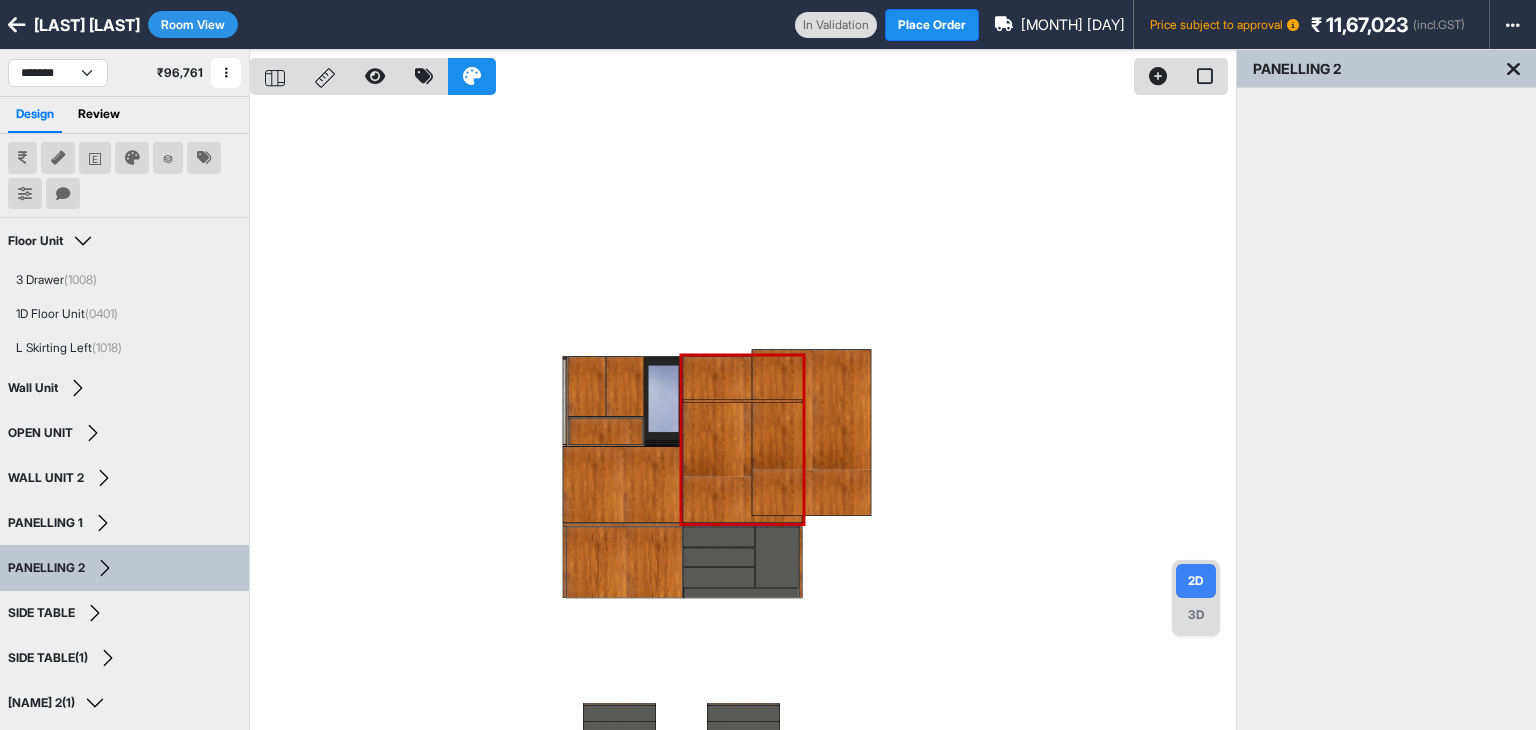 click on "Room View" at bounding box center [193, 24] 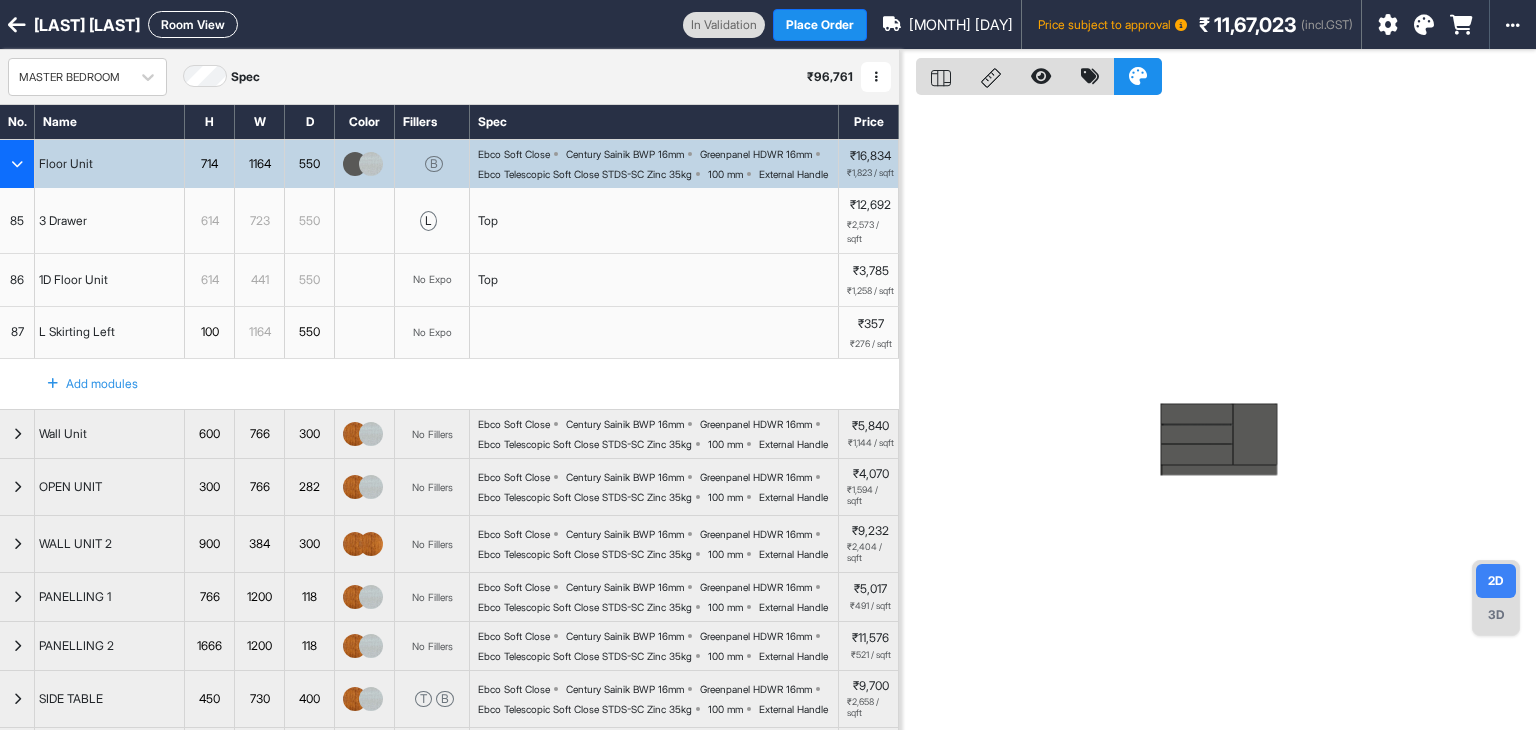 click at bounding box center (17, 164) 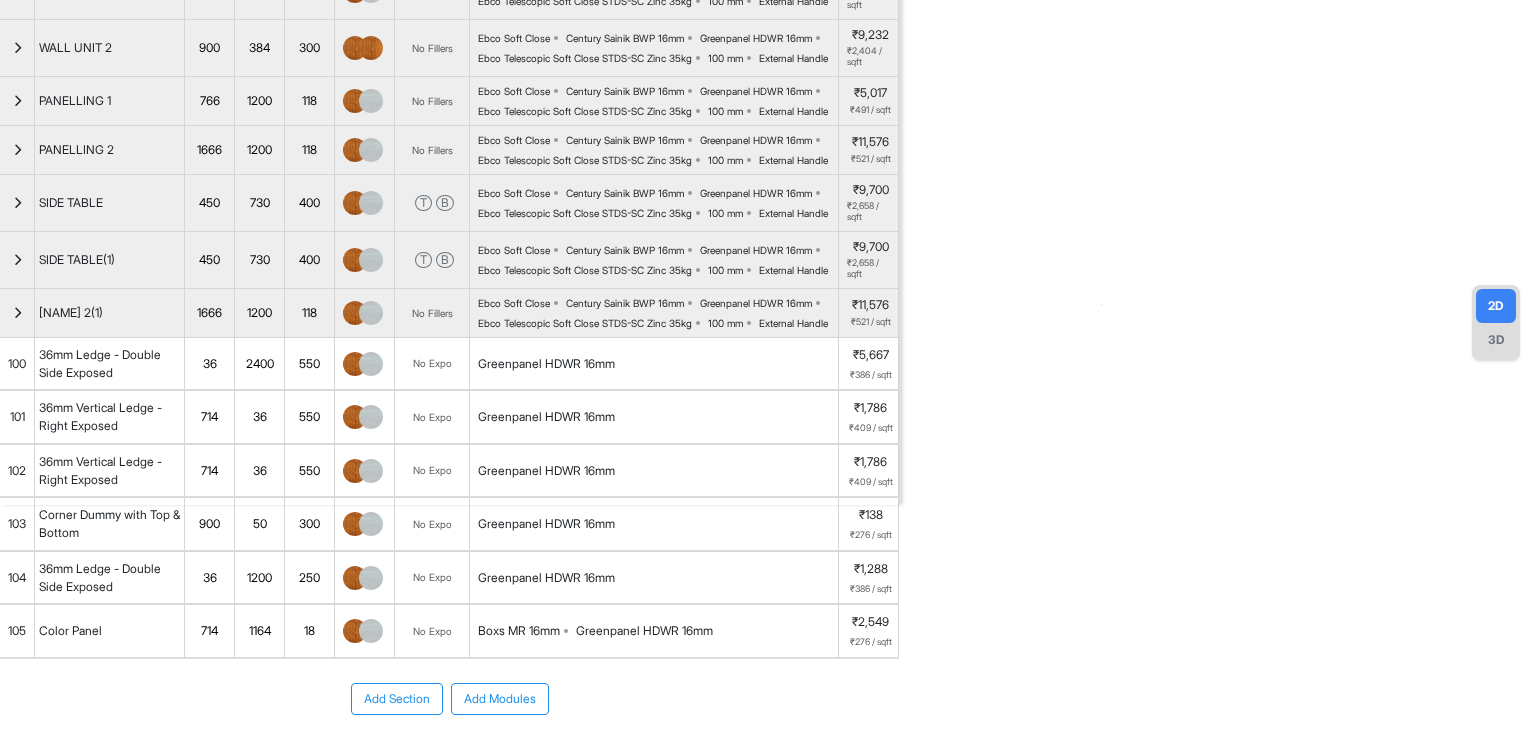 scroll, scrollTop: 296, scrollLeft: 0, axis: vertical 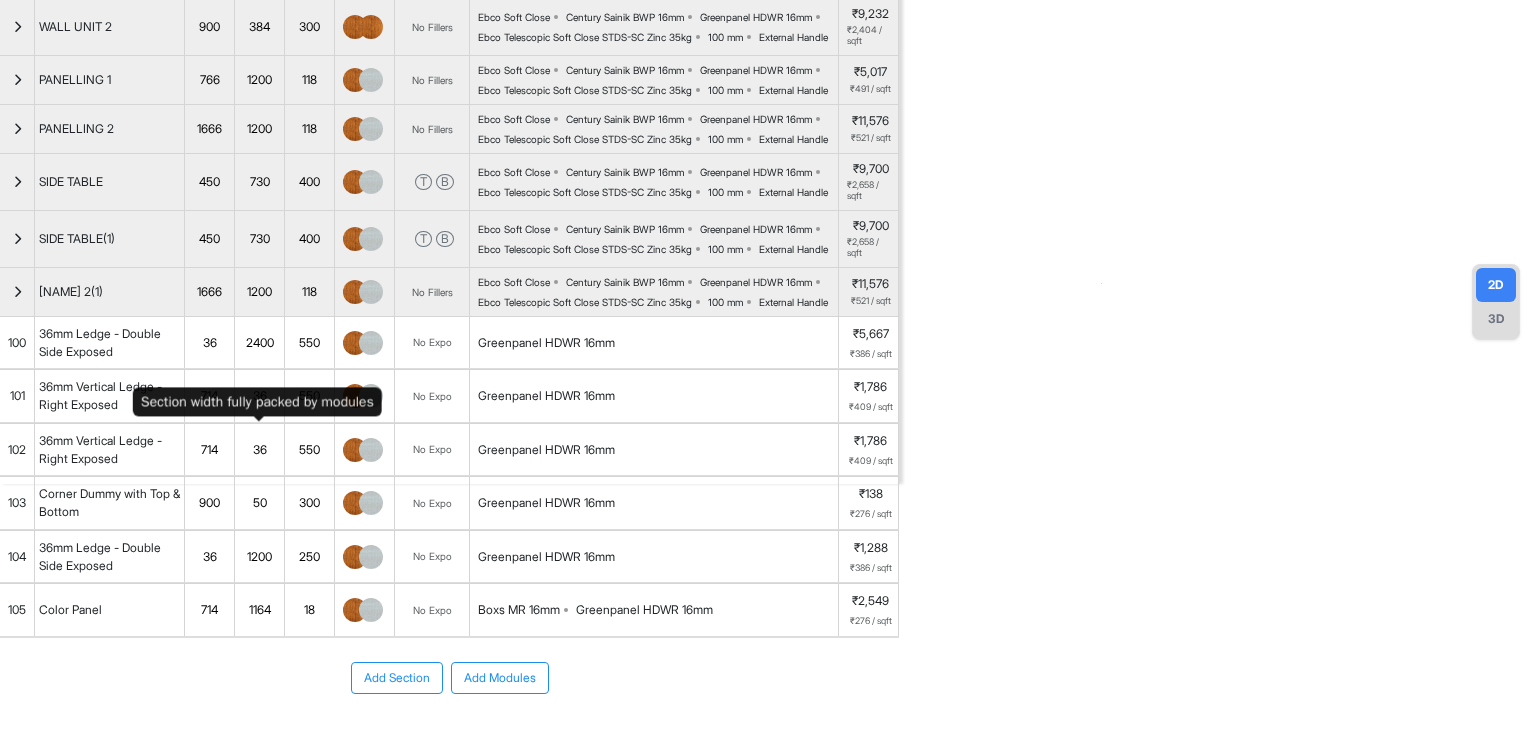 click on "1200" at bounding box center [259, 292] 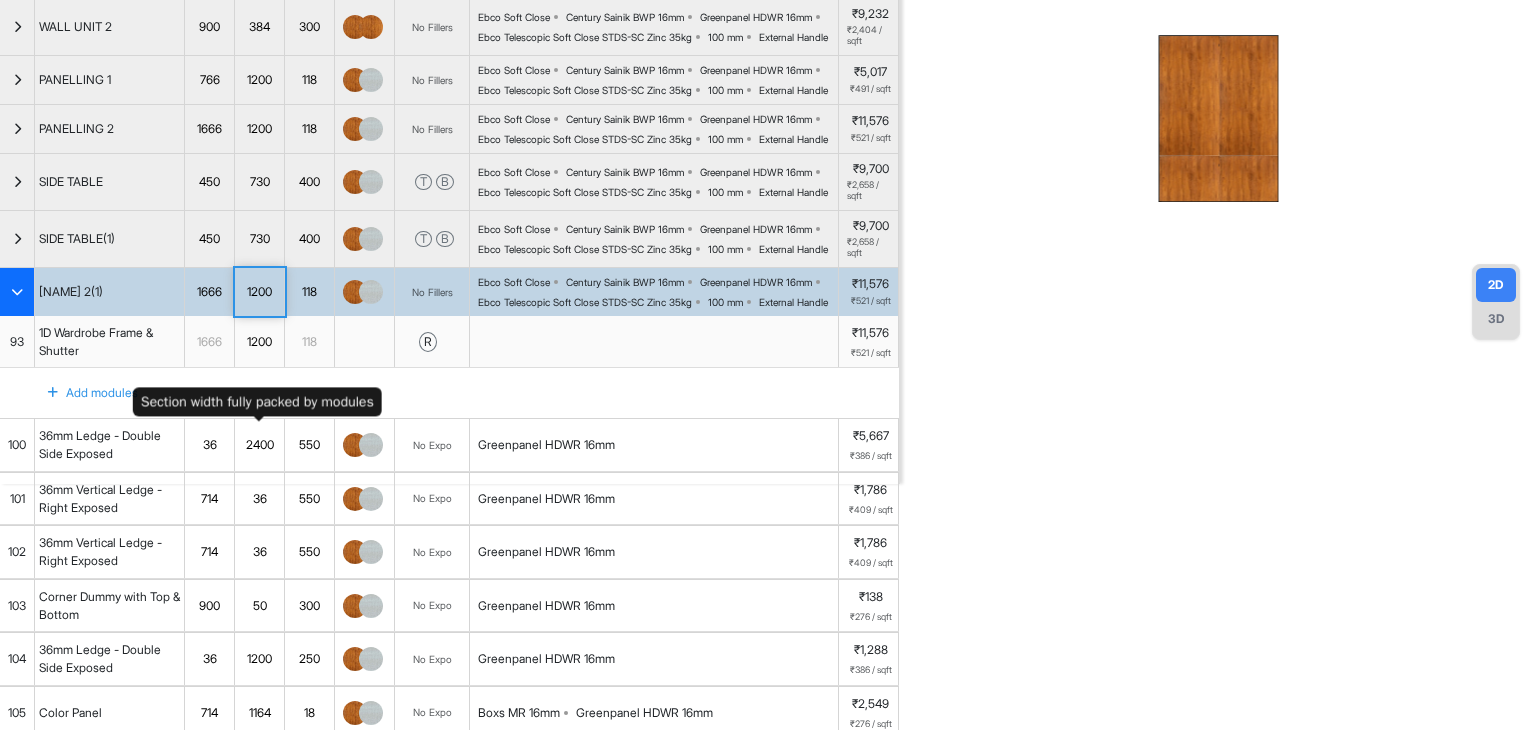 click on "1200" at bounding box center (259, 292) 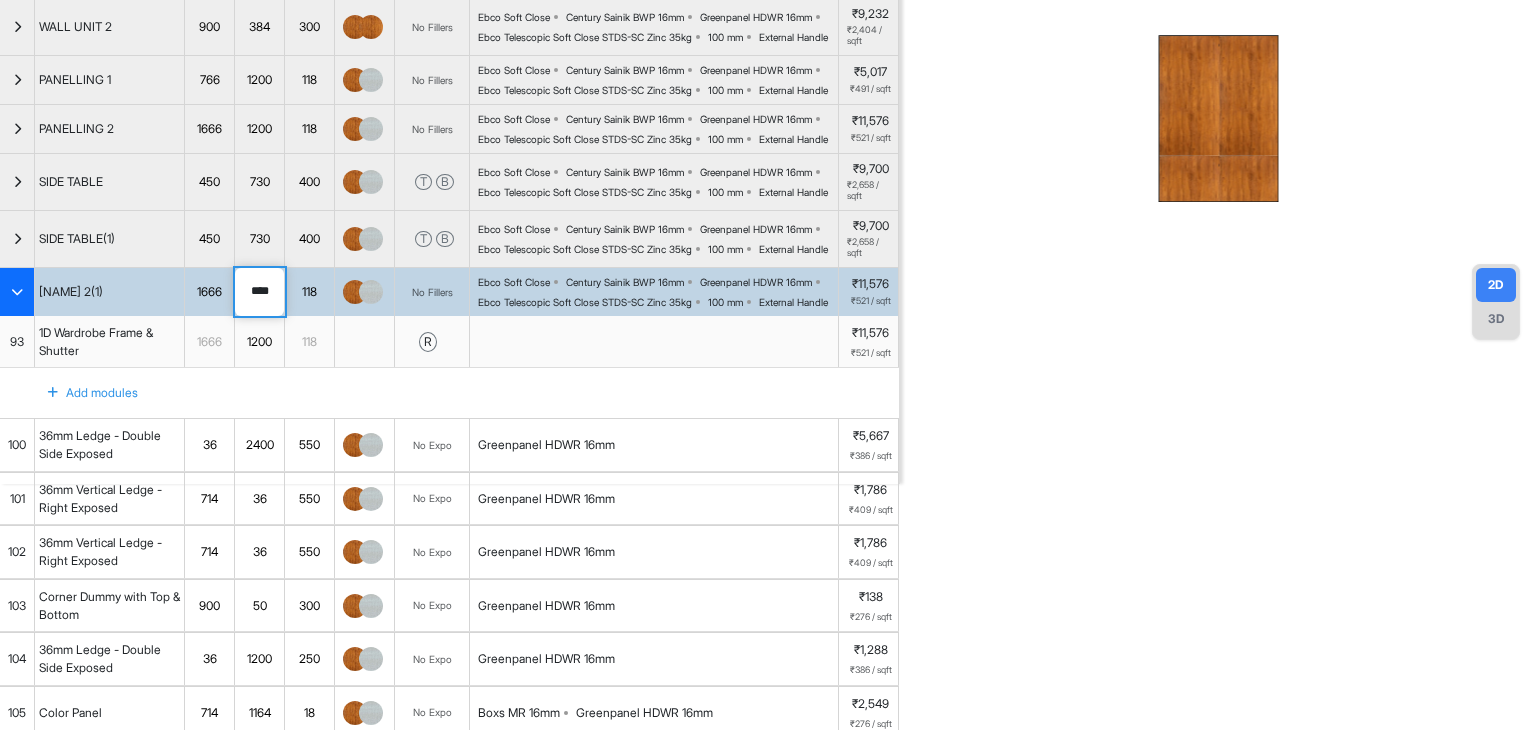 drag, startPoint x: 255, startPoint y: 425, endPoint x: 206, endPoint y: 427, distance: 49.0408 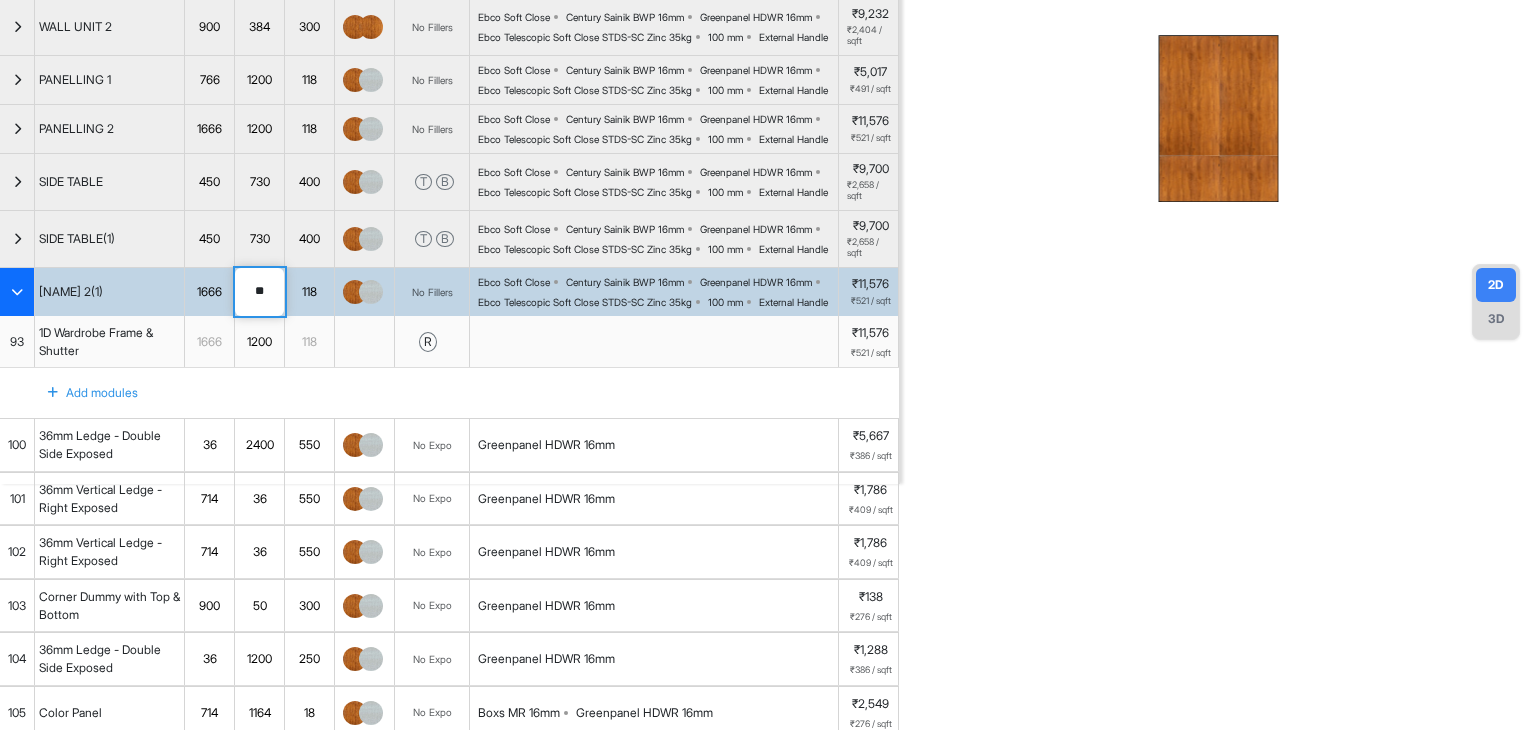 type on "***" 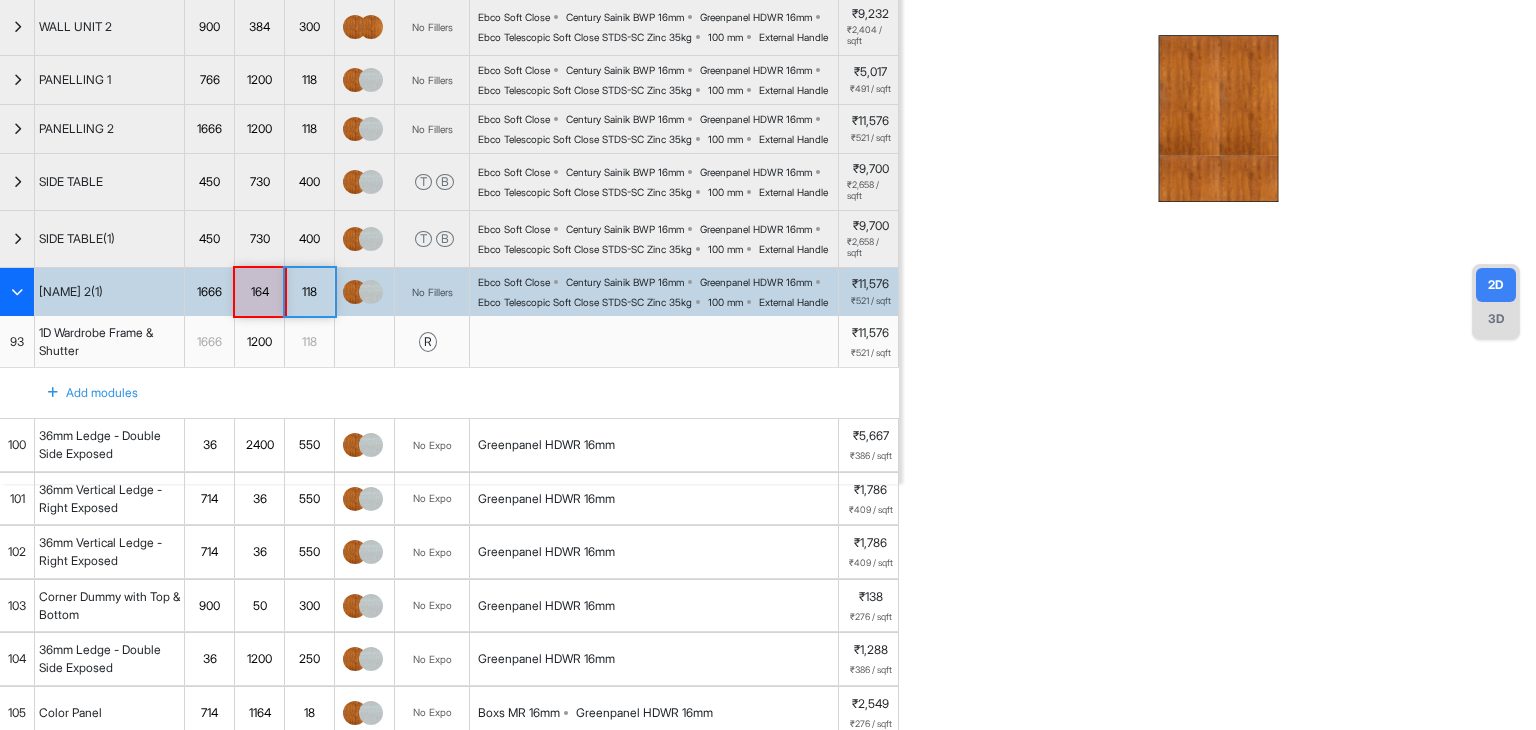 click at bounding box center [17, 292] 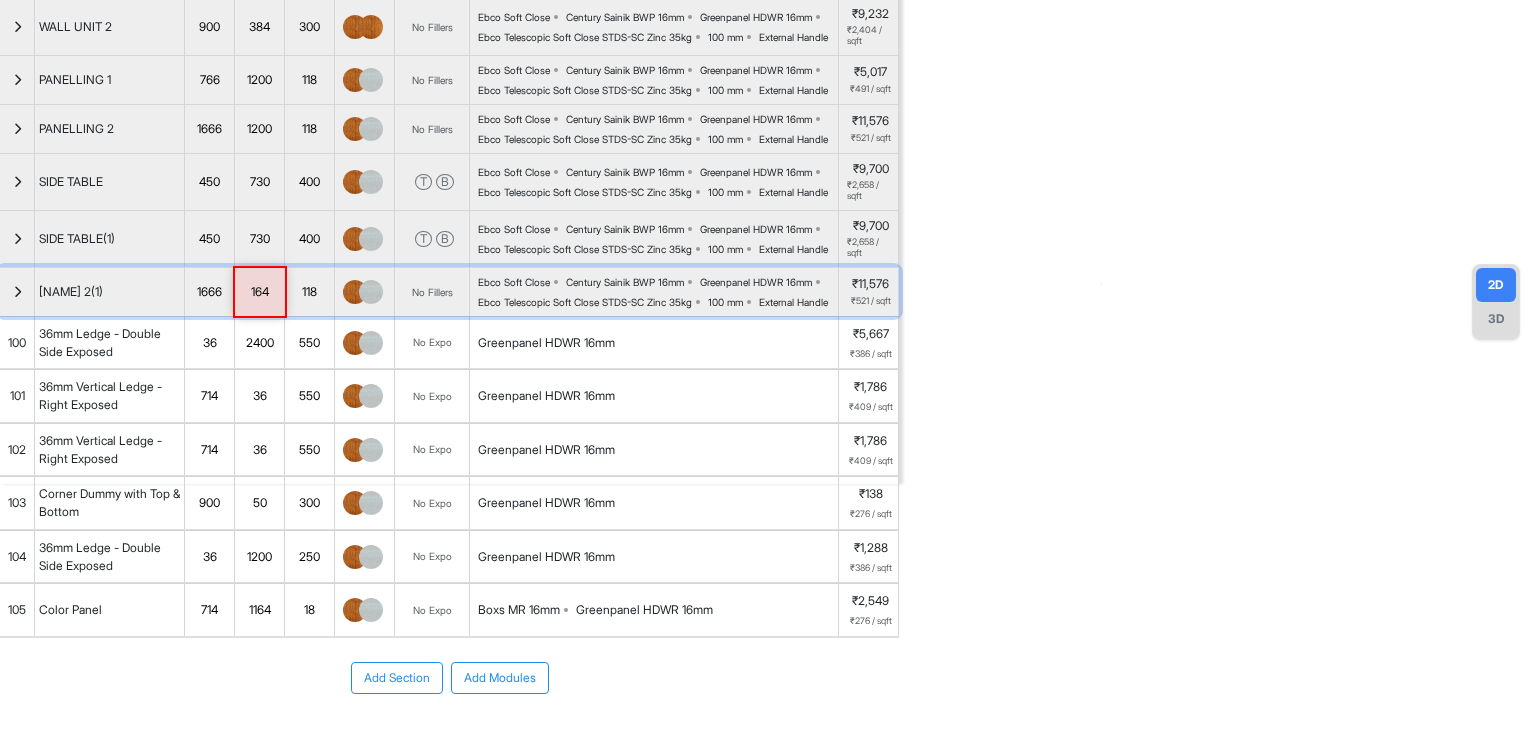 click at bounding box center [17, 292] 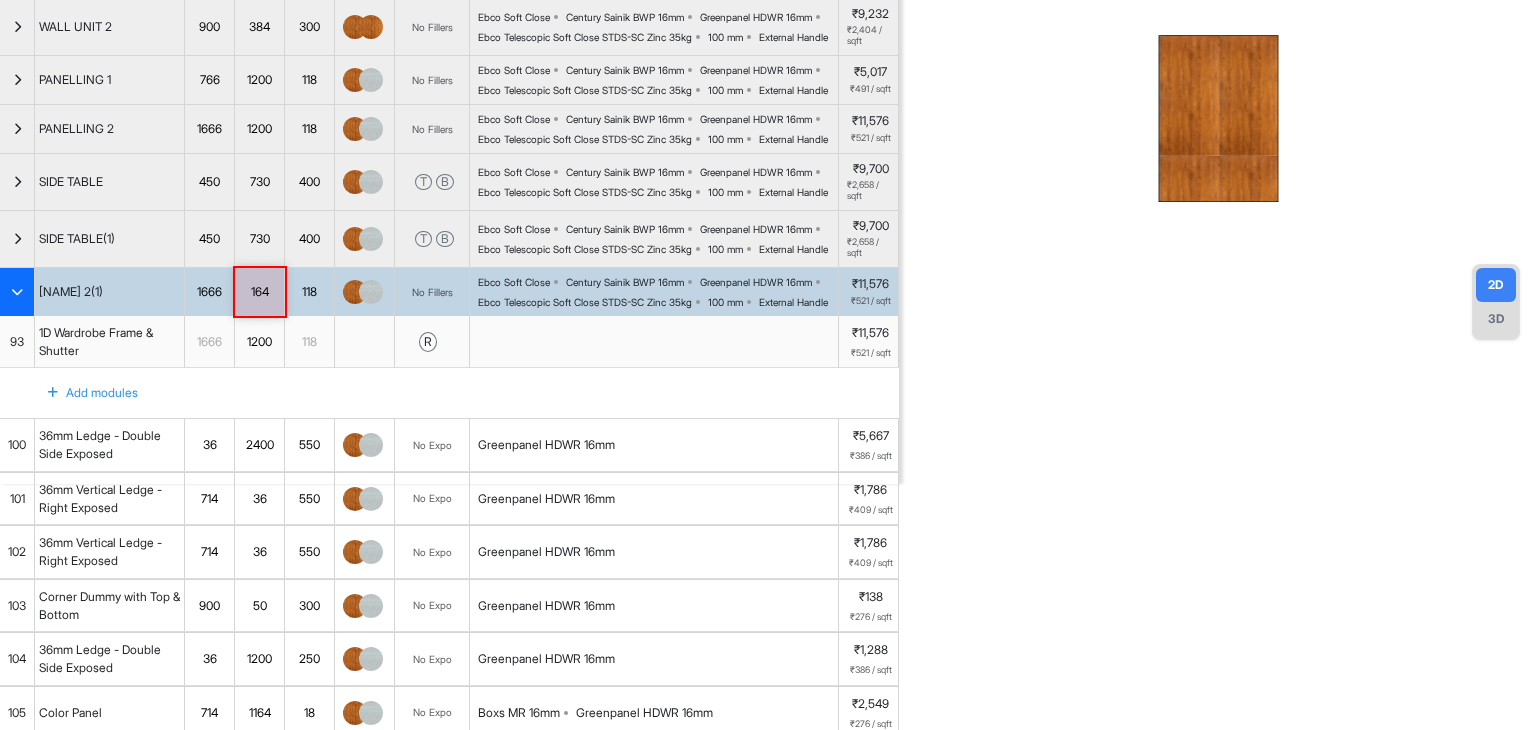 type 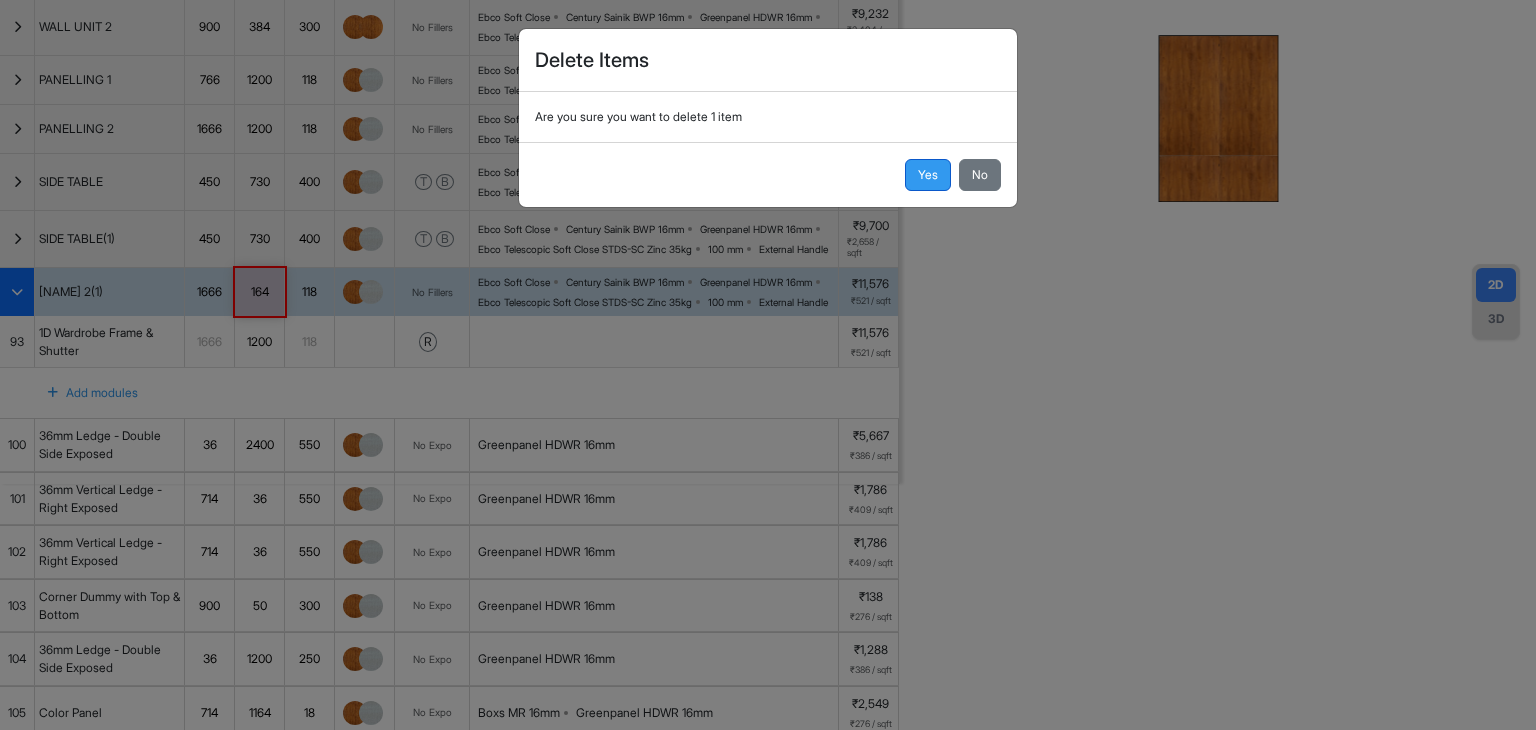 click on "Yes" at bounding box center [928, 175] 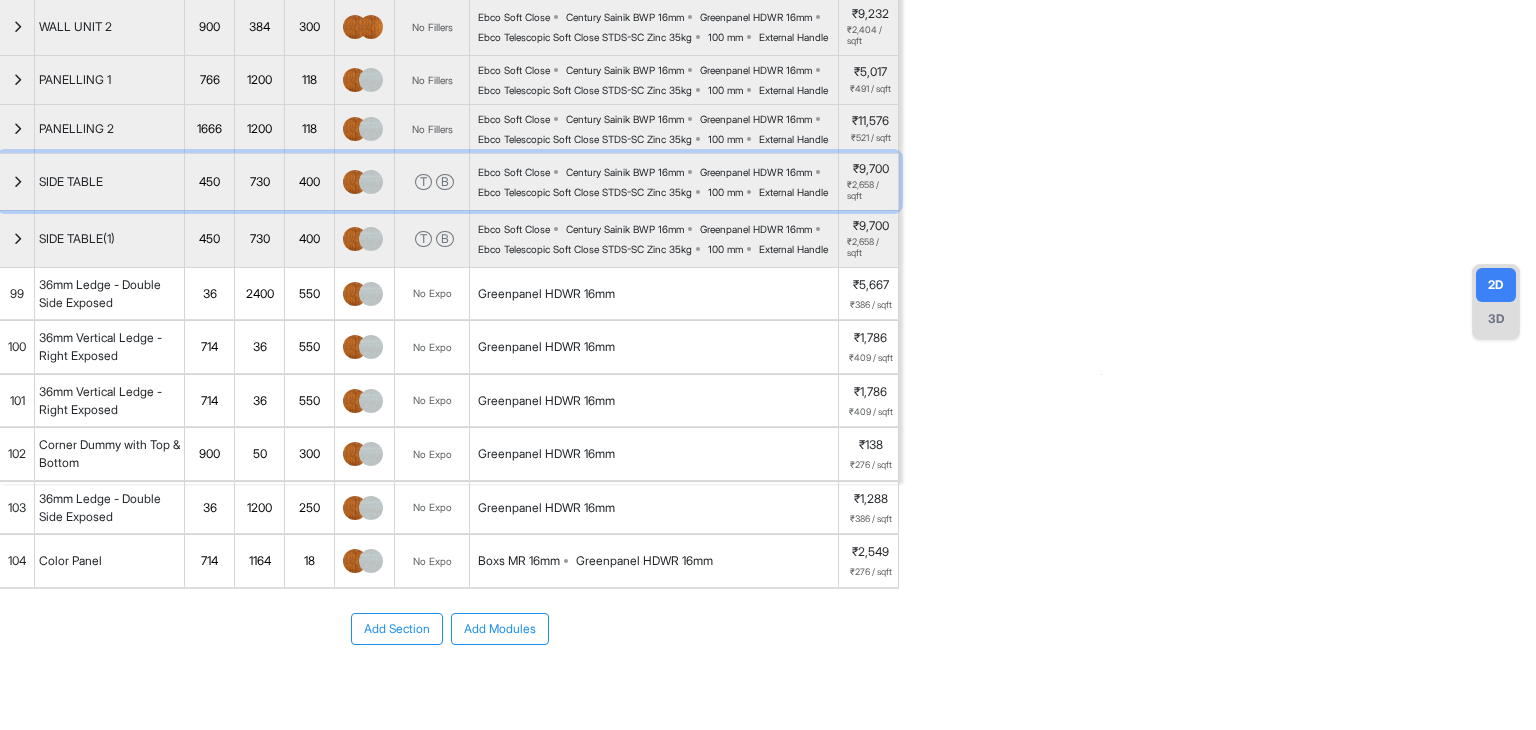 click on "730" at bounding box center (260, 182) 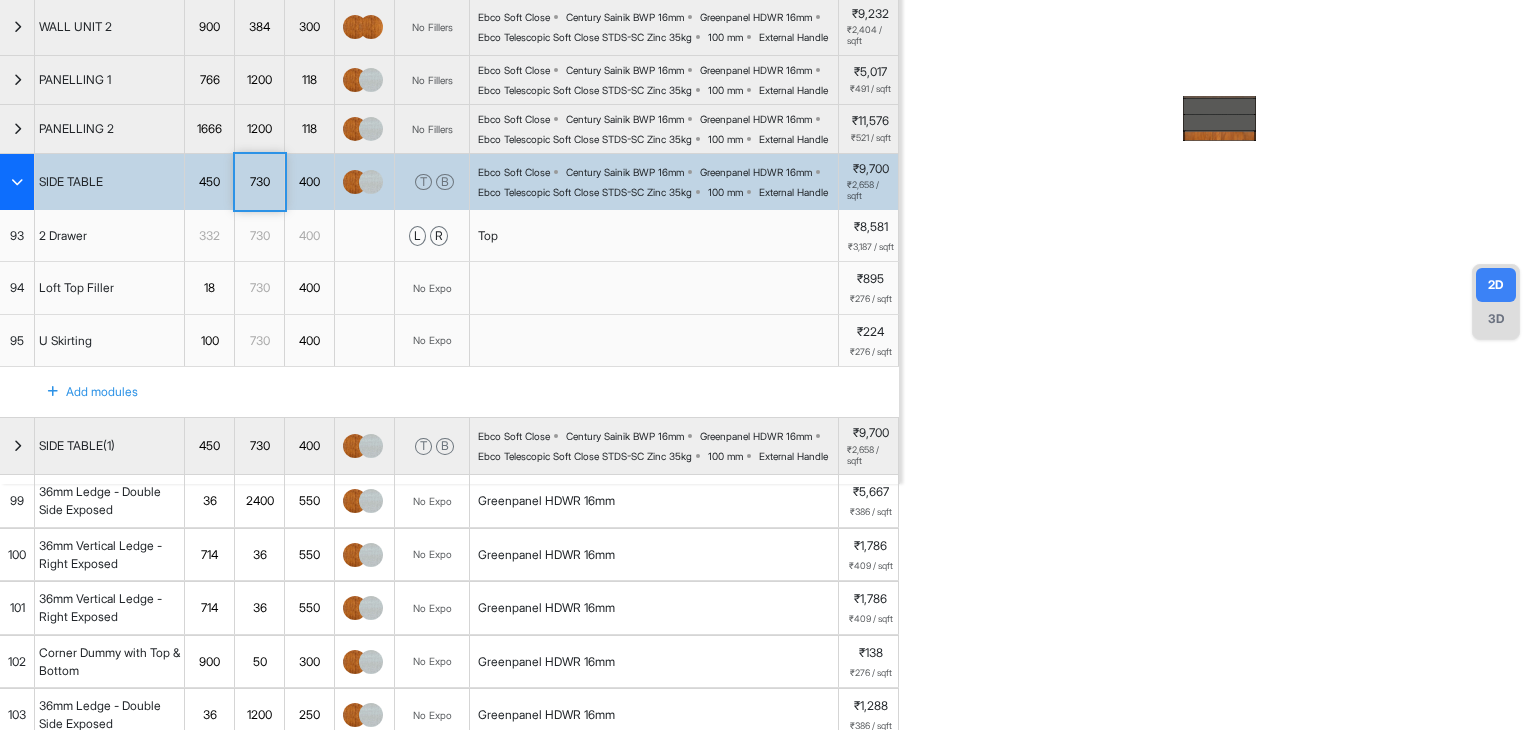 click on "730" at bounding box center [260, 182] 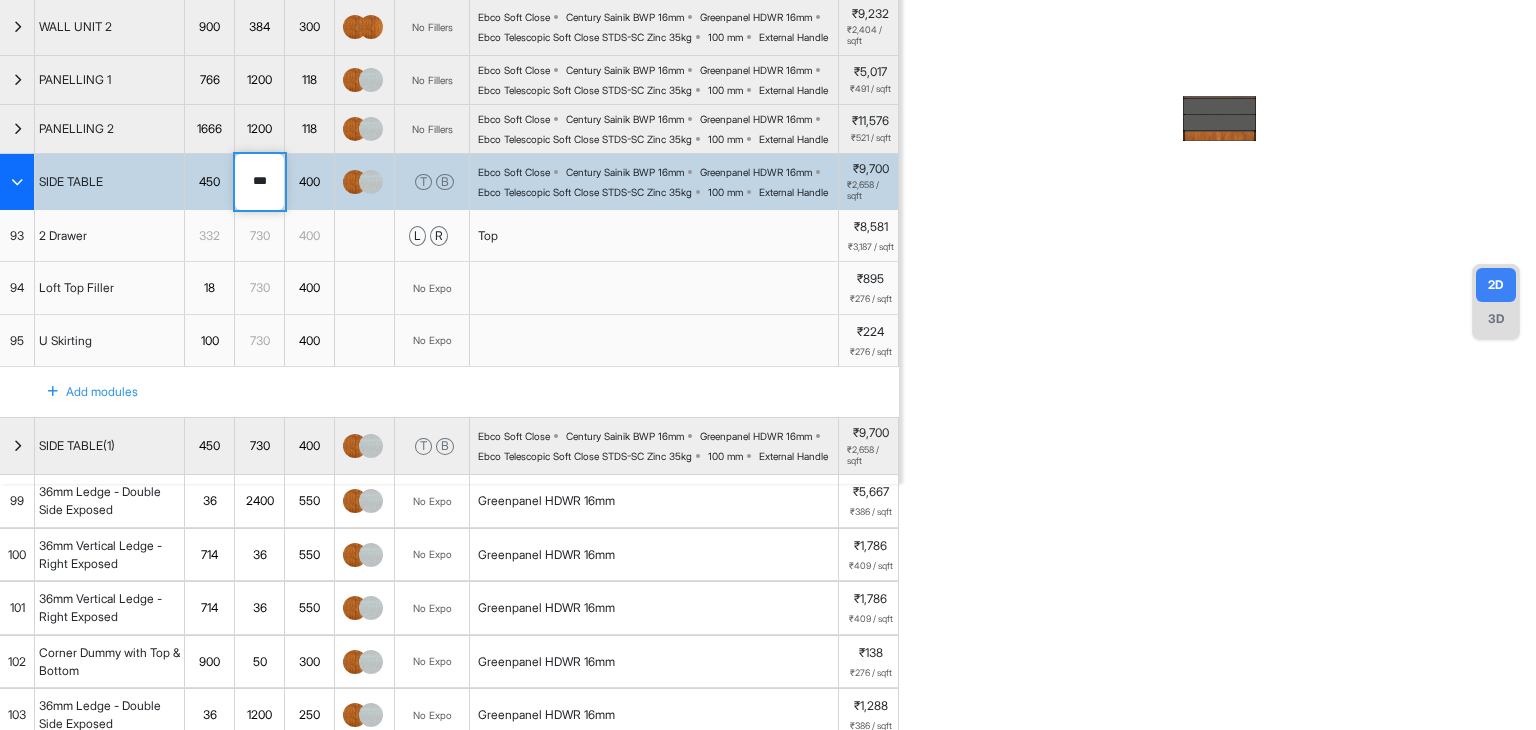 drag, startPoint x: 271, startPoint y: 295, endPoint x: 193, endPoint y: 319, distance: 81.608826 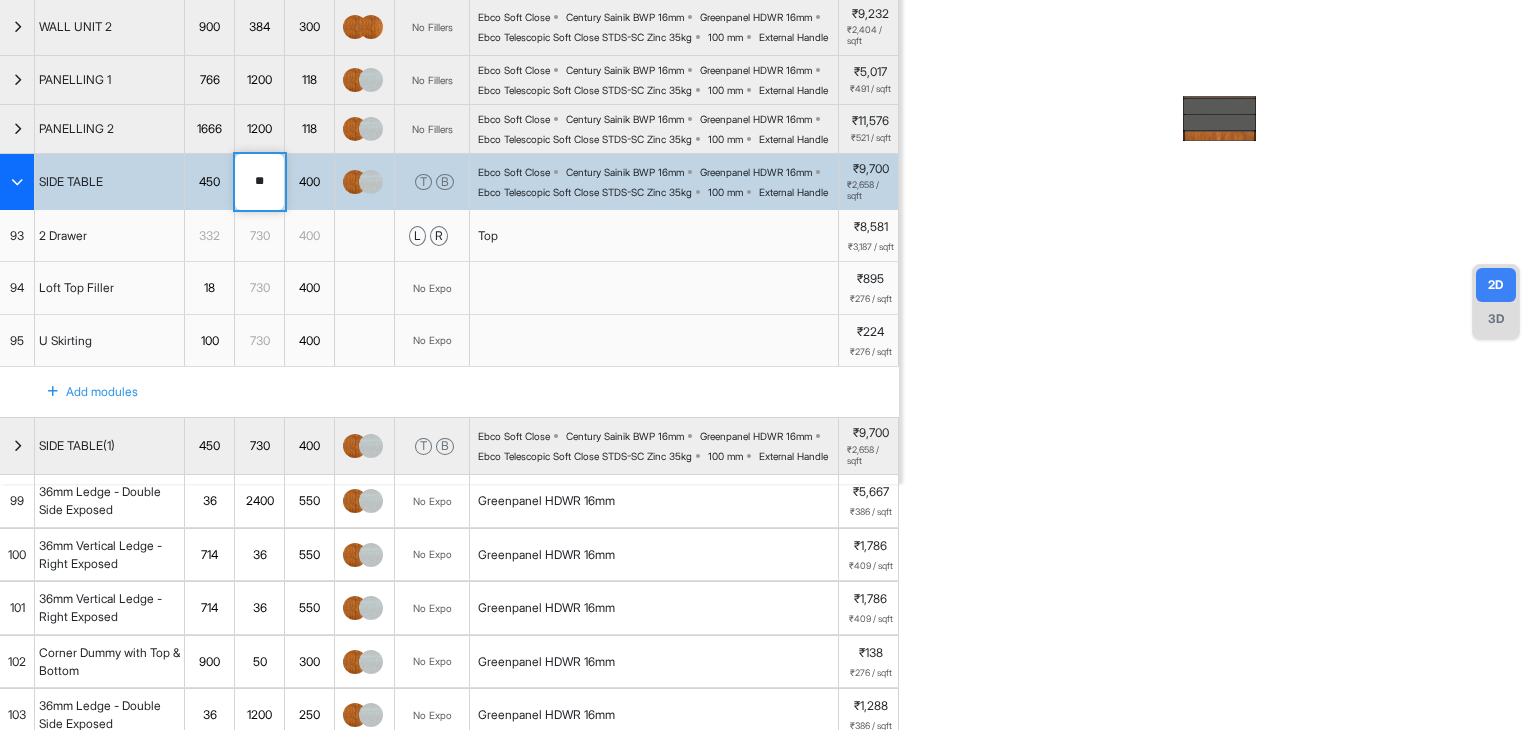 type on "***" 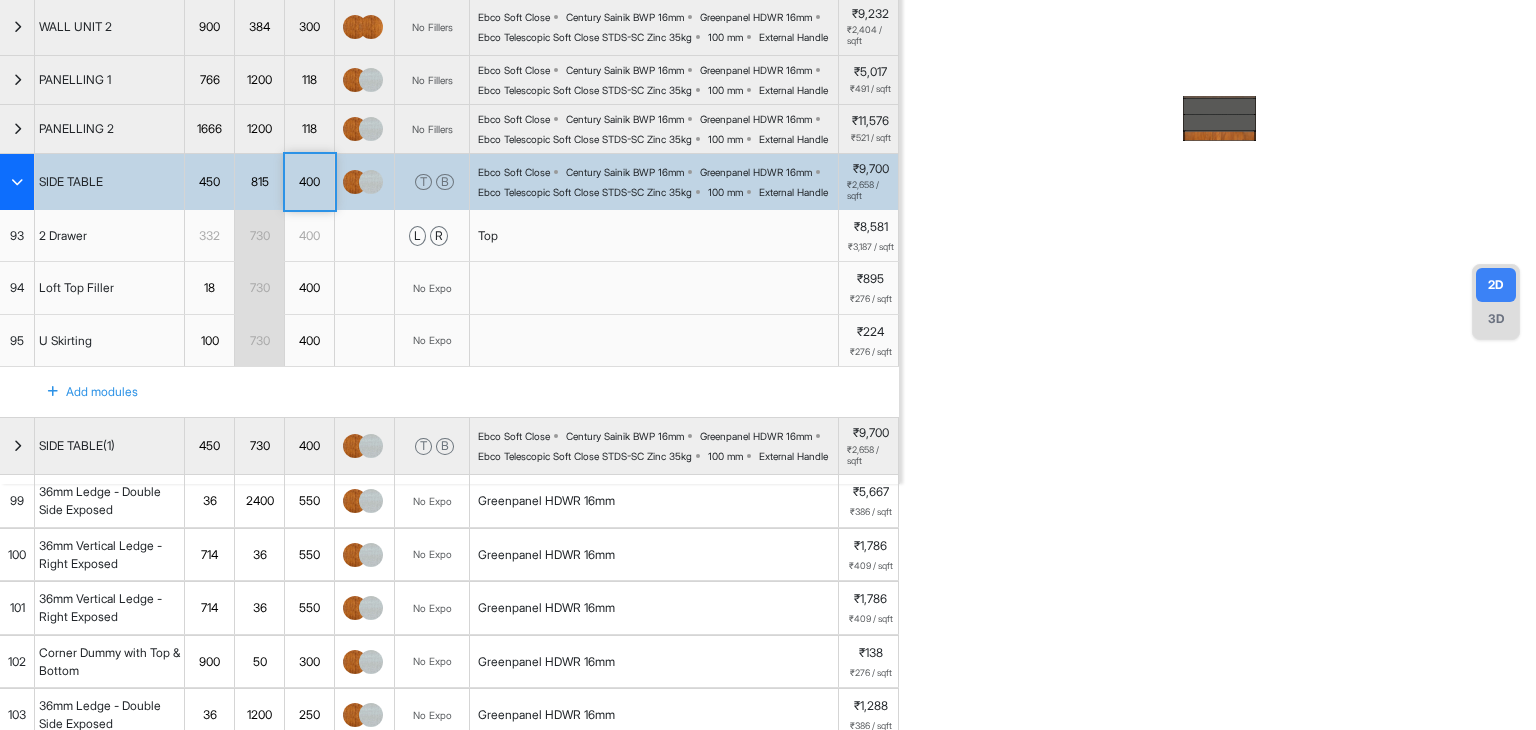 click at bounding box center [17, 182] 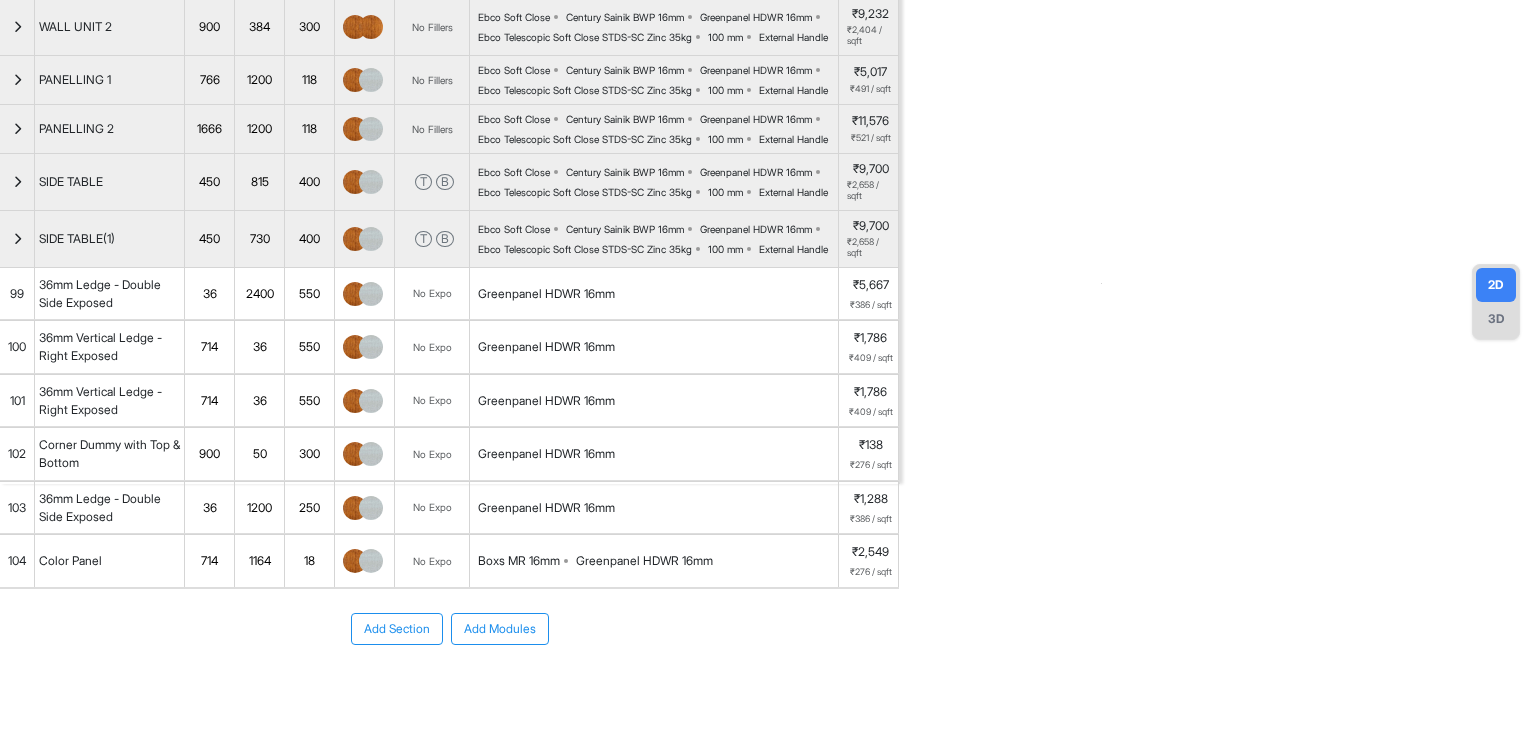 click on "730" at bounding box center (259, 239) 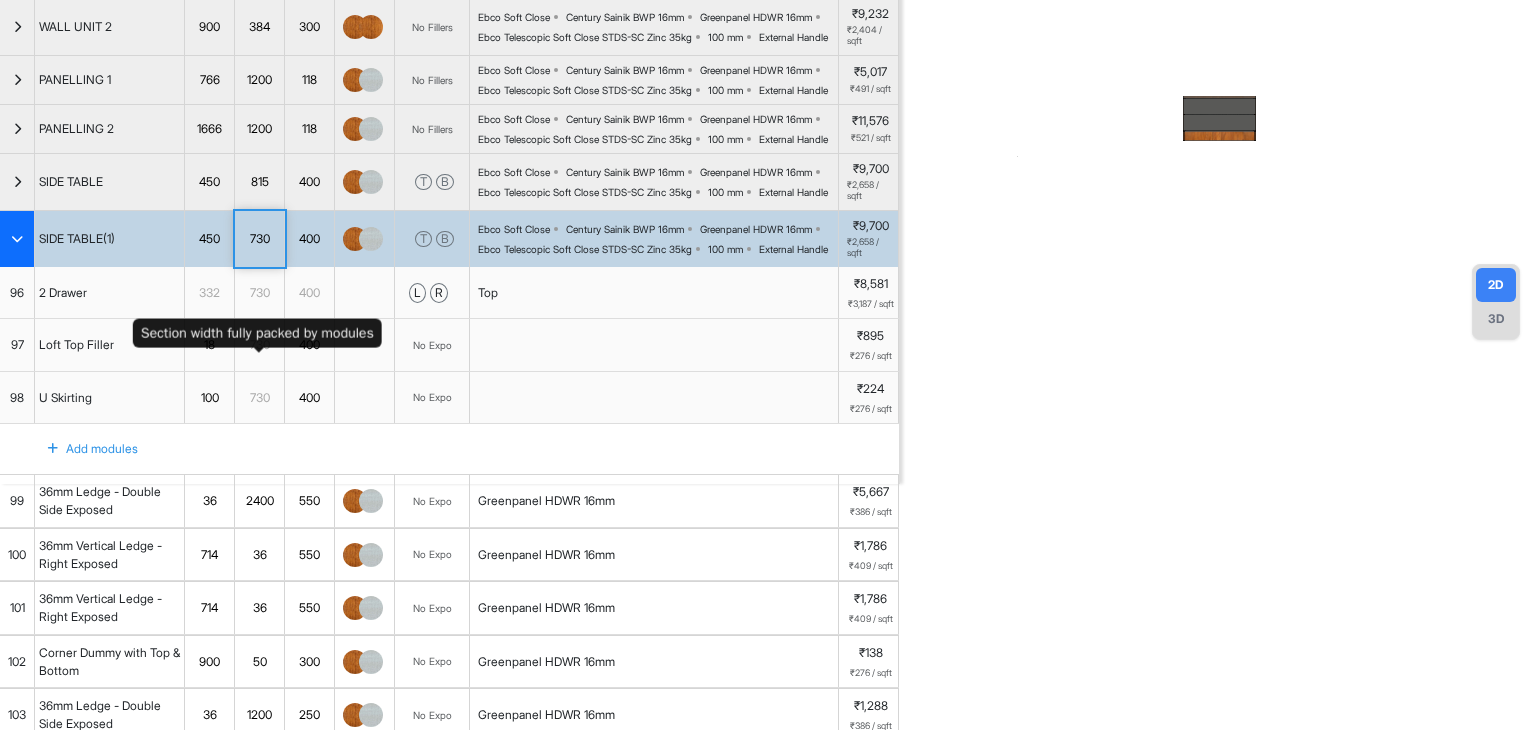 click on "730" at bounding box center [259, 239] 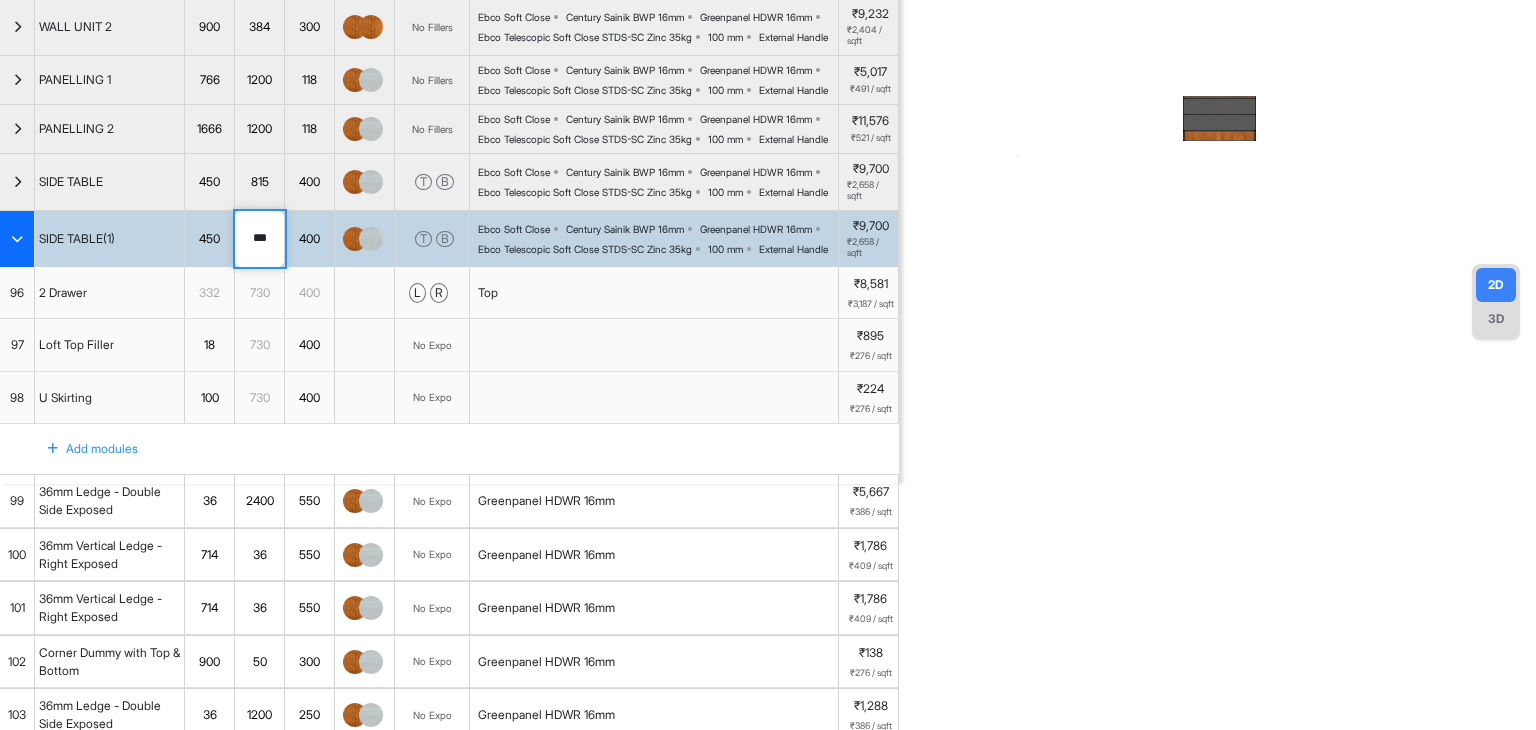 drag, startPoint x: 276, startPoint y: 359, endPoint x: 240, endPoint y: 361, distance: 36.05551 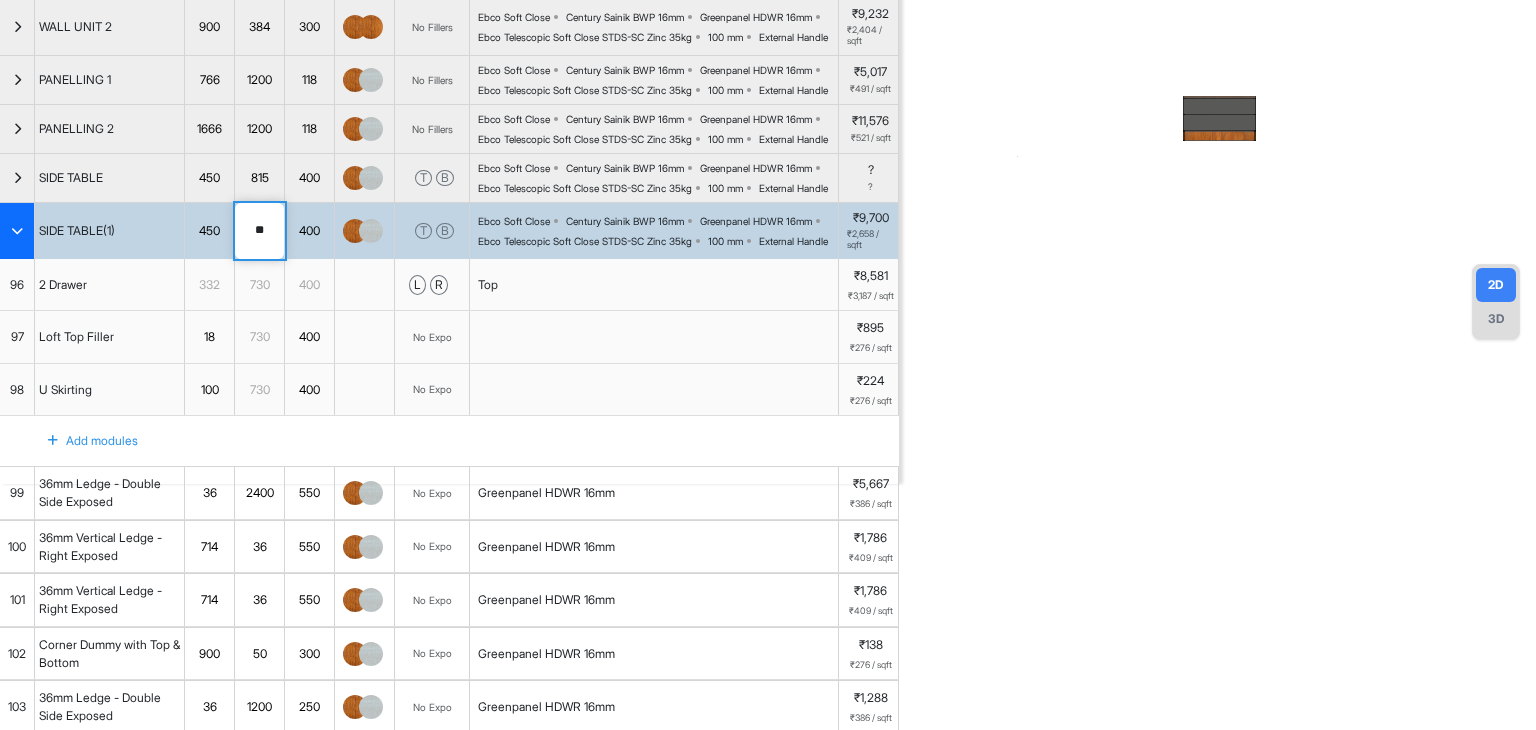 type on "***" 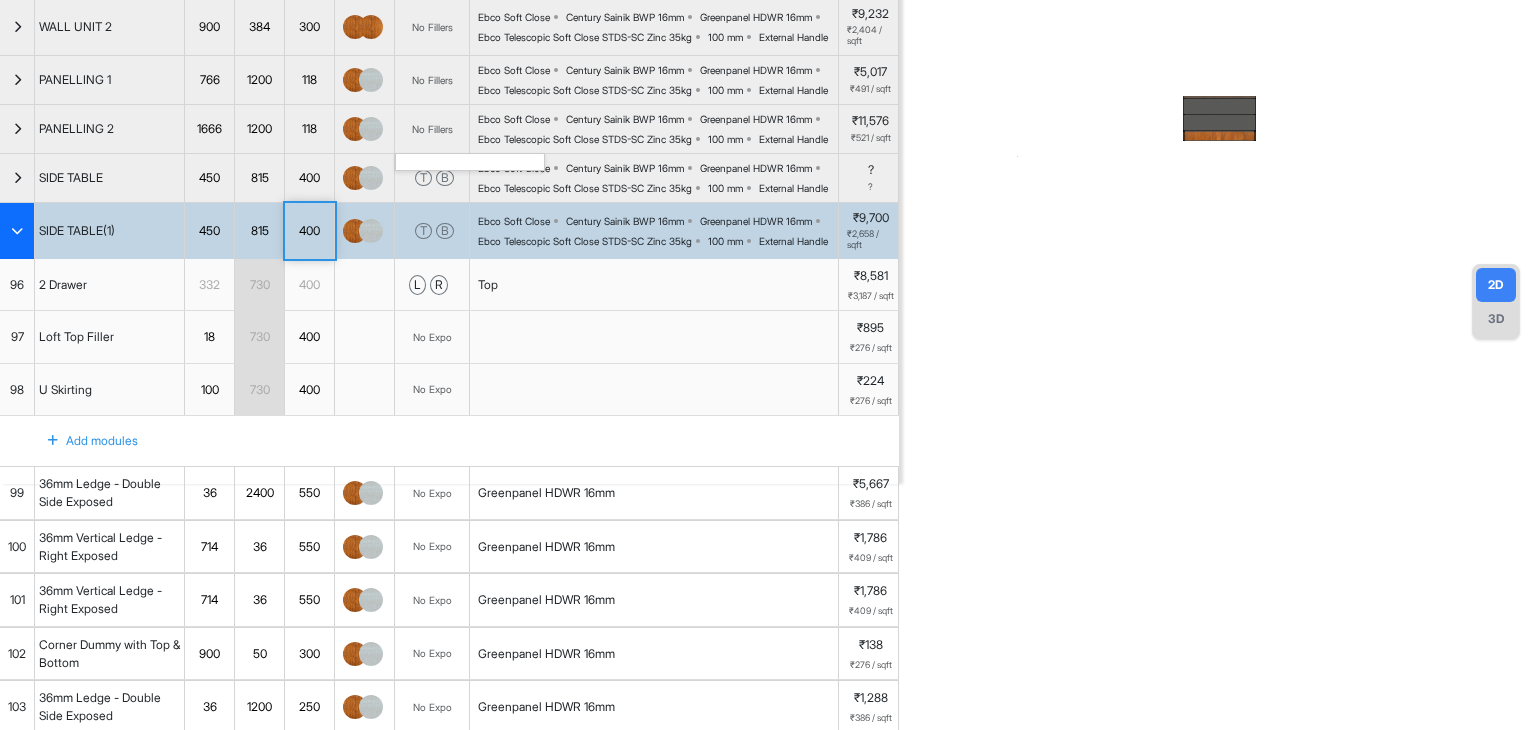 scroll, scrollTop: 0, scrollLeft: 0, axis: both 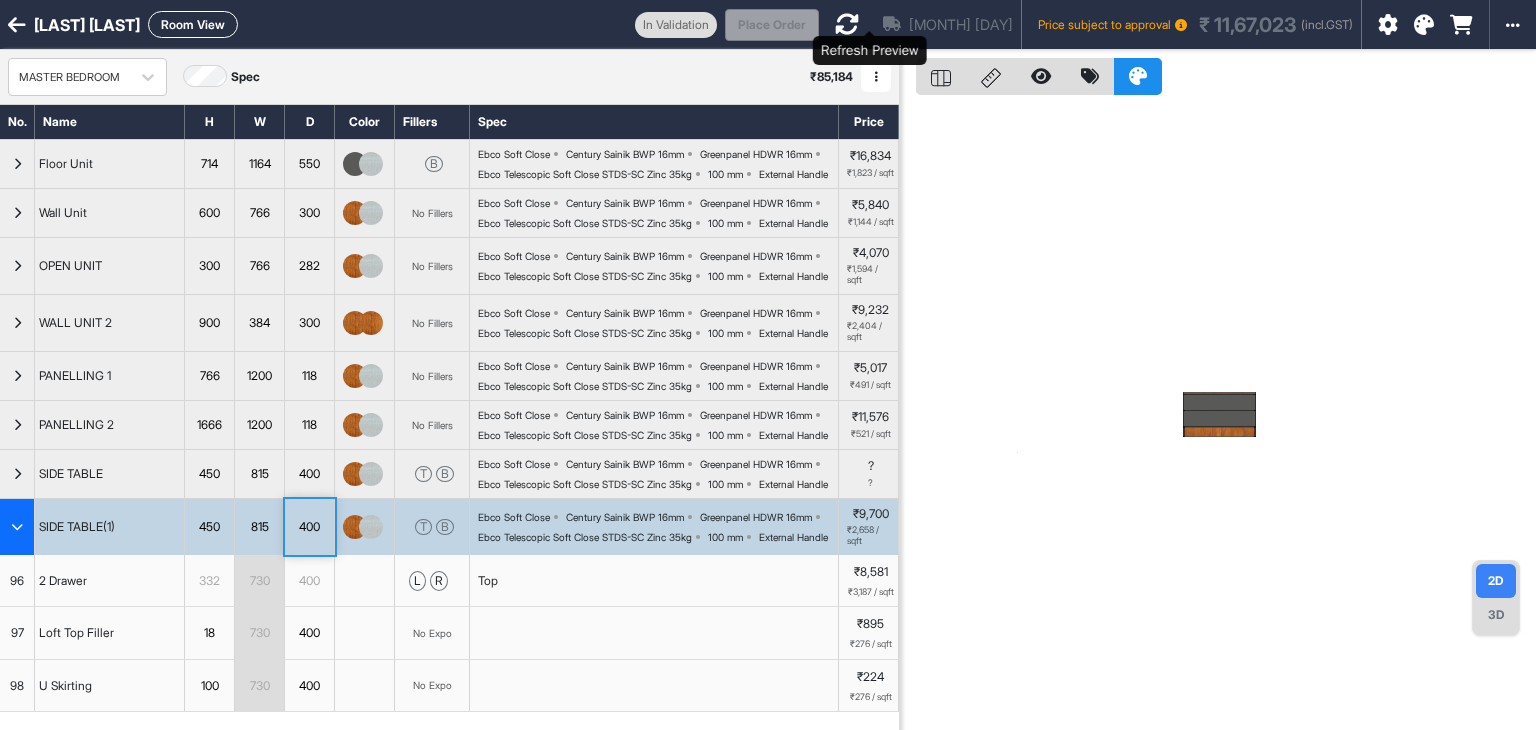 click at bounding box center [847, 24] 